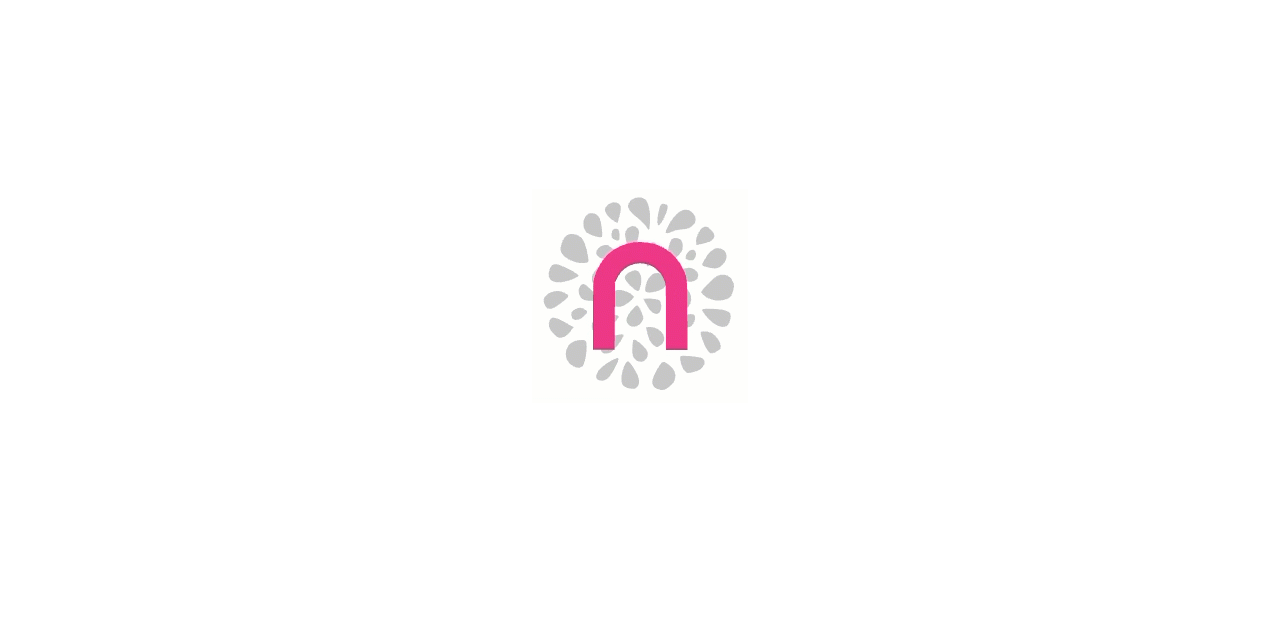 scroll, scrollTop: 0, scrollLeft: 0, axis: both 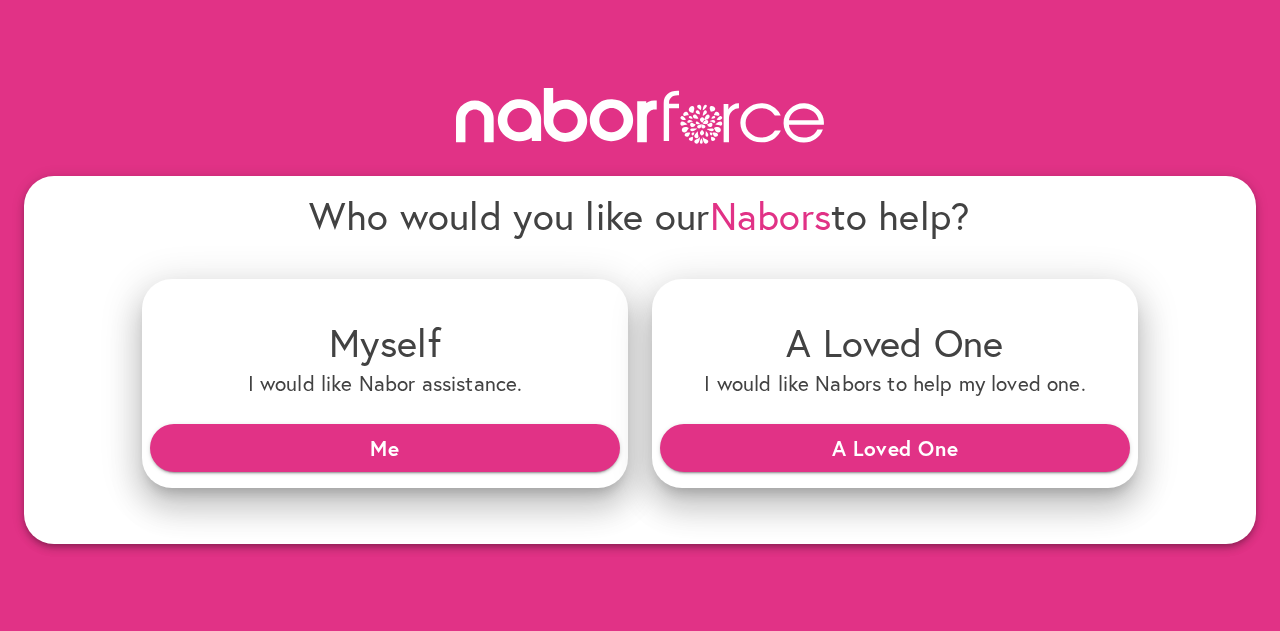 click on "A Loved One" at bounding box center (895, 448) 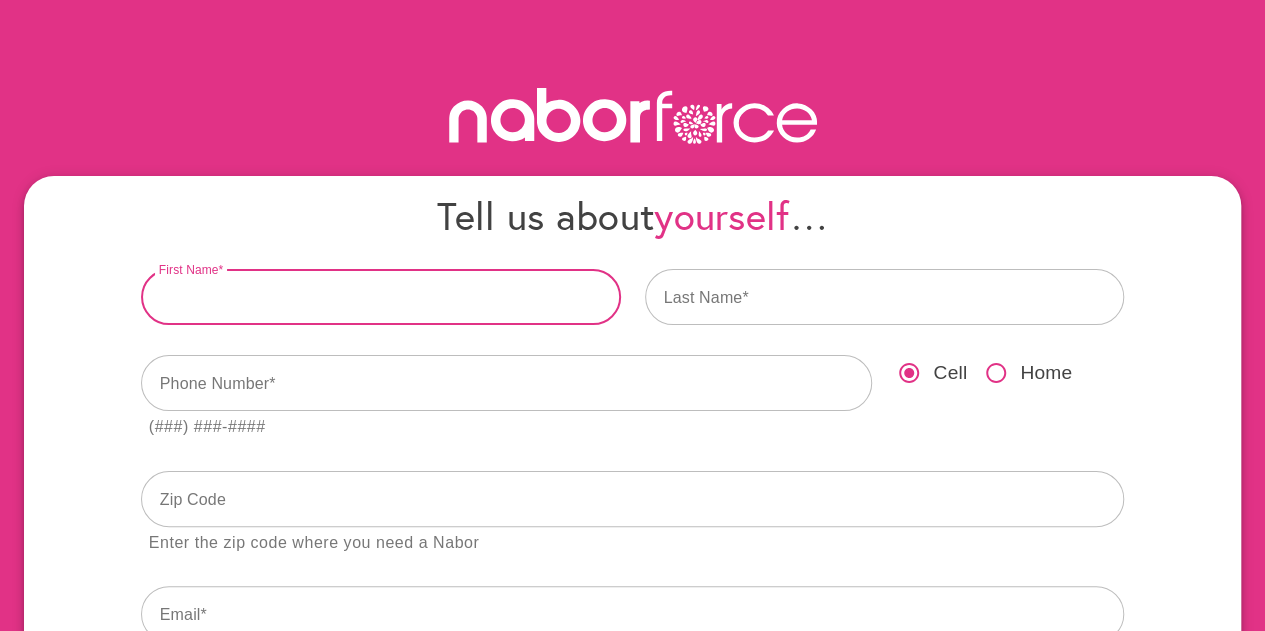 click at bounding box center (381, 297) 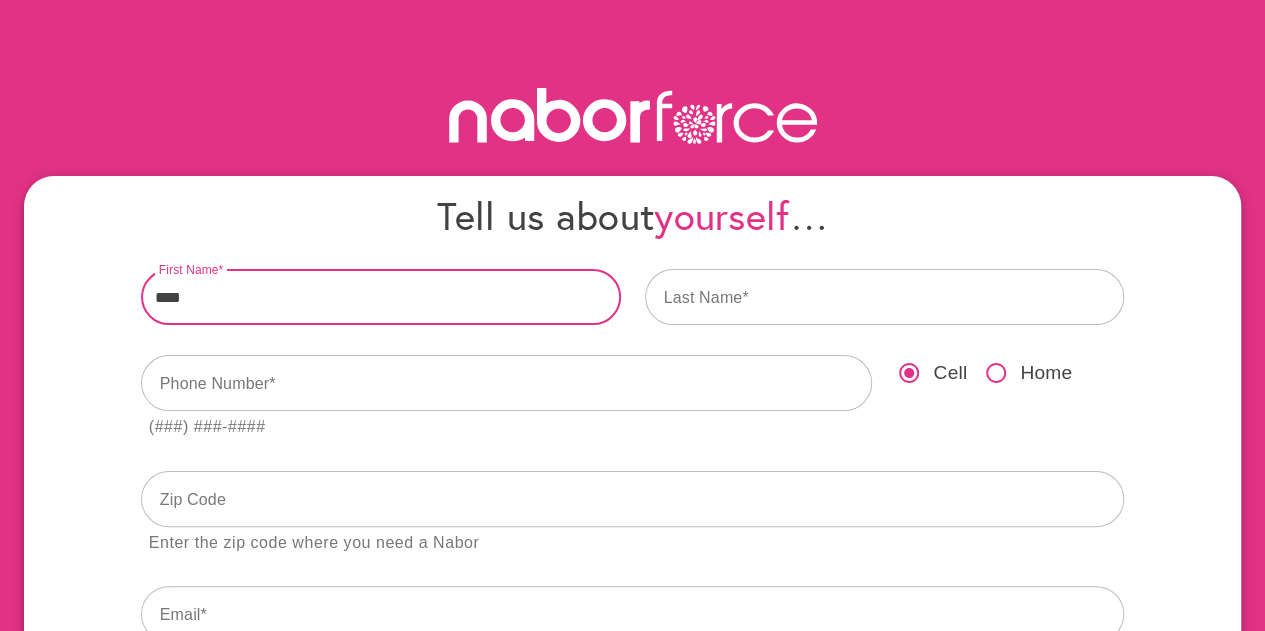 type on "****" 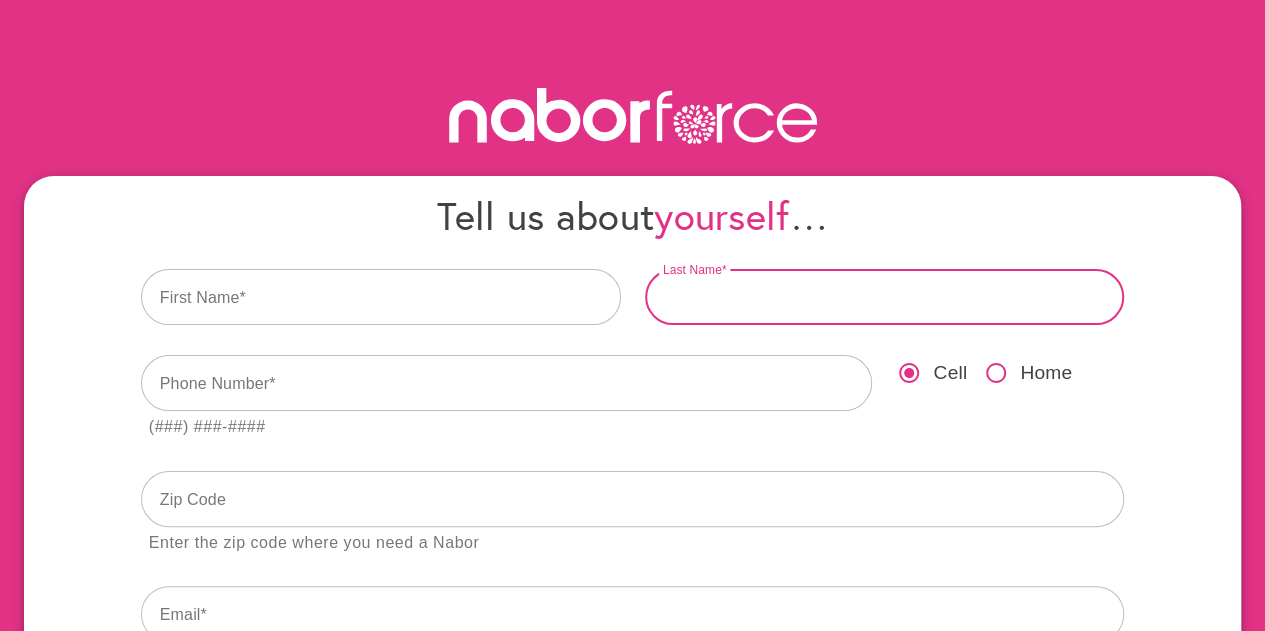 click at bounding box center [885, 297] 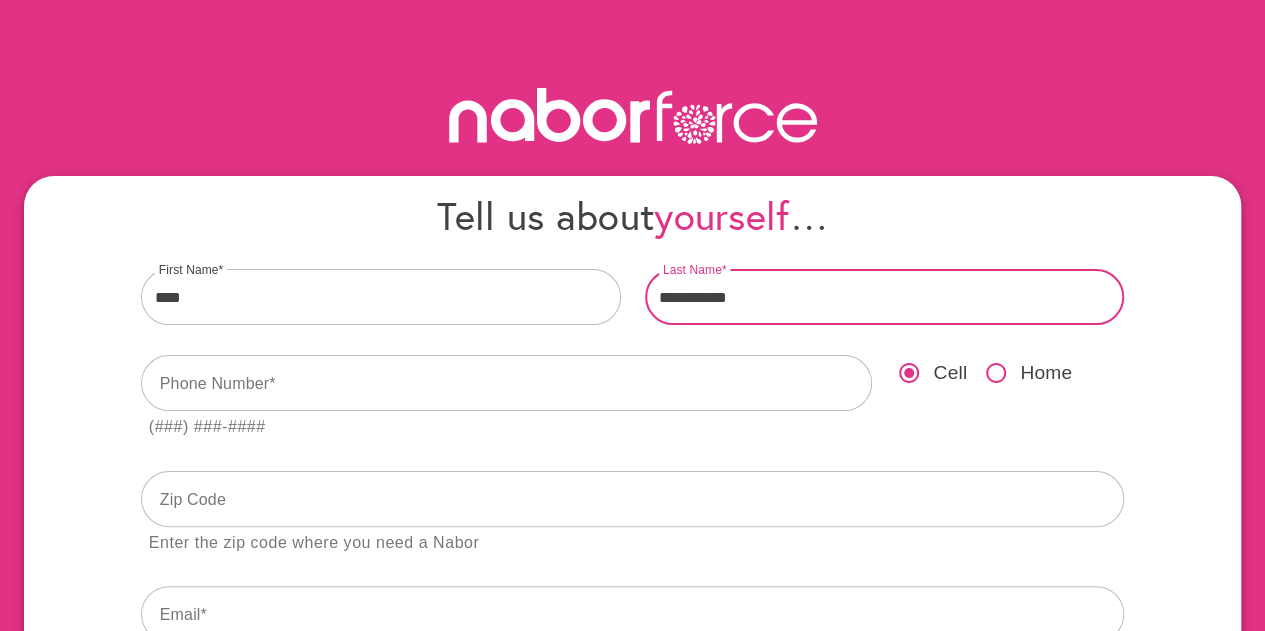 type on "**********" 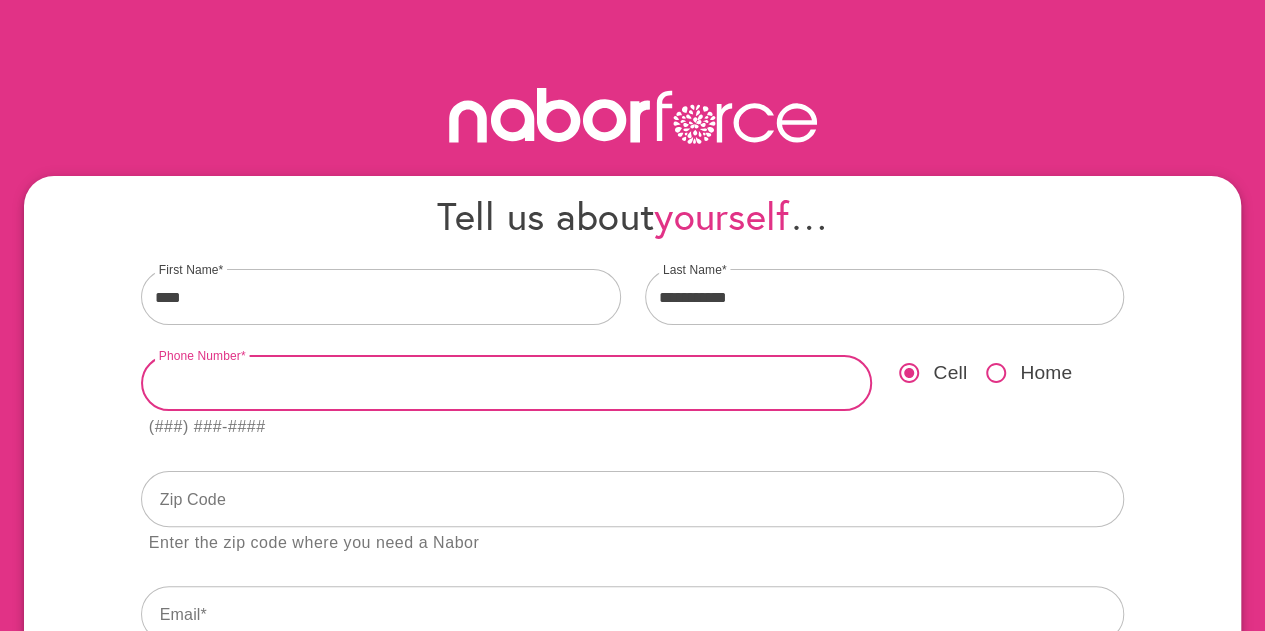 click at bounding box center [507, 383] 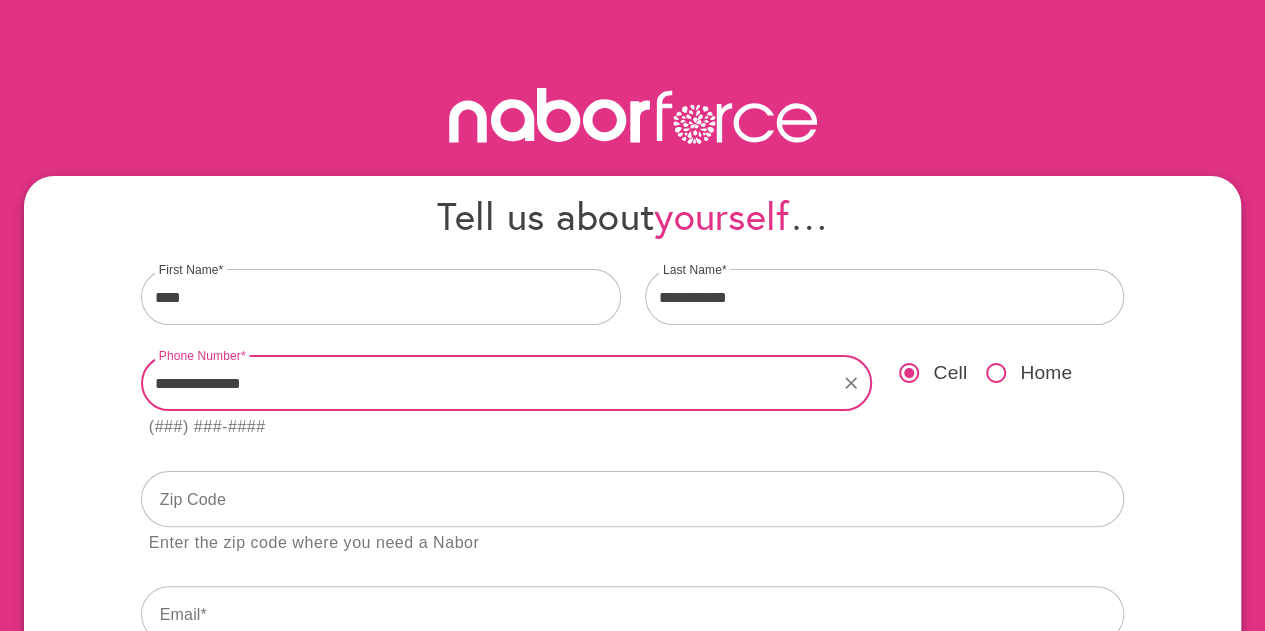 type on "**********" 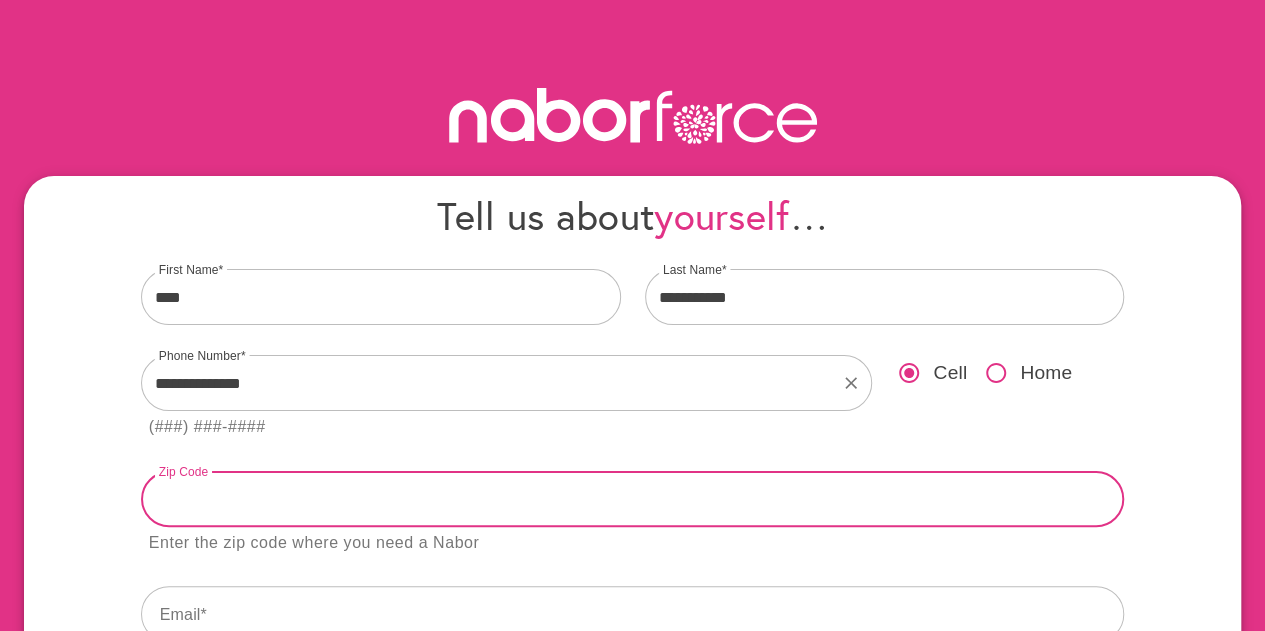 click at bounding box center [633, 499] 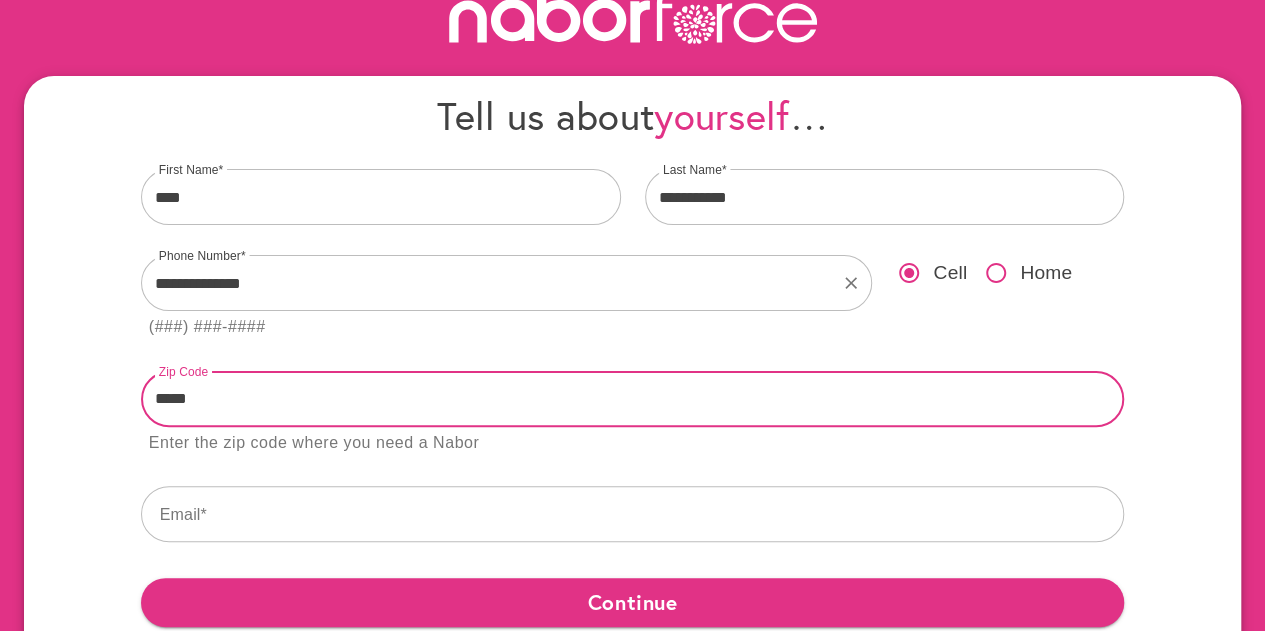 scroll, scrollTop: 200, scrollLeft: 0, axis: vertical 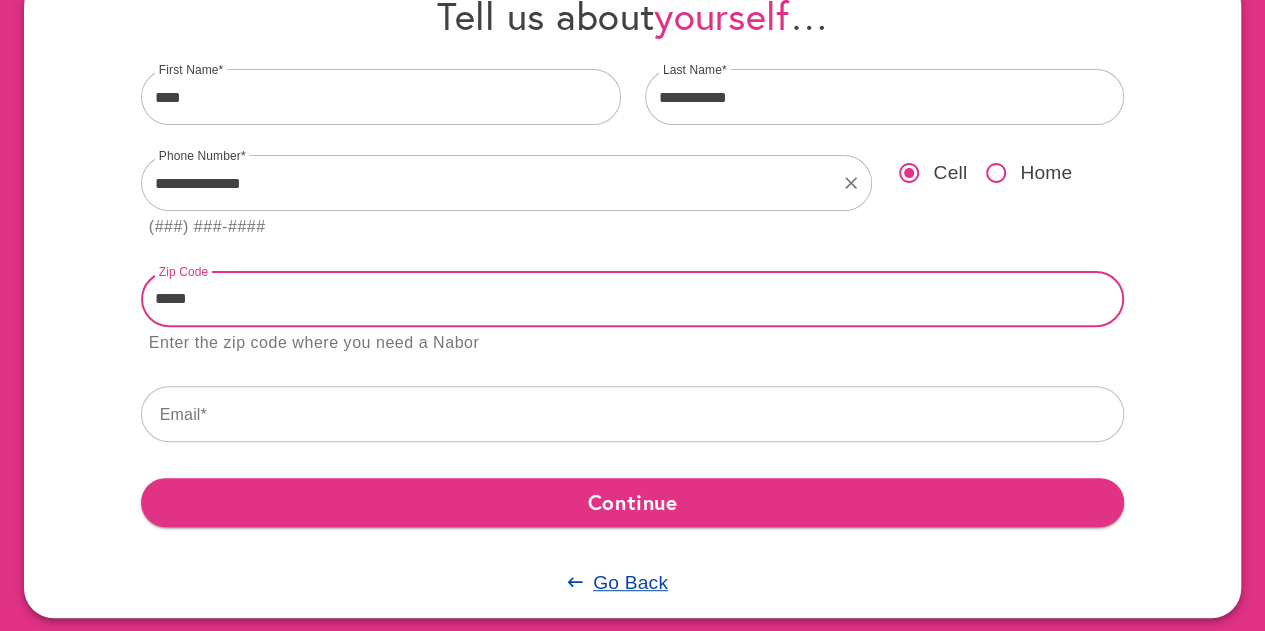 type on "*****" 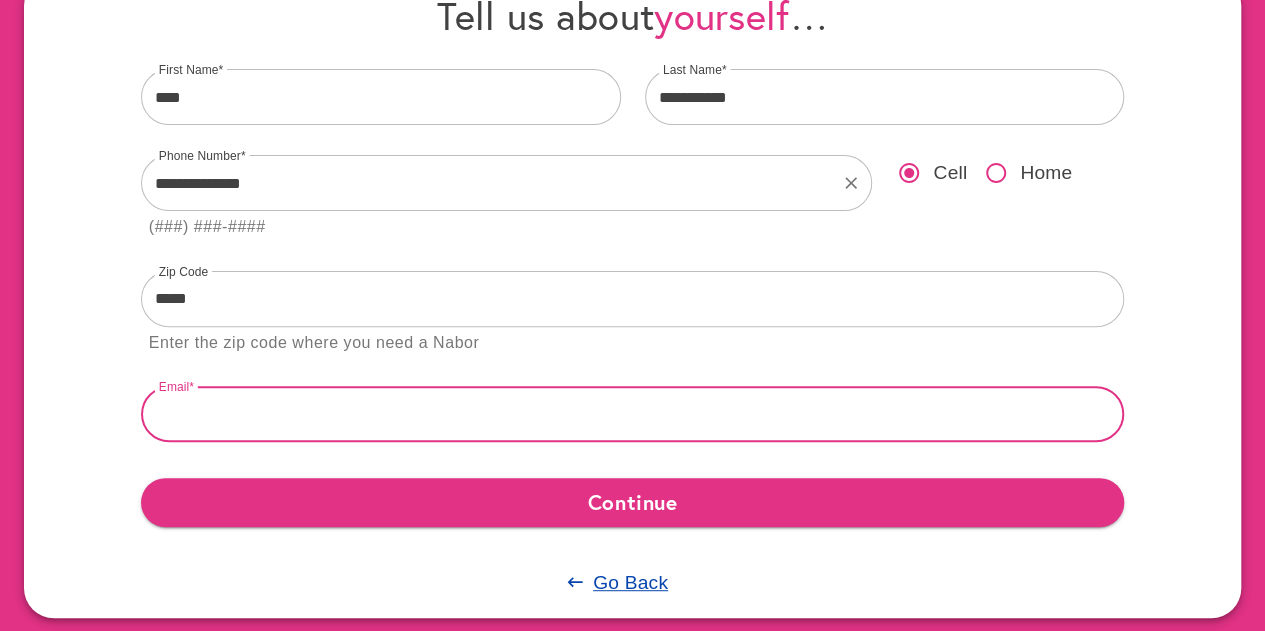 click at bounding box center (633, 414) 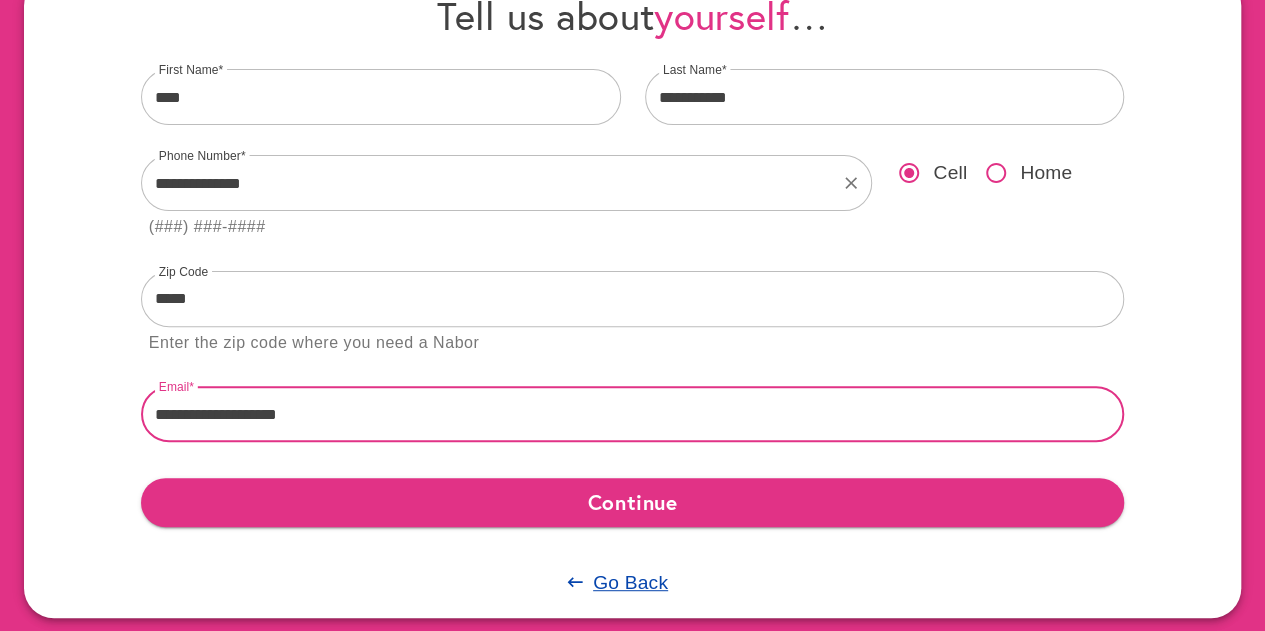 type on "**********" 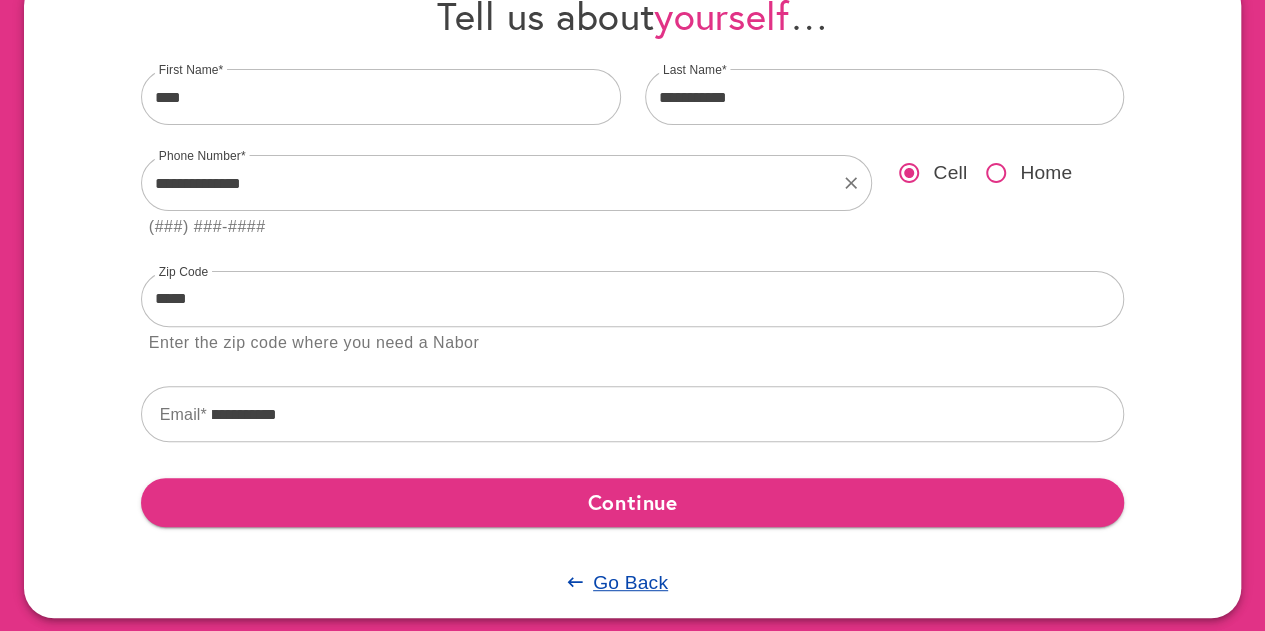 click on "Continue" at bounding box center (633, 502) 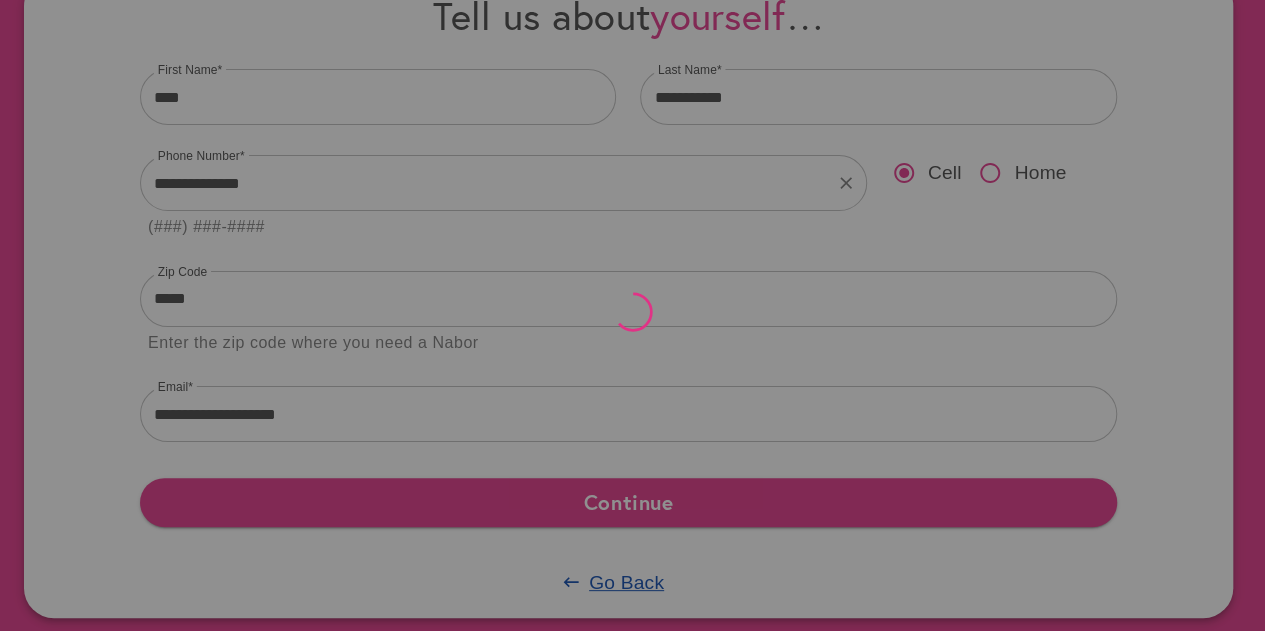 scroll, scrollTop: 0, scrollLeft: 0, axis: both 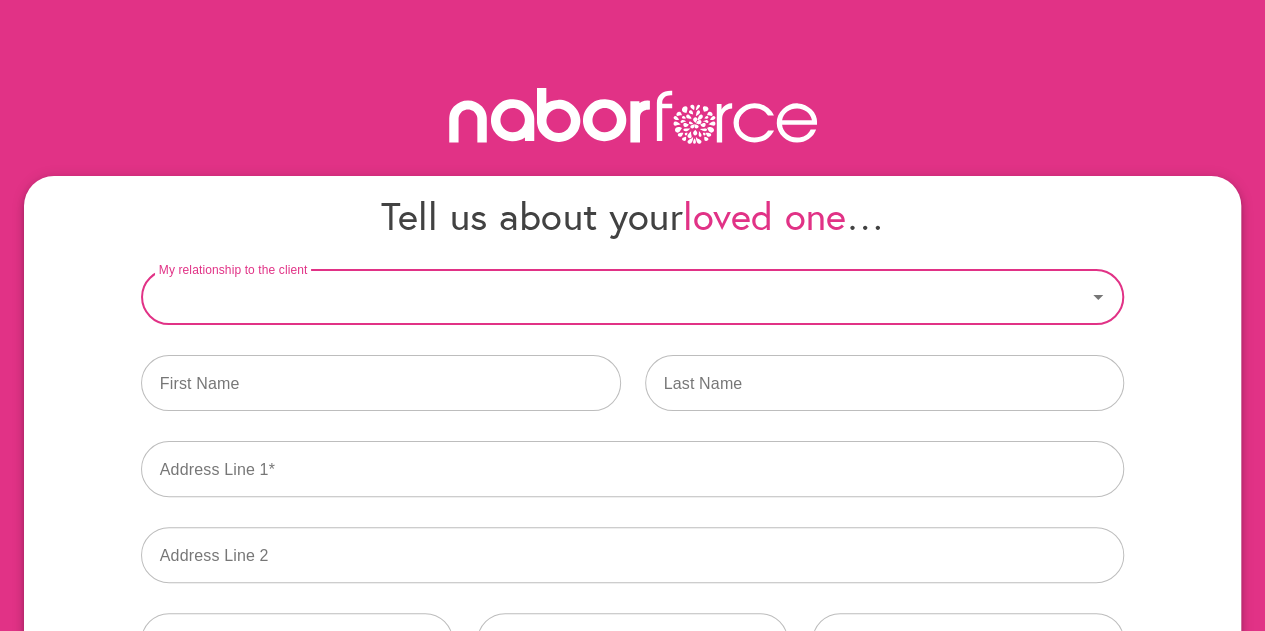 click on "My relationship to the client" at bounding box center [614, 297] 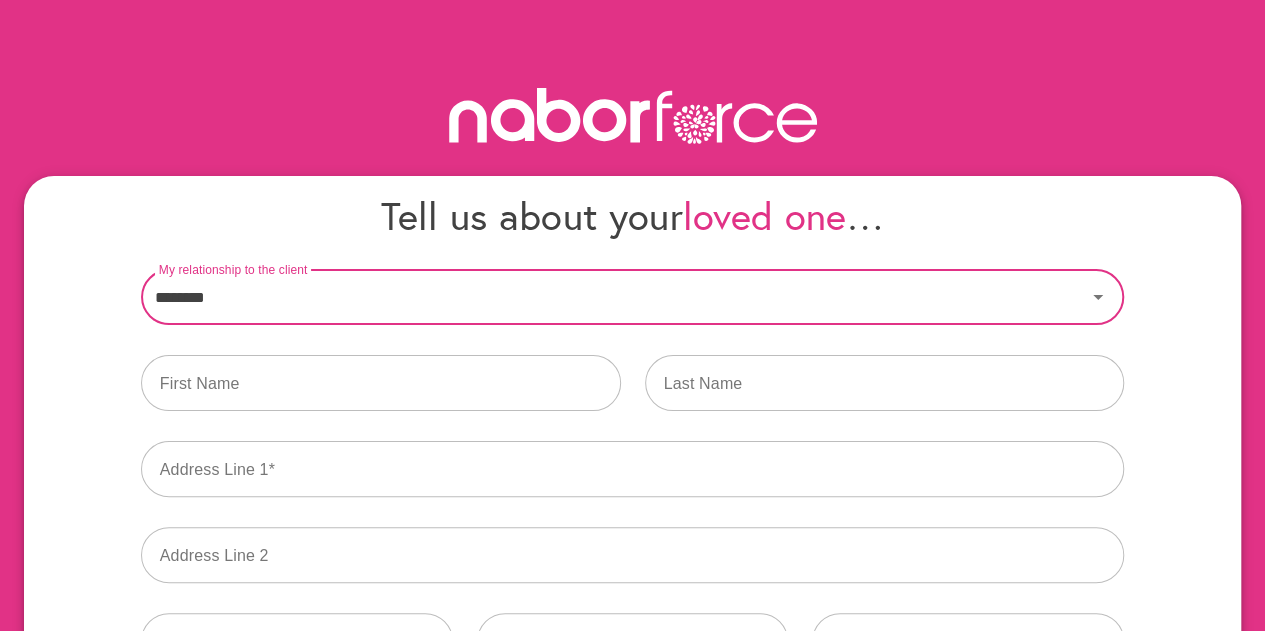 click 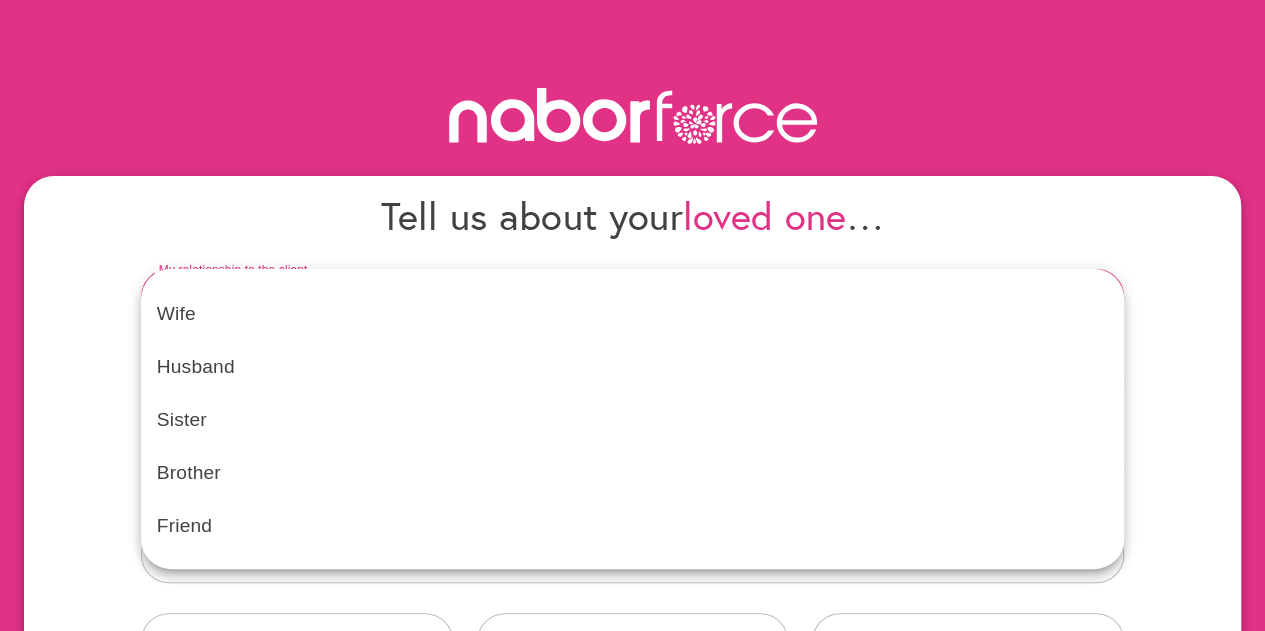 scroll, scrollTop: 244, scrollLeft: 0, axis: vertical 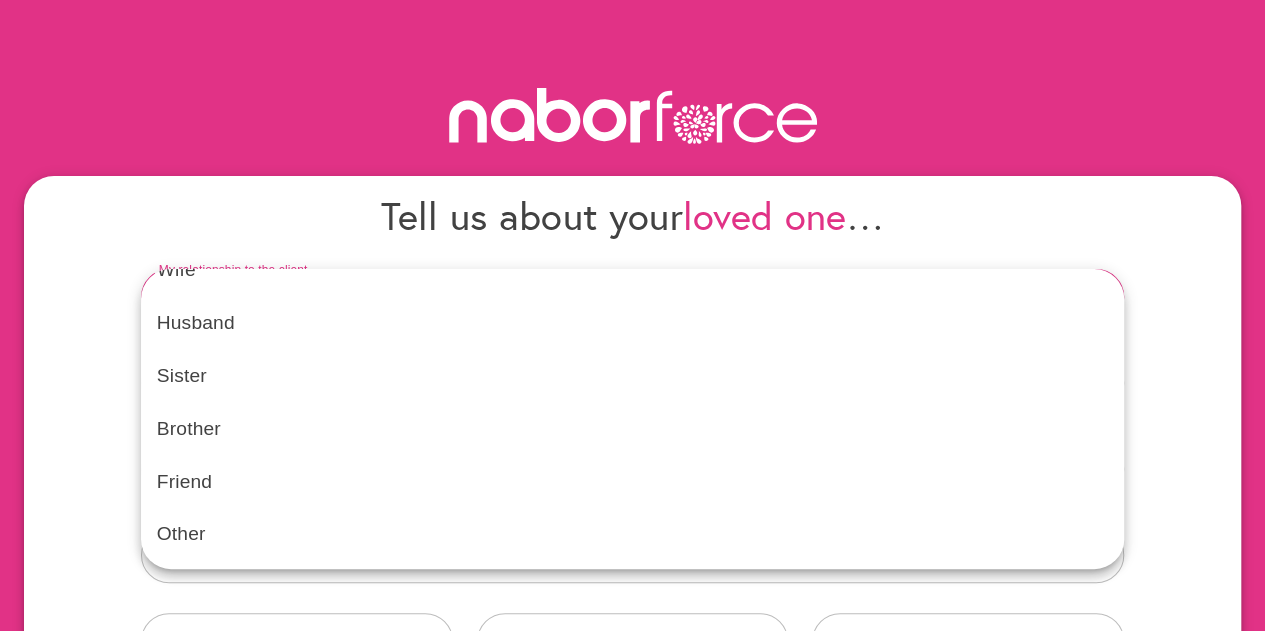 click on "Other" at bounding box center (632, 534) 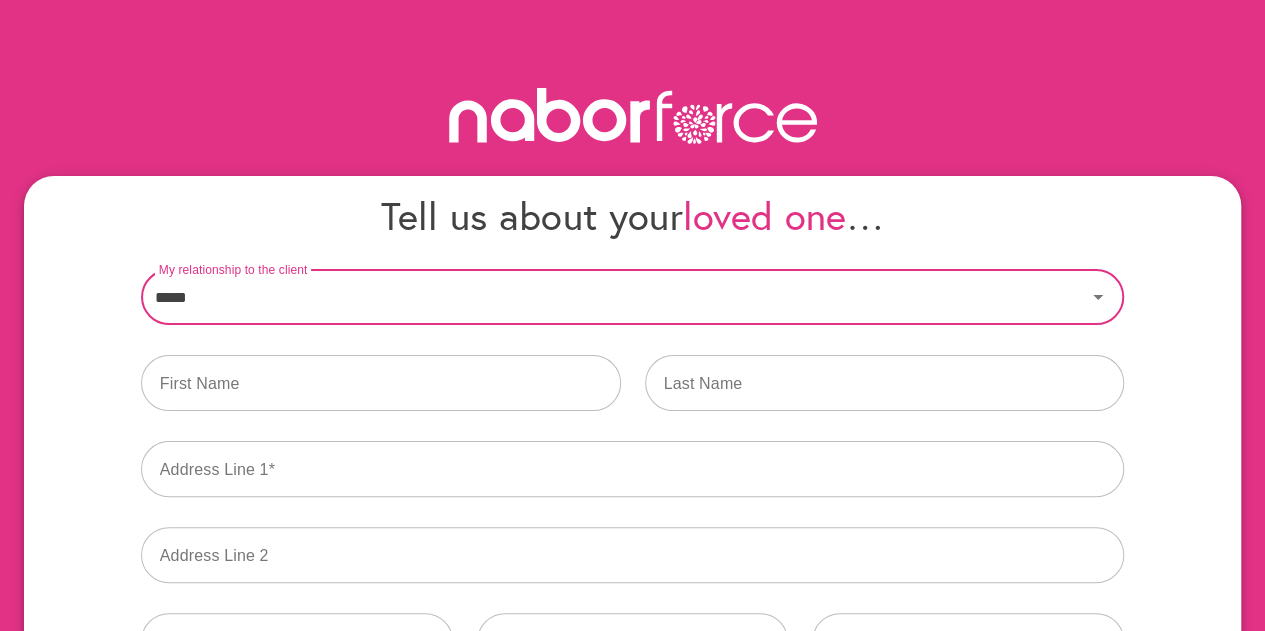 click 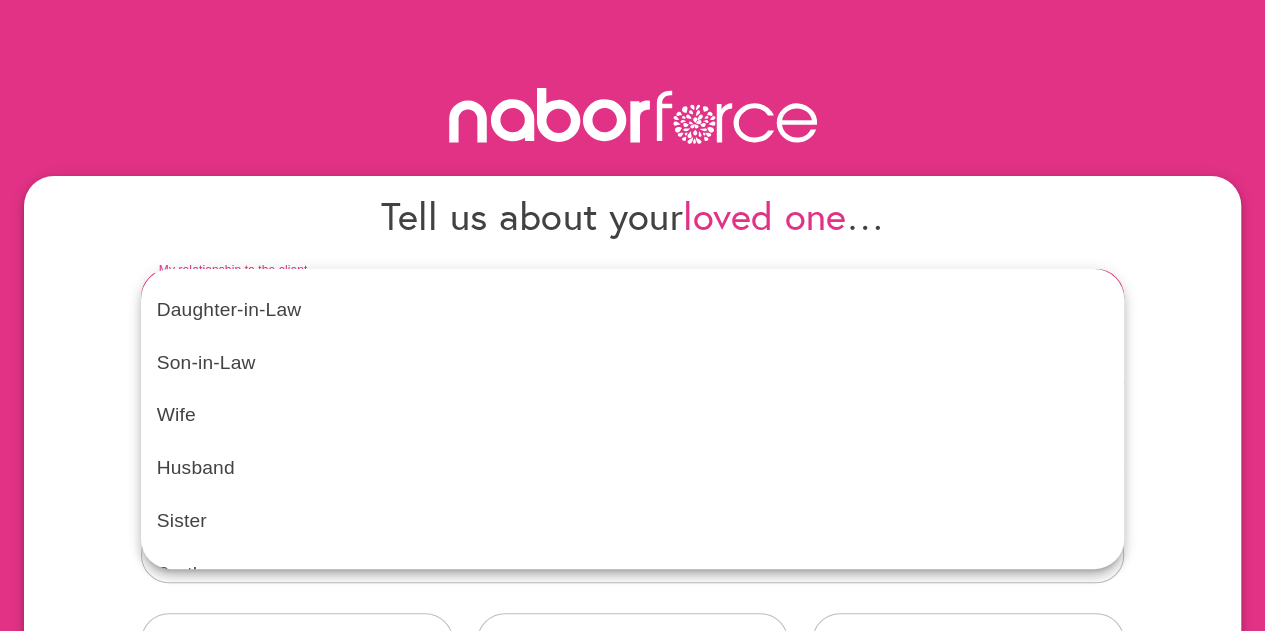 scroll, scrollTop: 0, scrollLeft: 0, axis: both 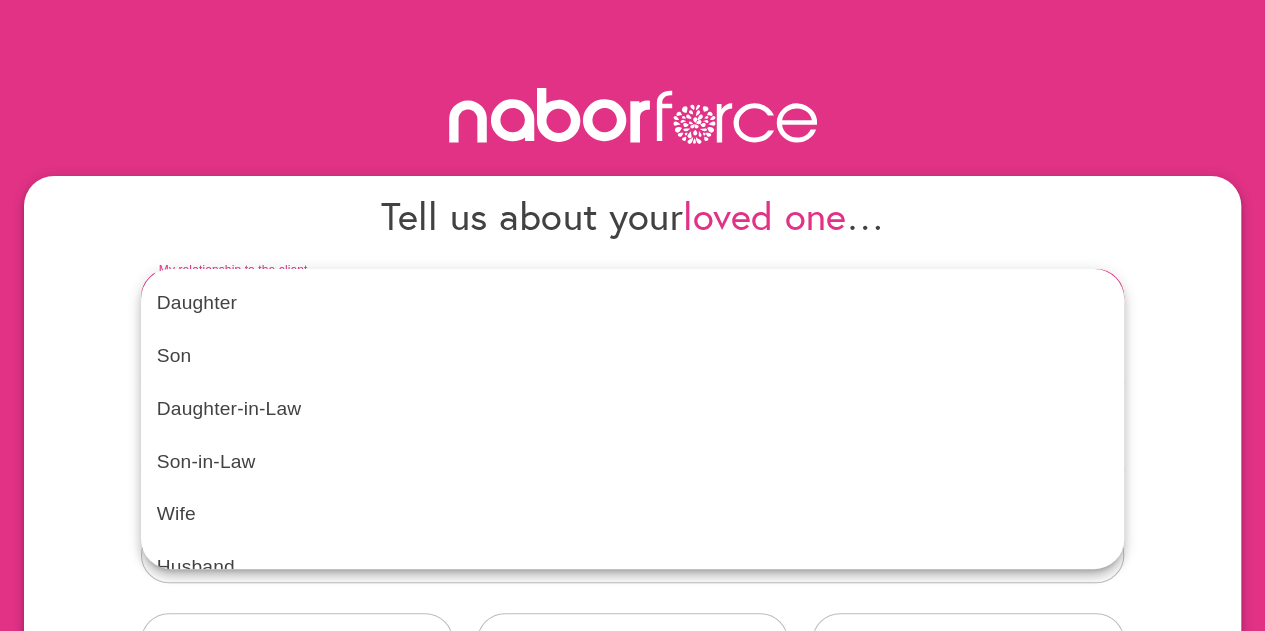 click on "Daughter" at bounding box center [632, 303] 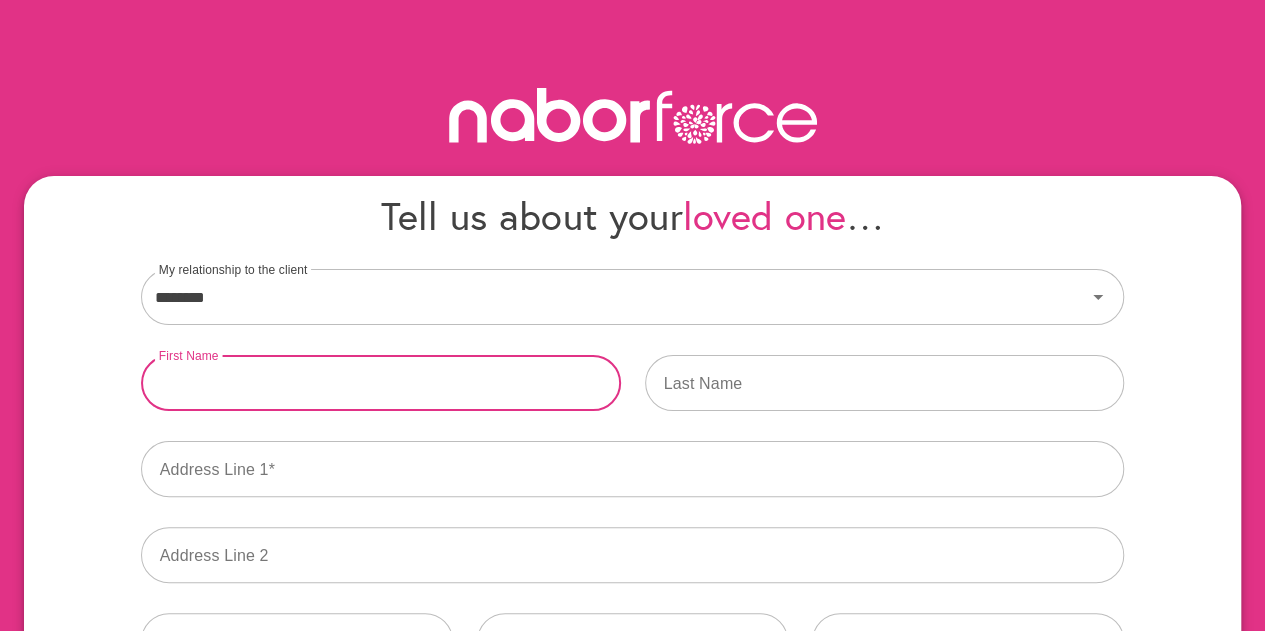 click at bounding box center (381, 383) 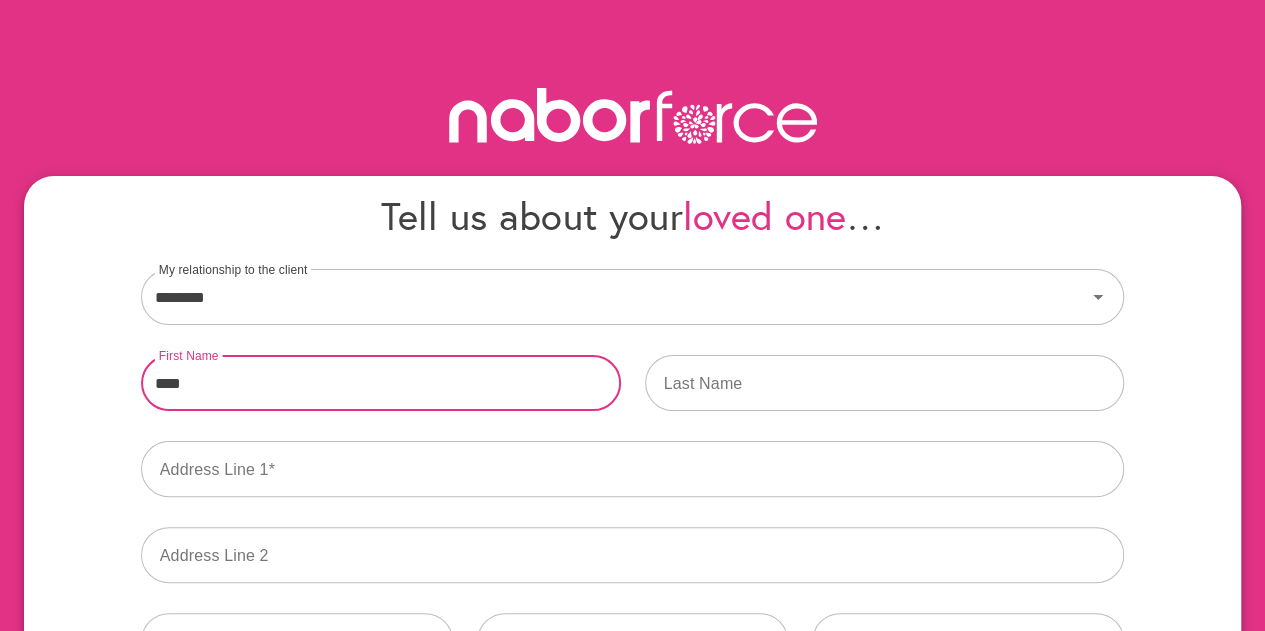 type on "****" 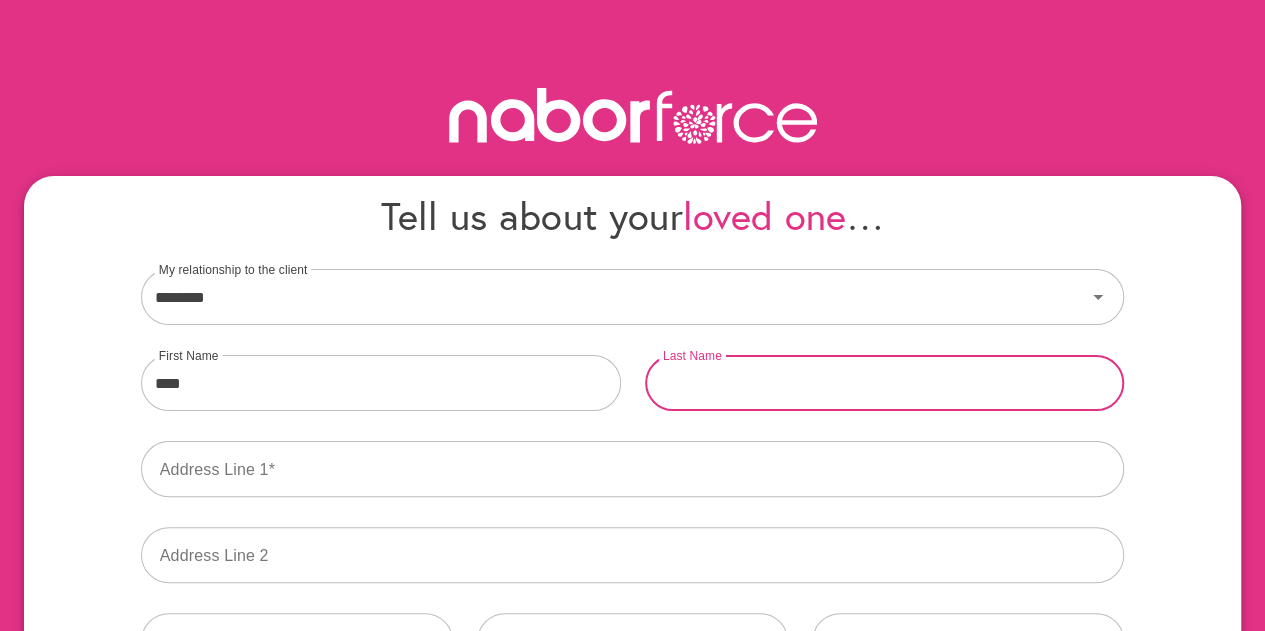 click at bounding box center [885, 383] 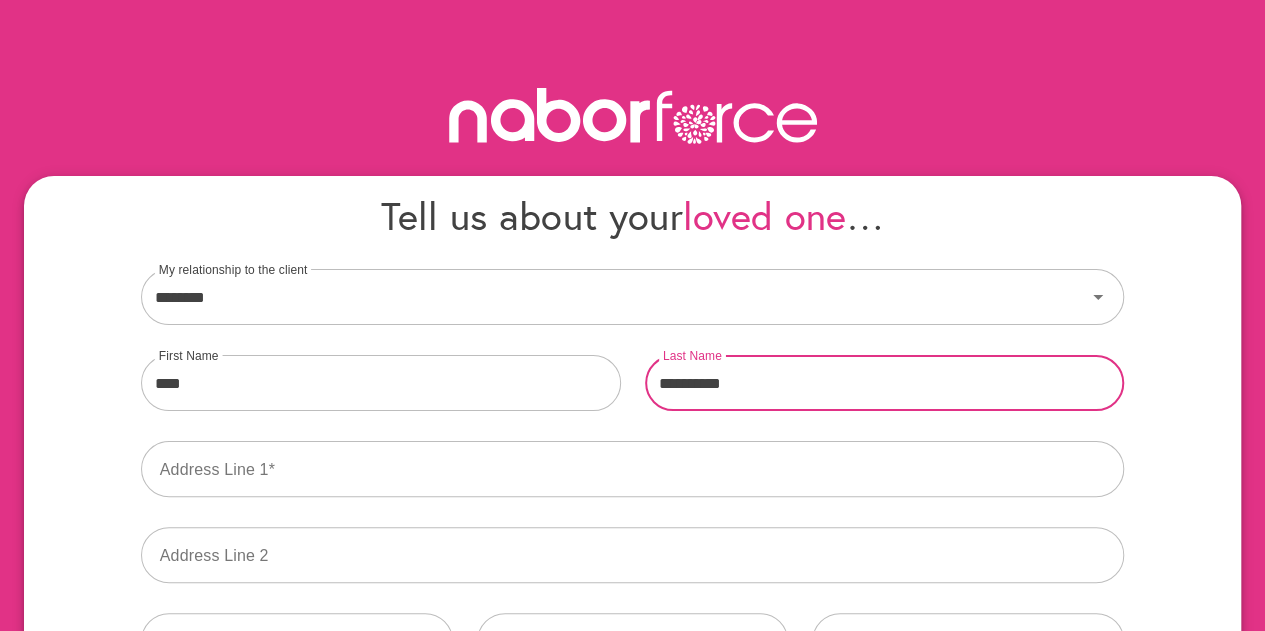 type on "**********" 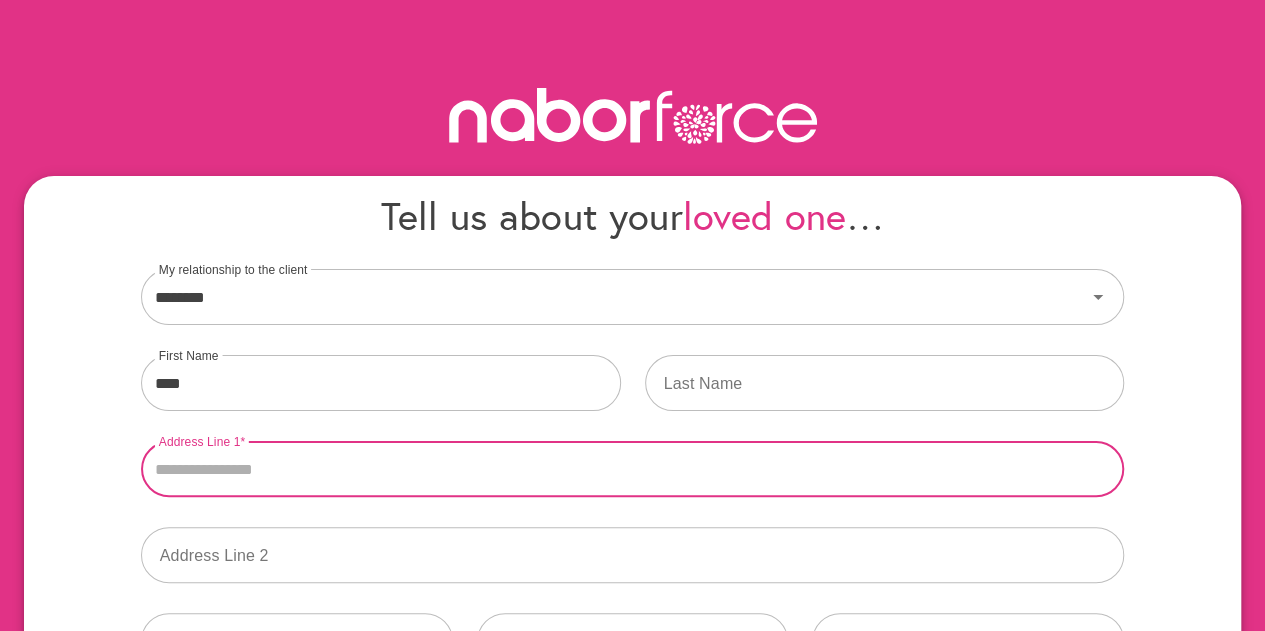 click on "Address Line 1" at bounding box center (633, 469) 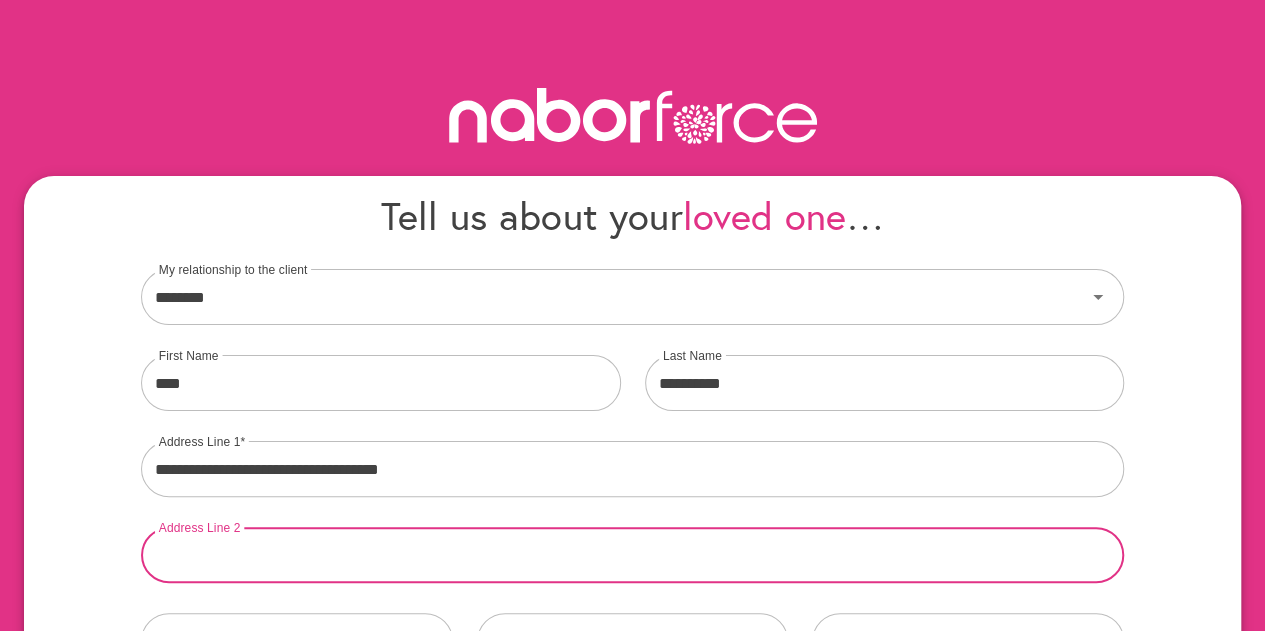type on "*****" 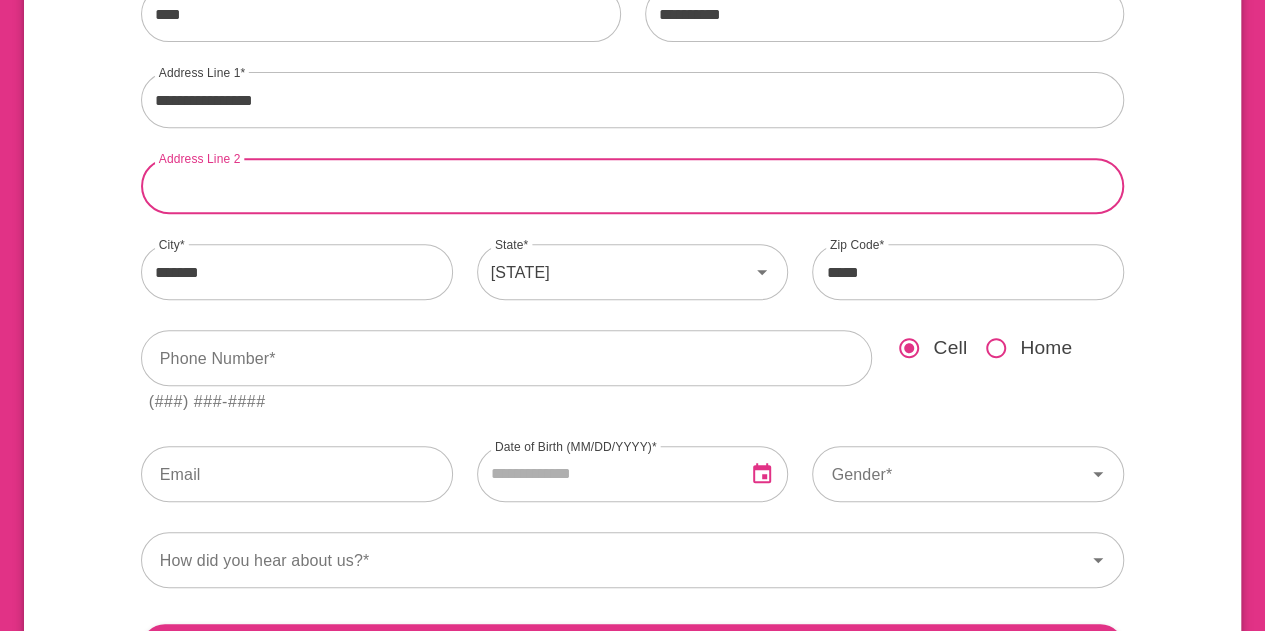 scroll, scrollTop: 400, scrollLeft: 0, axis: vertical 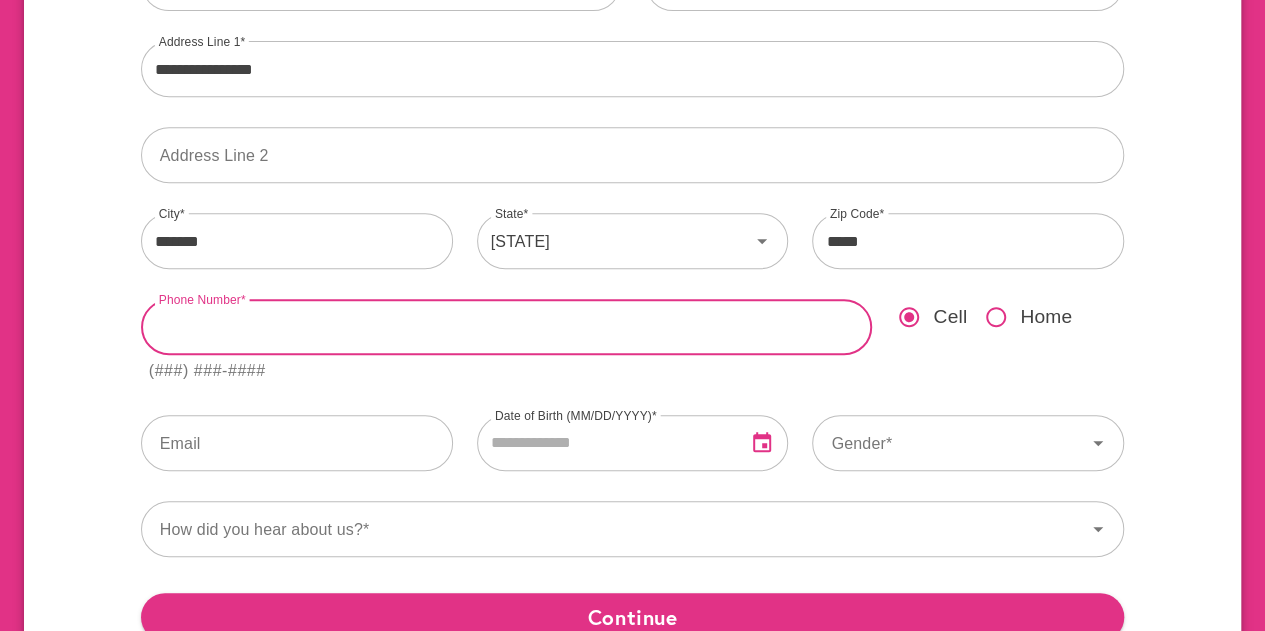 click at bounding box center [507, 327] 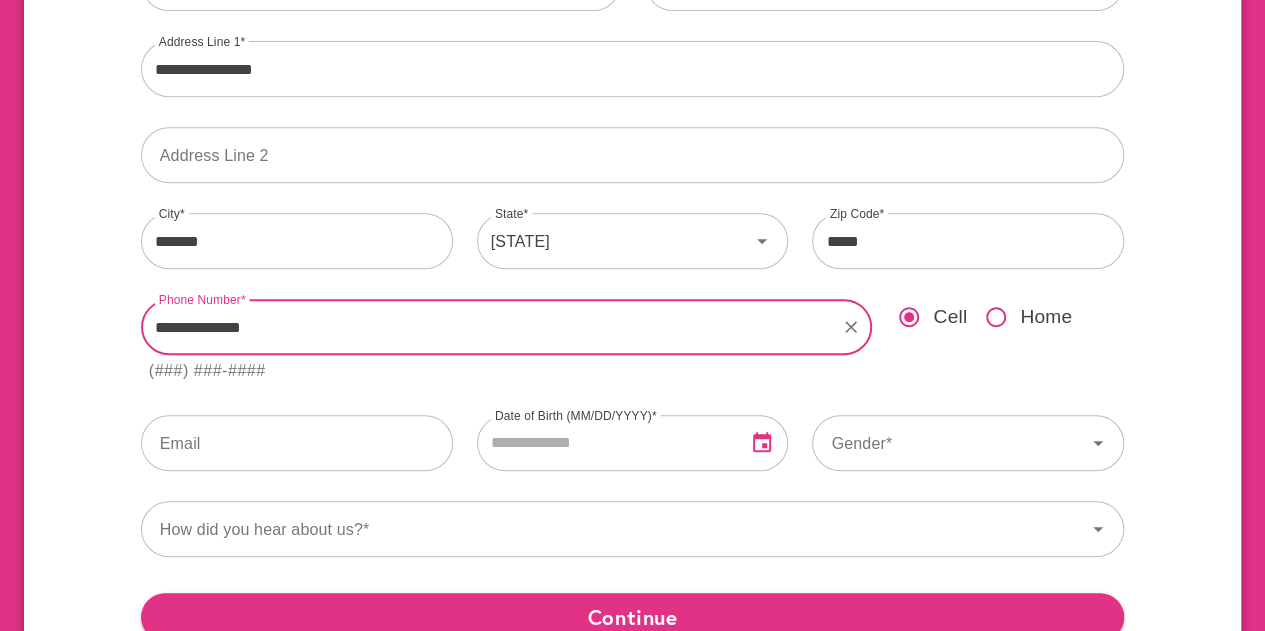 type on "**********" 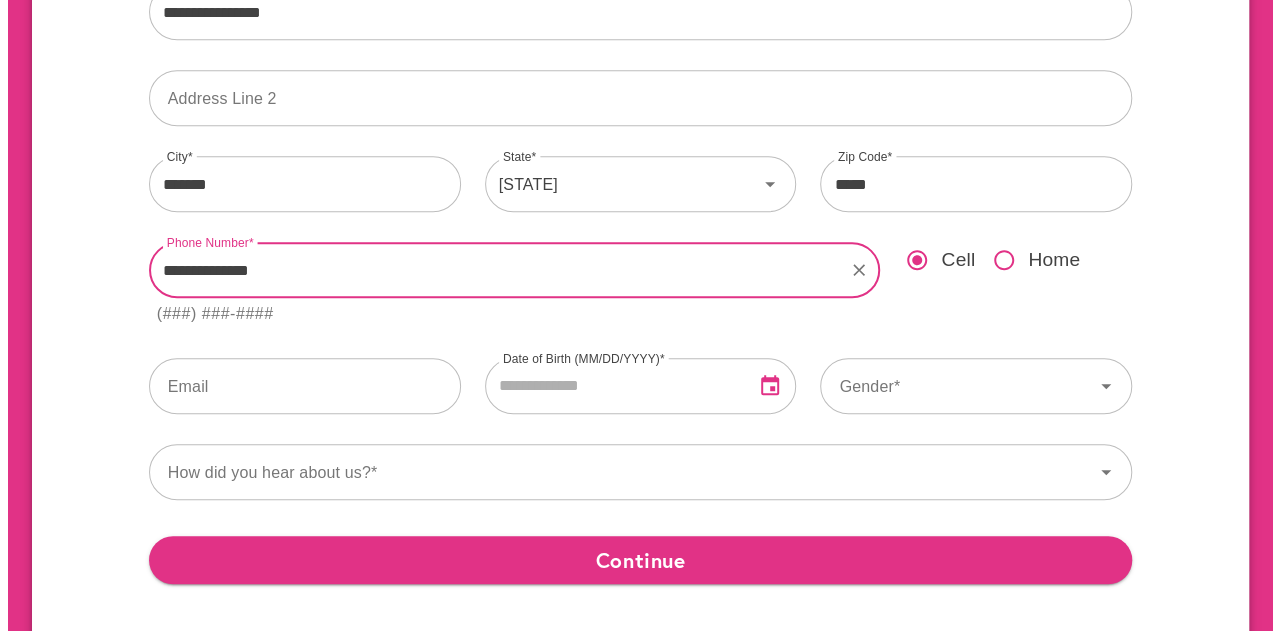 scroll, scrollTop: 500, scrollLeft: 0, axis: vertical 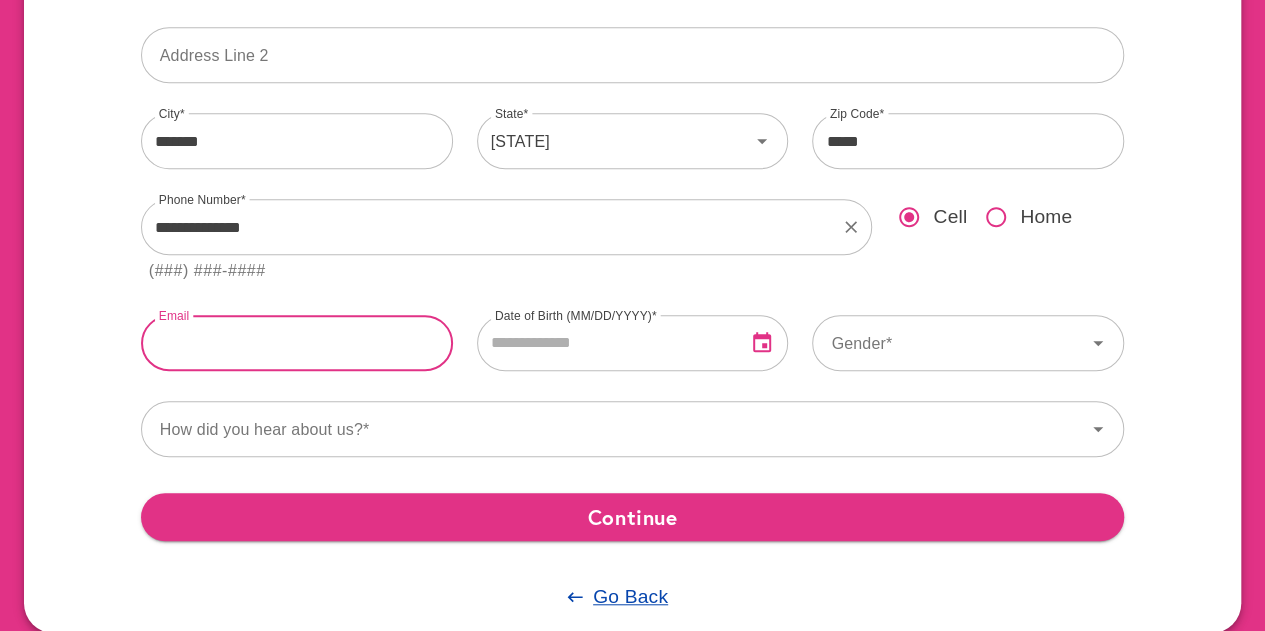 click at bounding box center (297, 343) 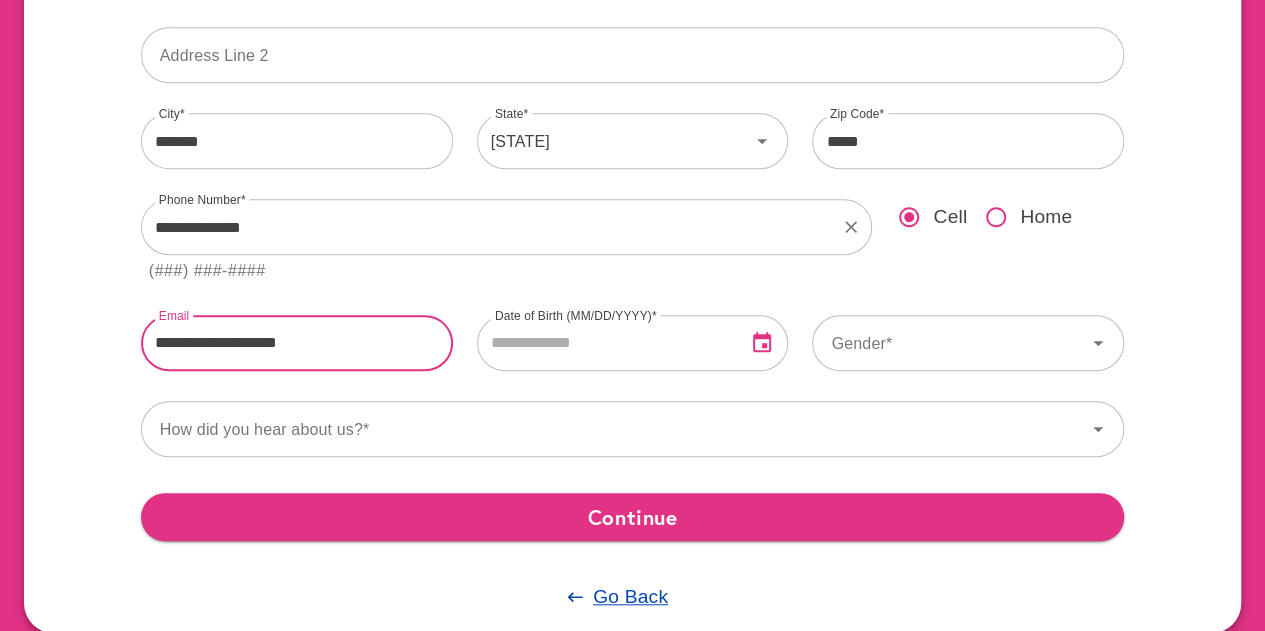 type on "**********" 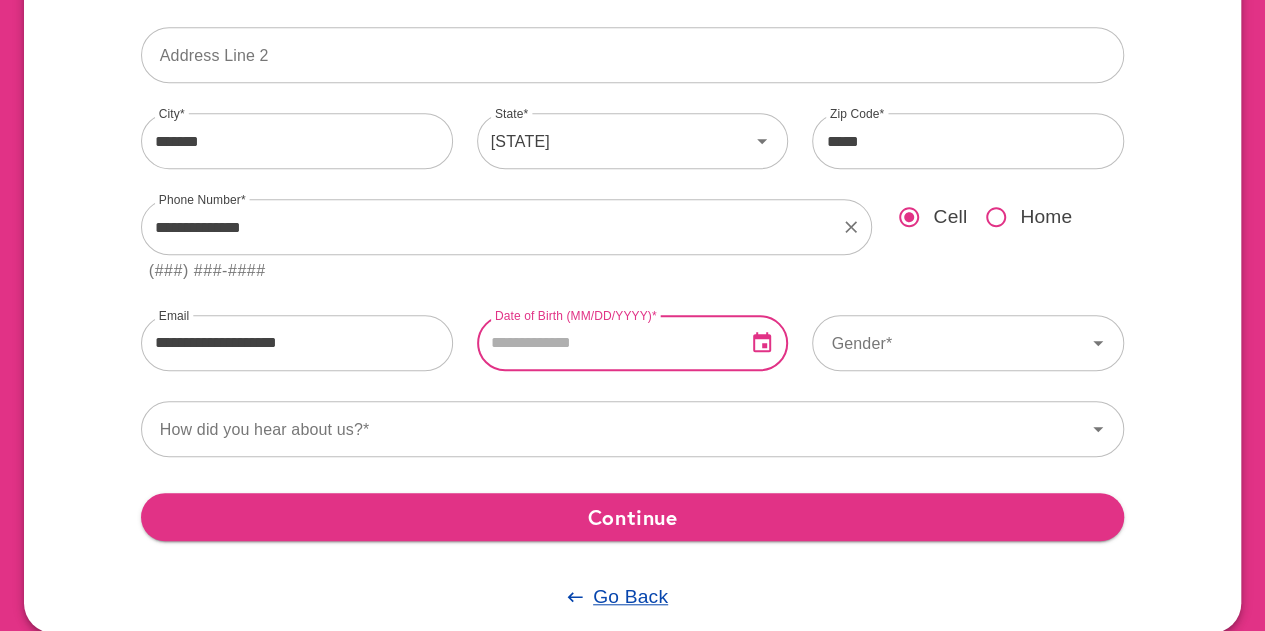 click at bounding box center (604, 343) 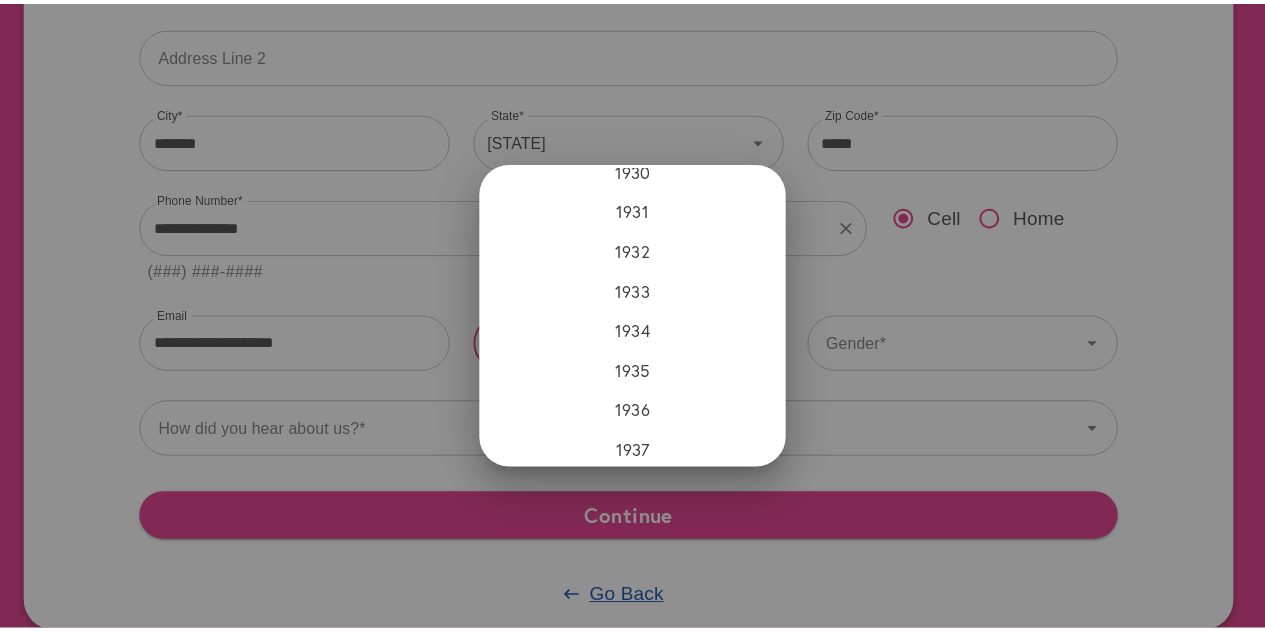 scroll, scrollTop: 1077, scrollLeft: 0, axis: vertical 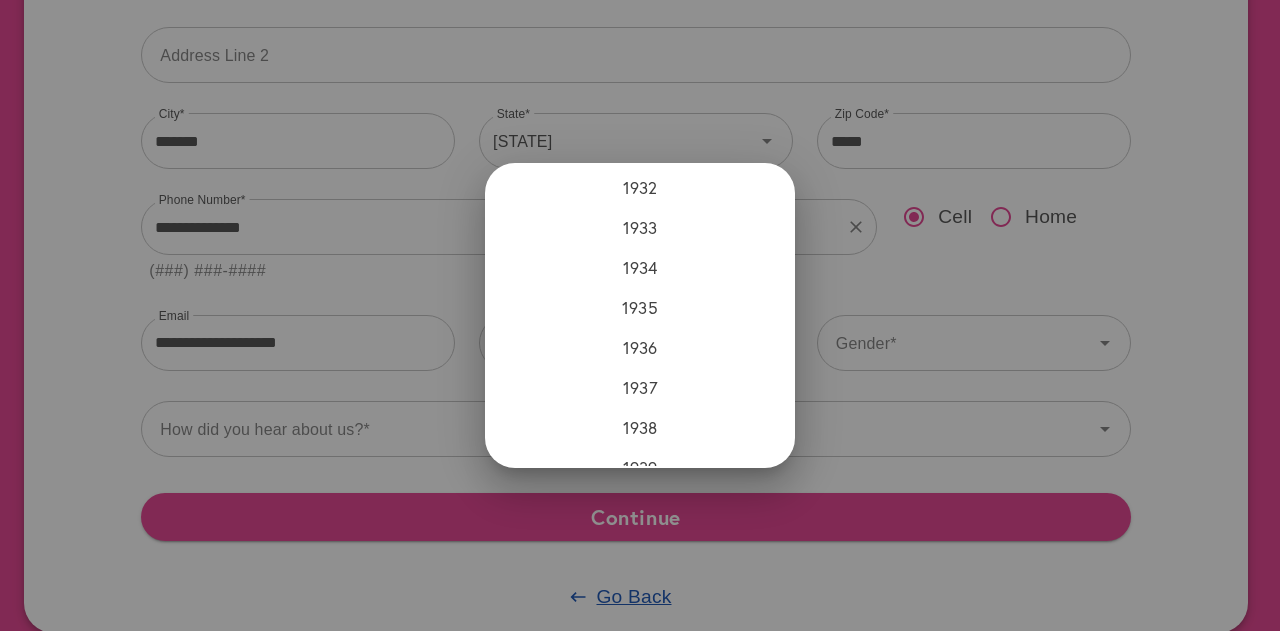 click on "1937" at bounding box center [640, 389] 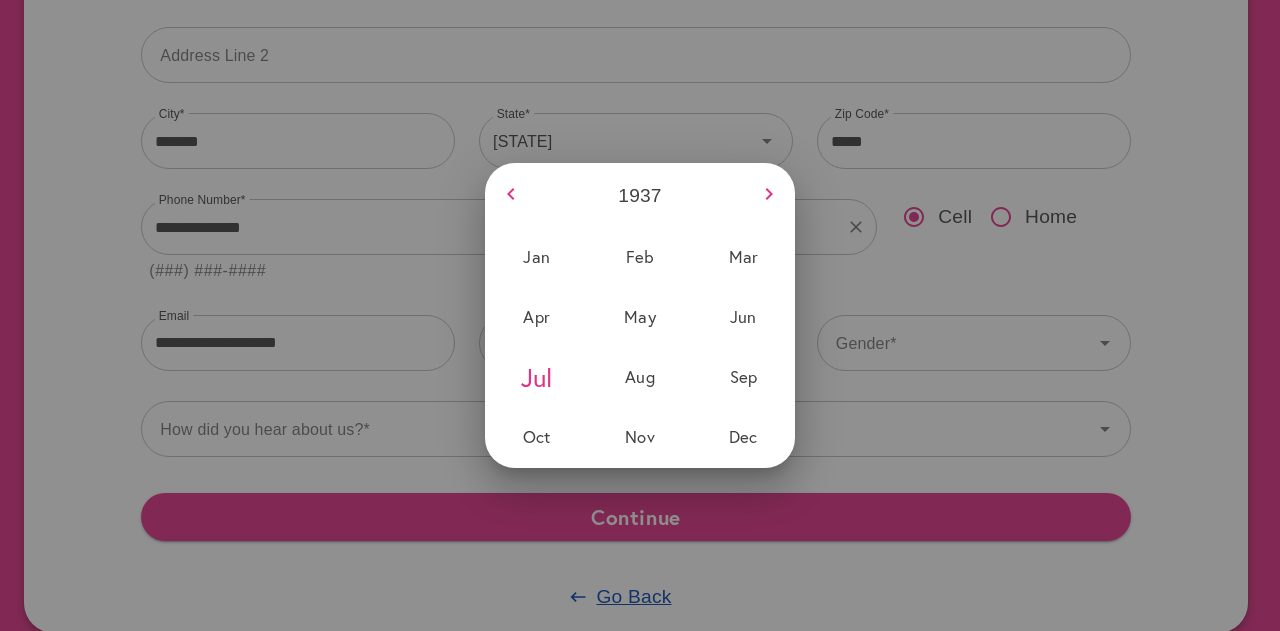 click on "Jul" at bounding box center [536, 377] 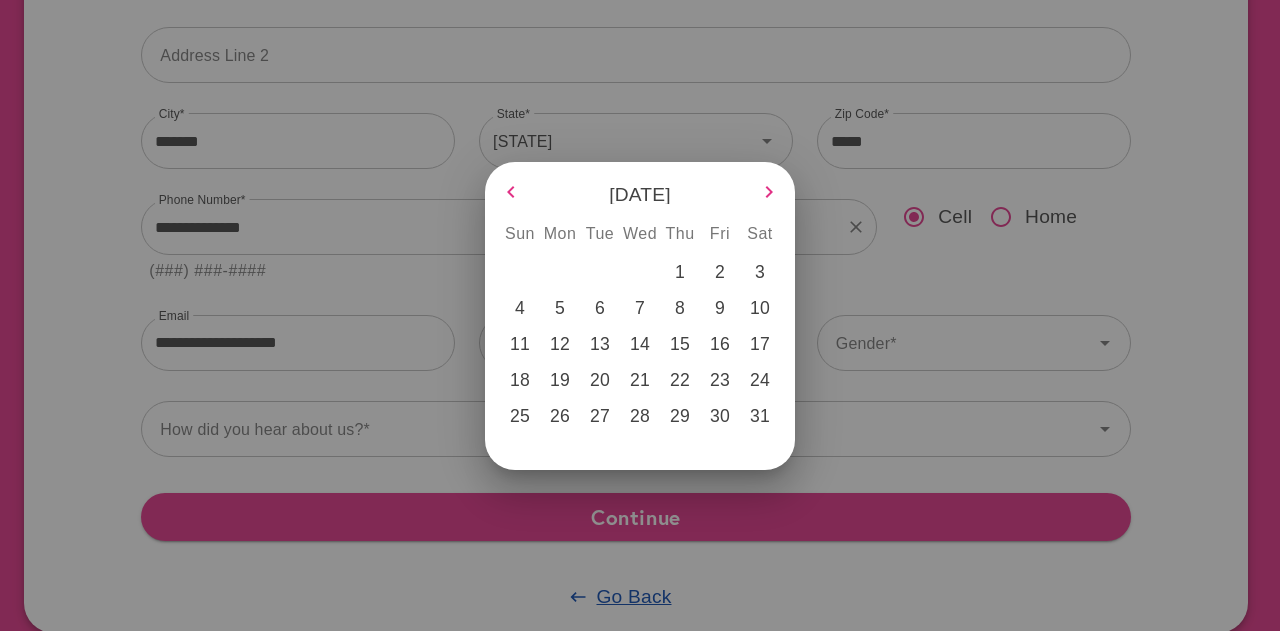 click on "22" at bounding box center [680, 380] 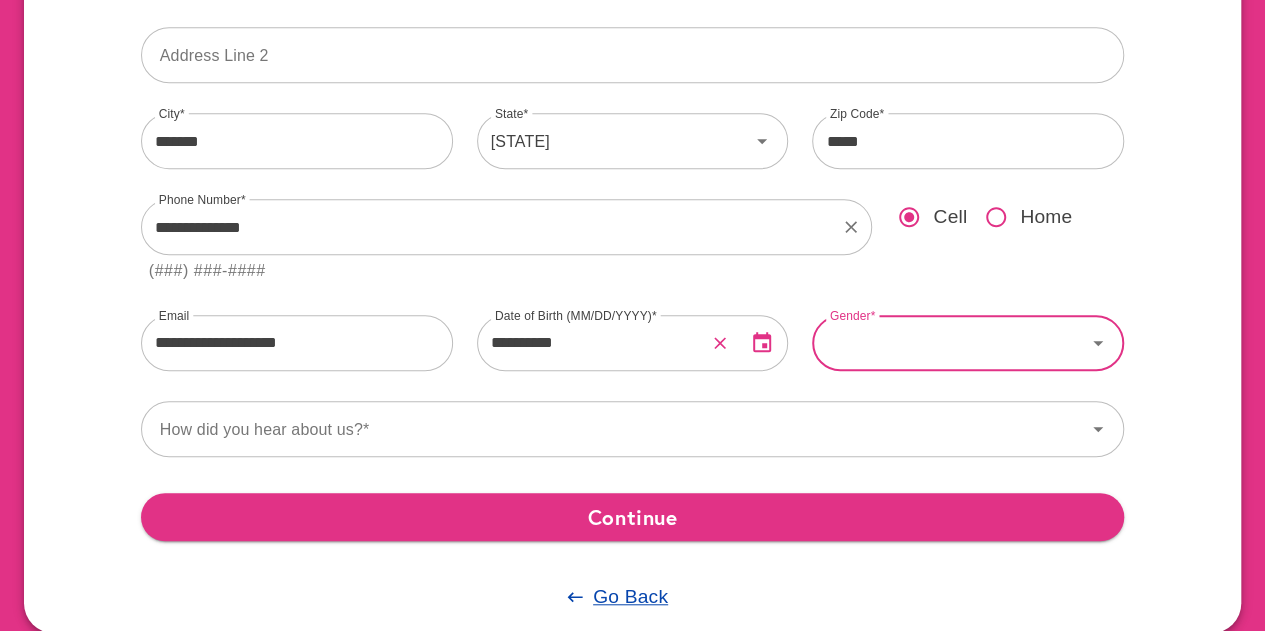click 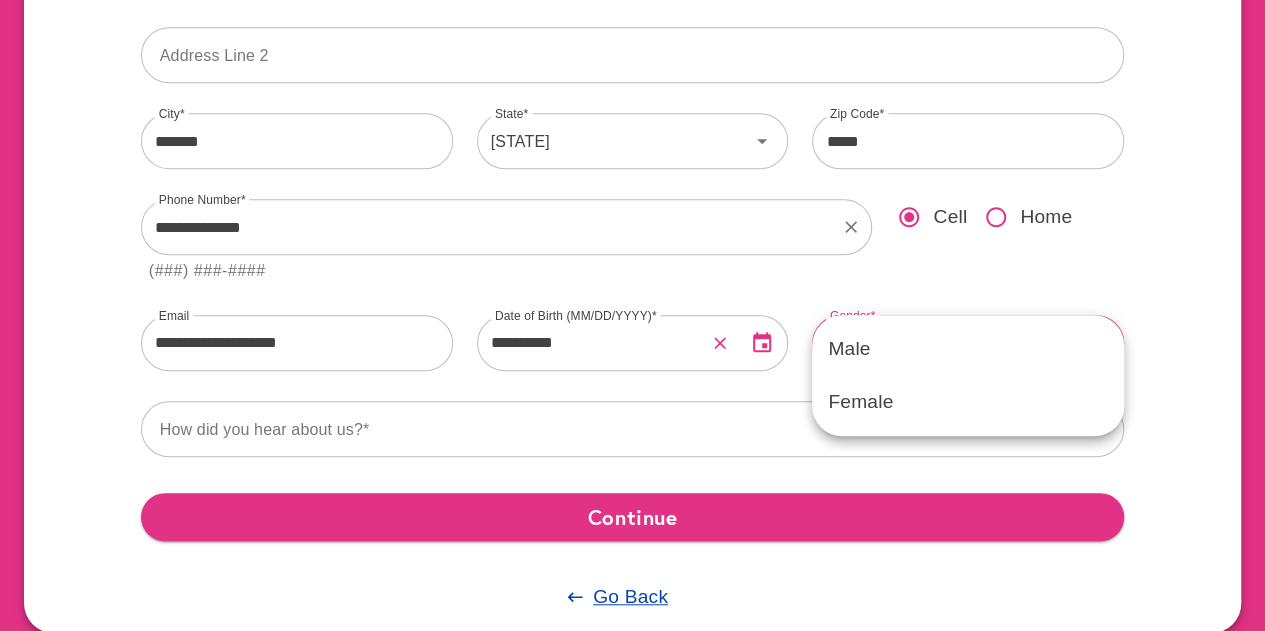 click on "Female" at bounding box center [968, 402] 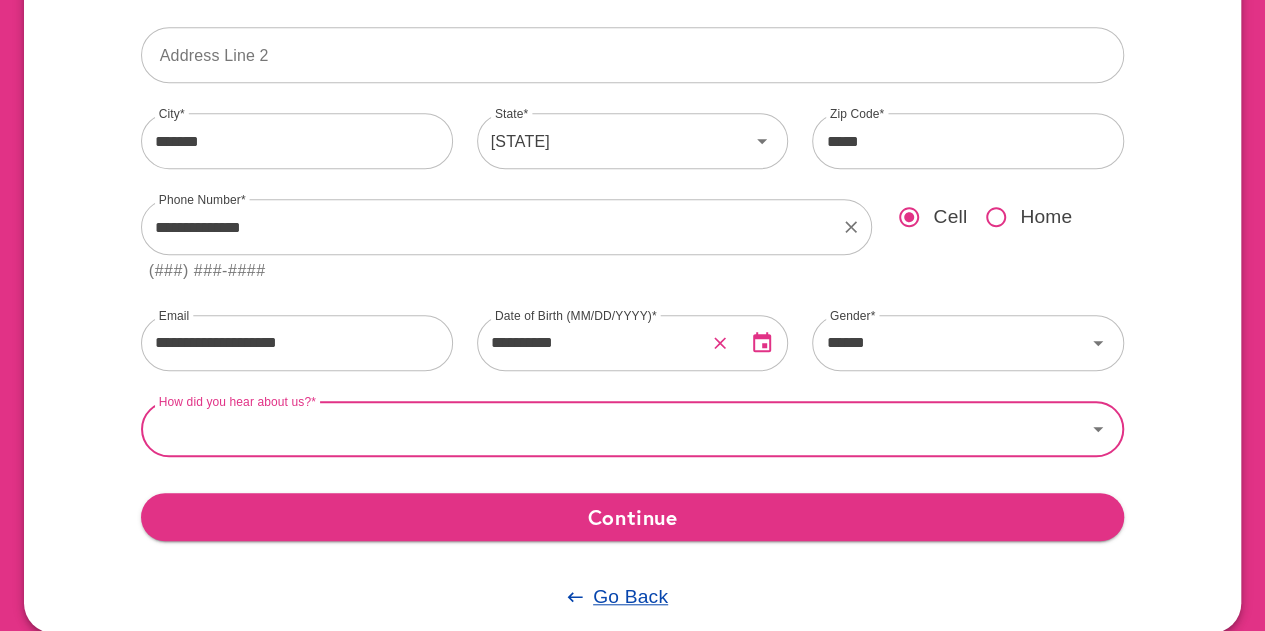 click on "How did you hear about us?" at bounding box center (614, 429) 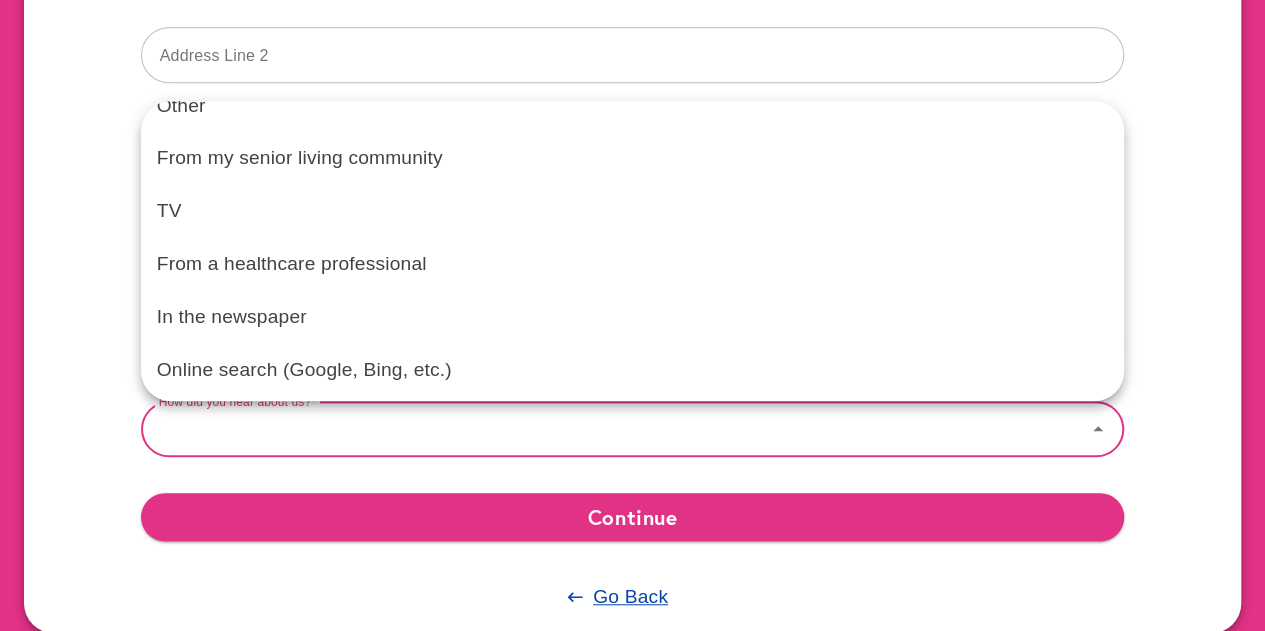 scroll, scrollTop: 38, scrollLeft: 0, axis: vertical 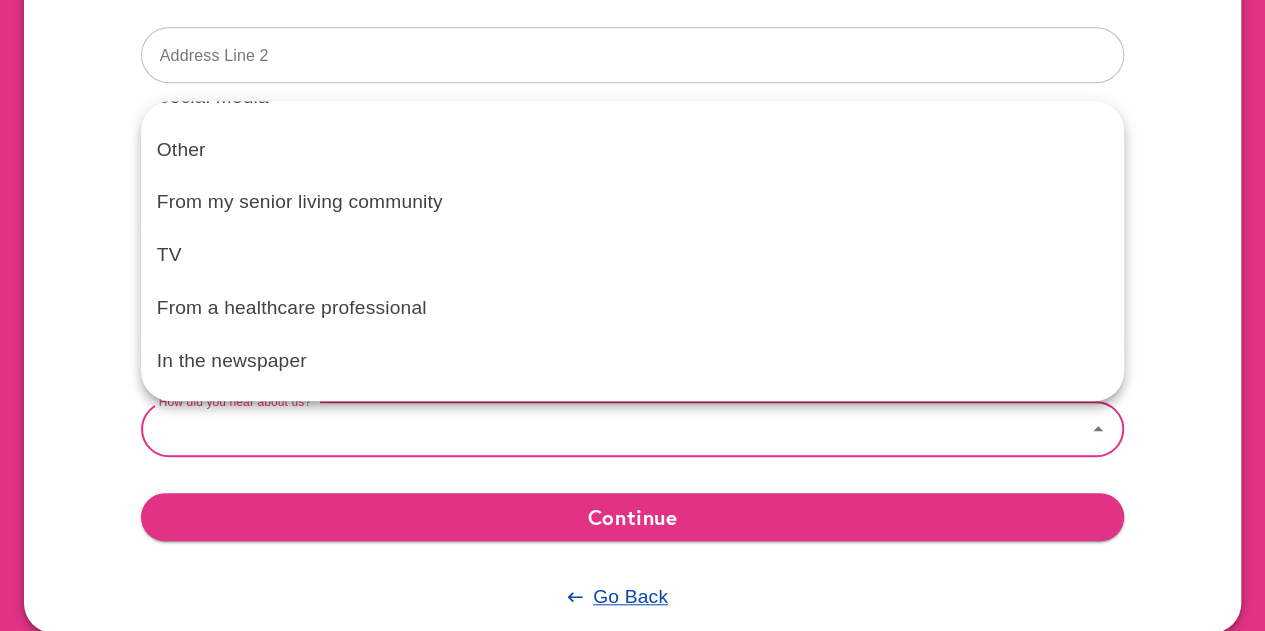 click on "From a healthcare professional" at bounding box center (632, 308) 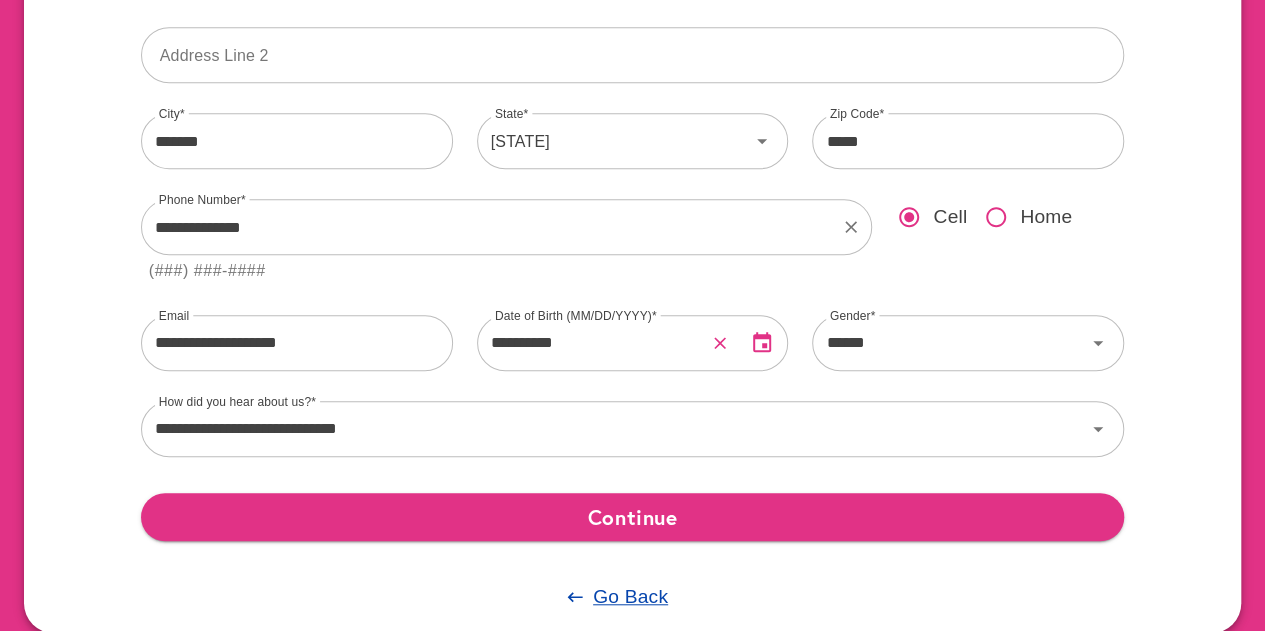 click on "Continue" at bounding box center [633, 517] 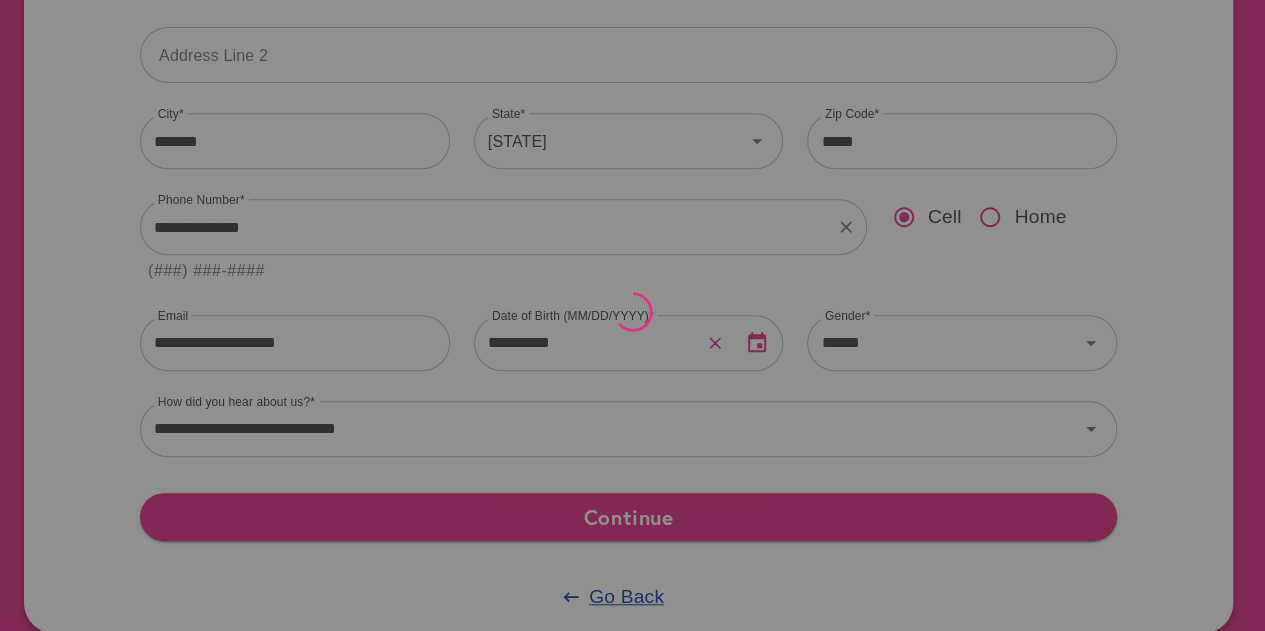 scroll, scrollTop: 0, scrollLeft: 0, axis: both 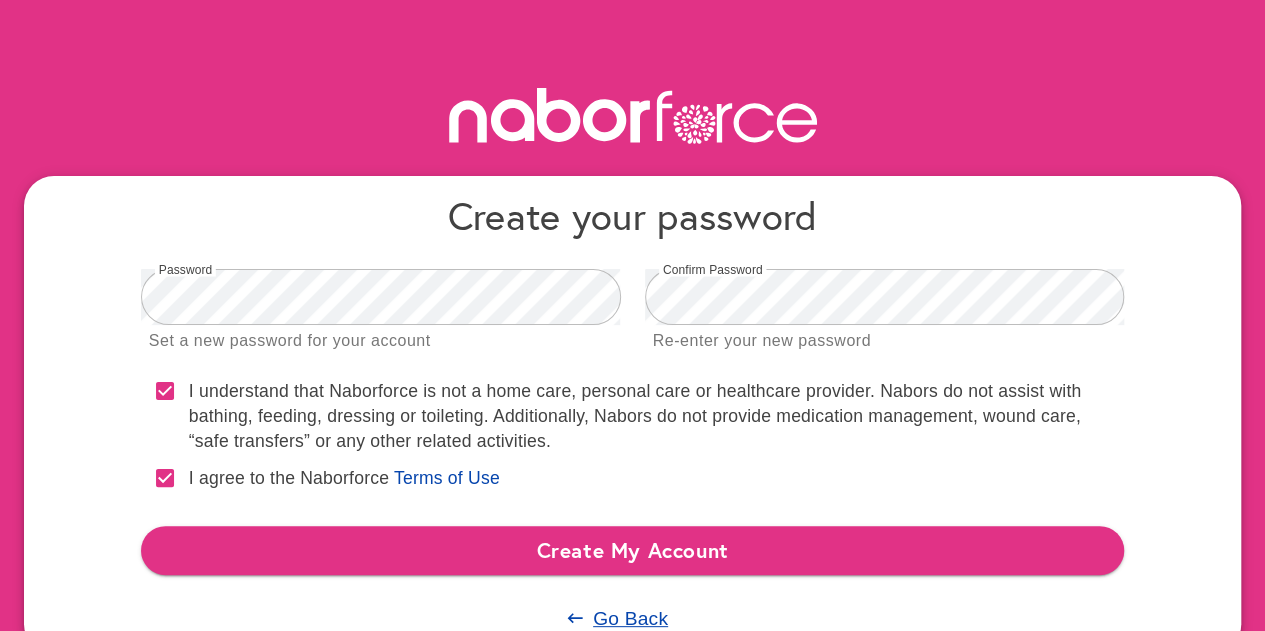 click on "Create My Account" at bounding box center [633, 550] 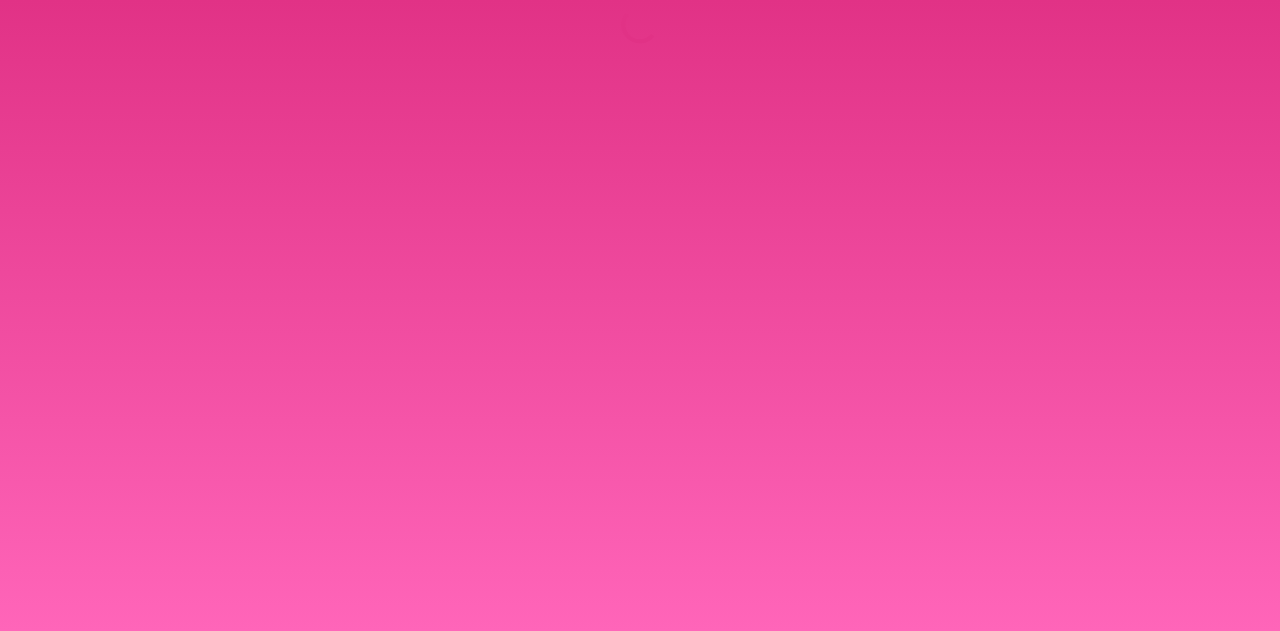 scroll, scrollTop: 0, scrollLeft: 0, axis: both 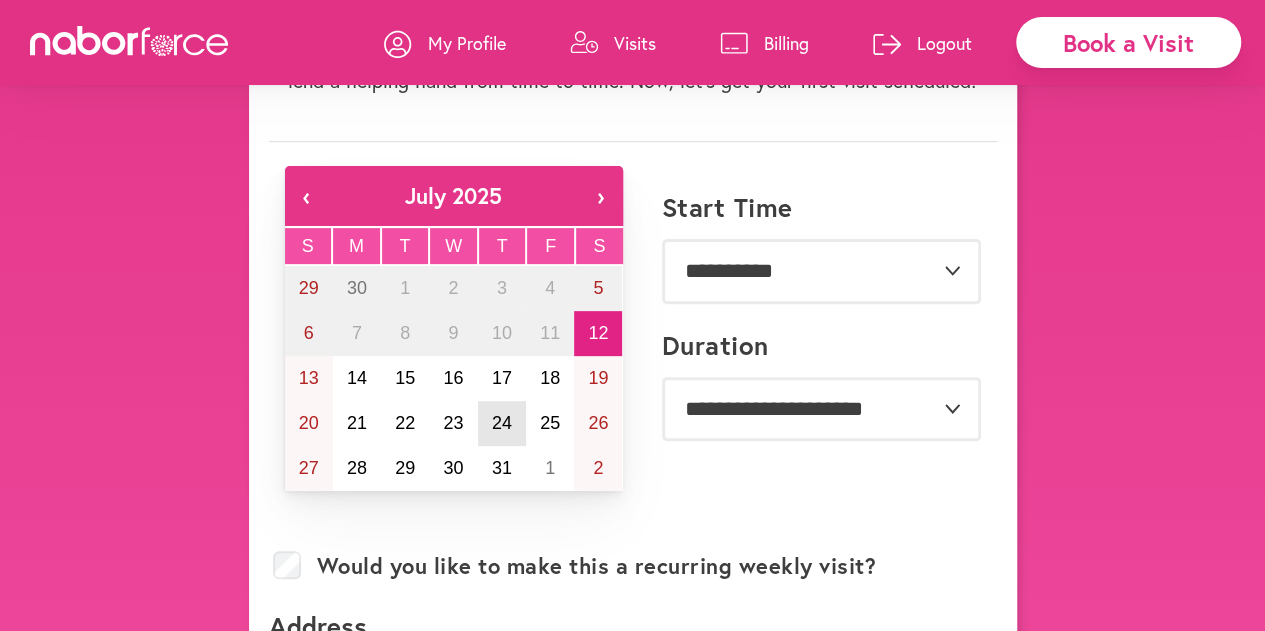 click on "24" at bounding box center (502, 423) 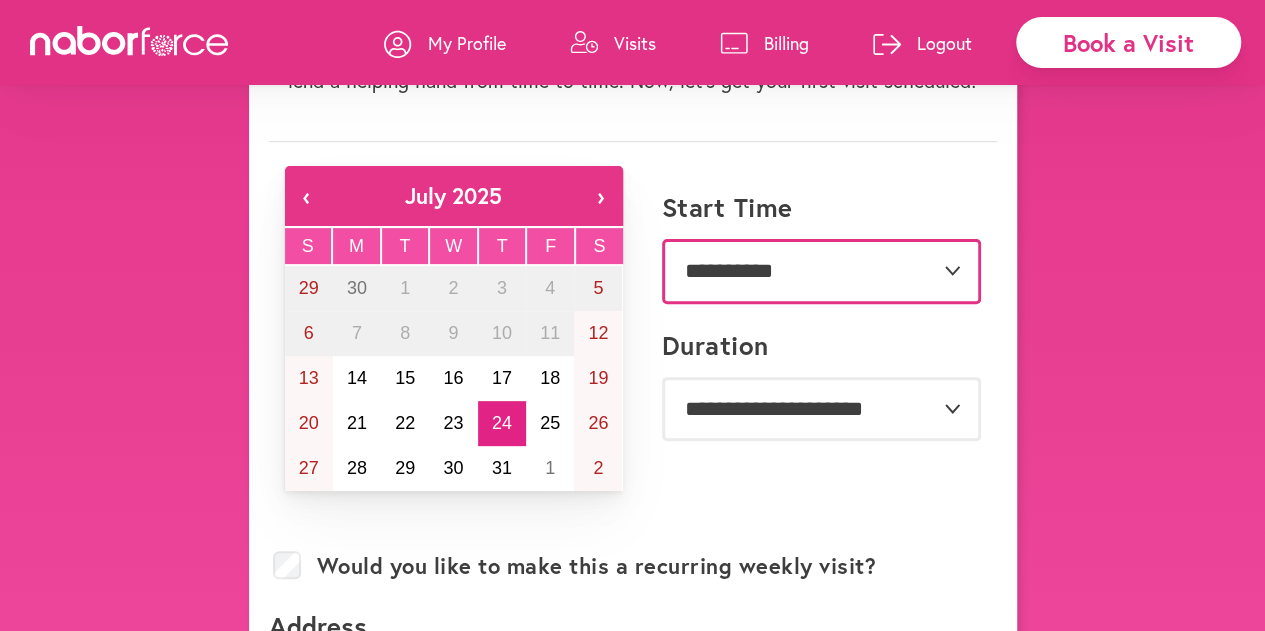 click on "**********" at bounding box center [821, 271] 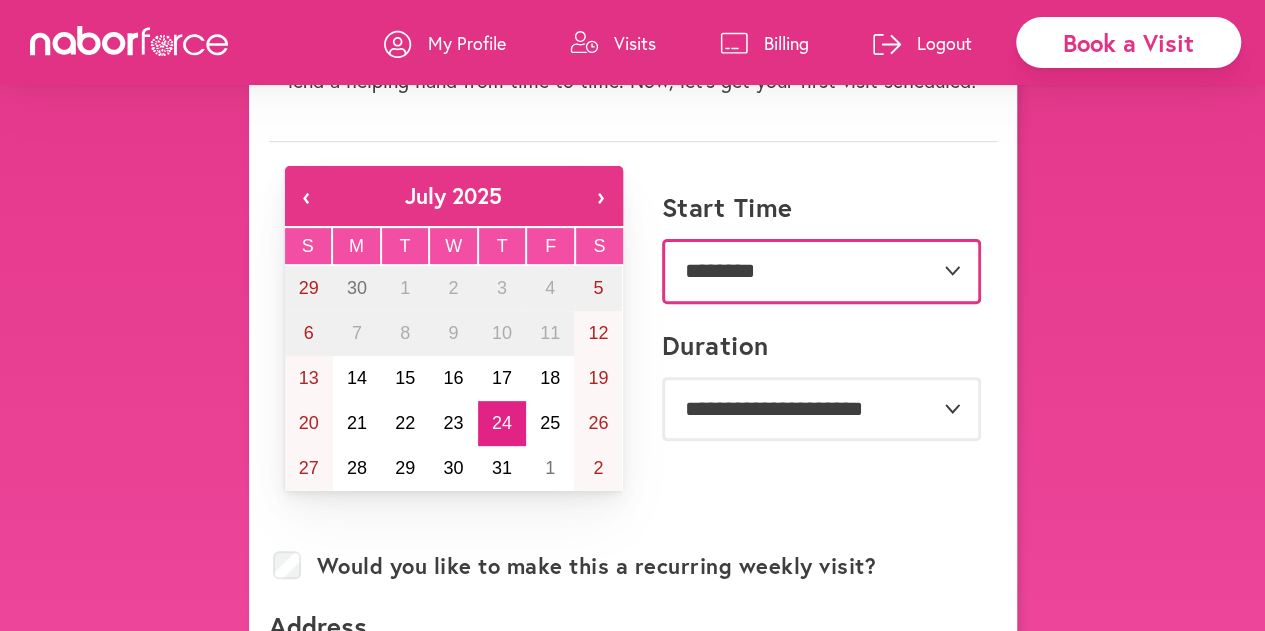 click on "**********" at bounding box center [821, 271] 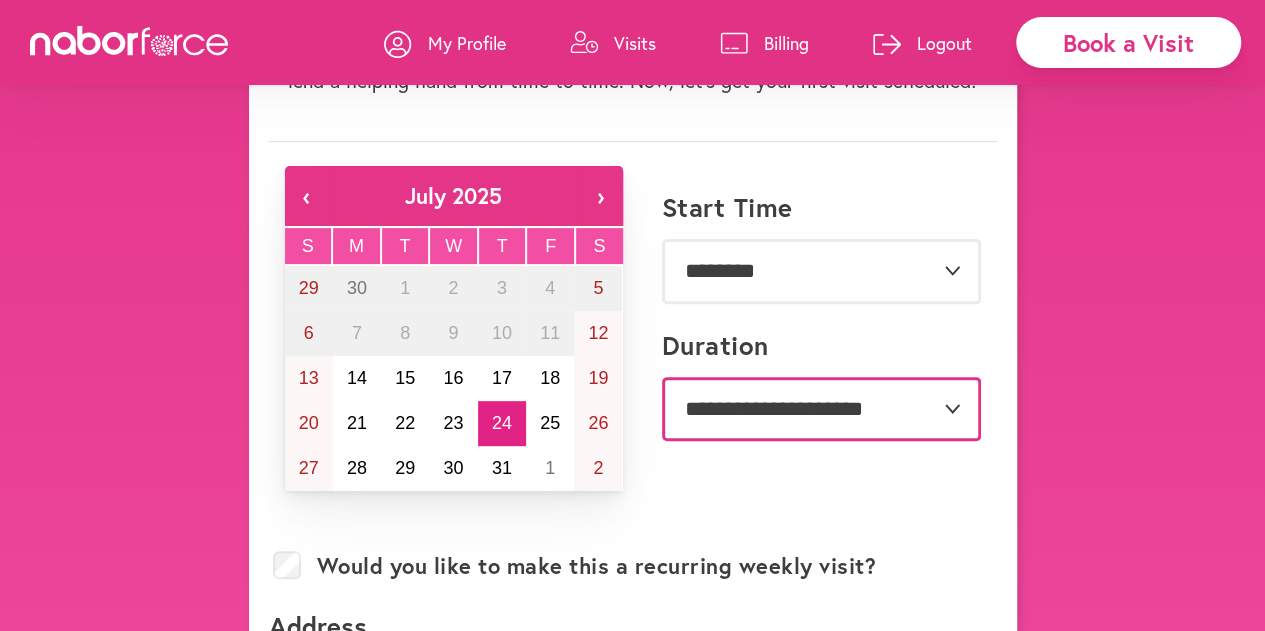 click on "**********" at bounding box center (821, 409) 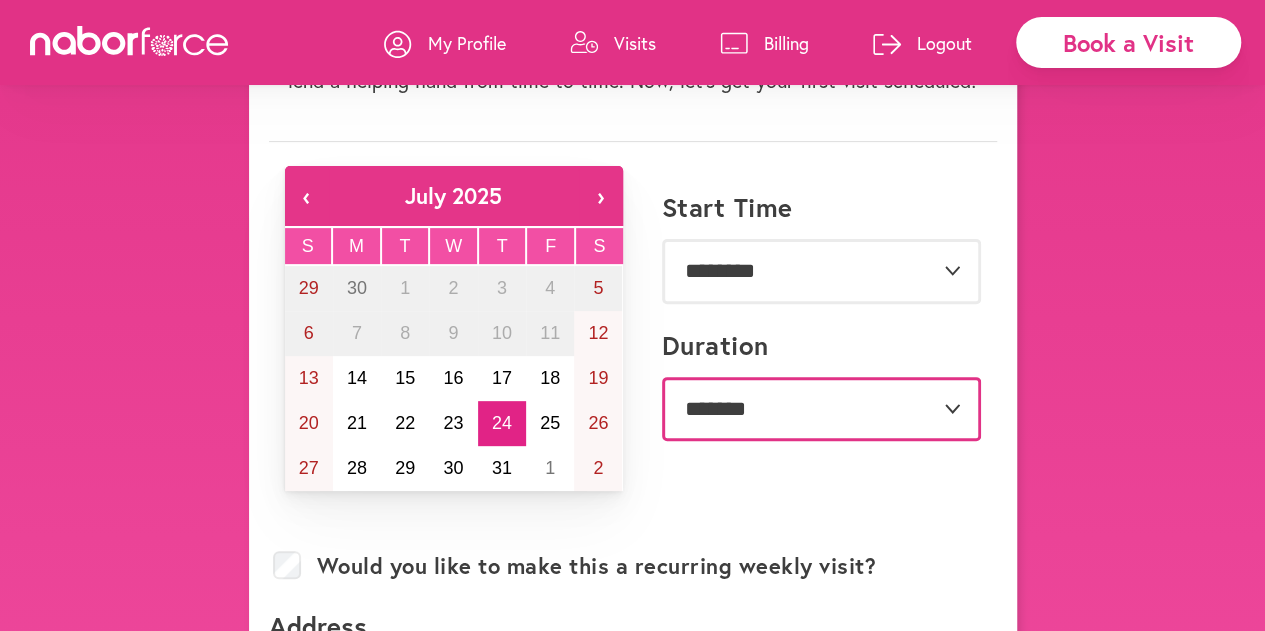 click on "**********" at bounding box center (821, 409) 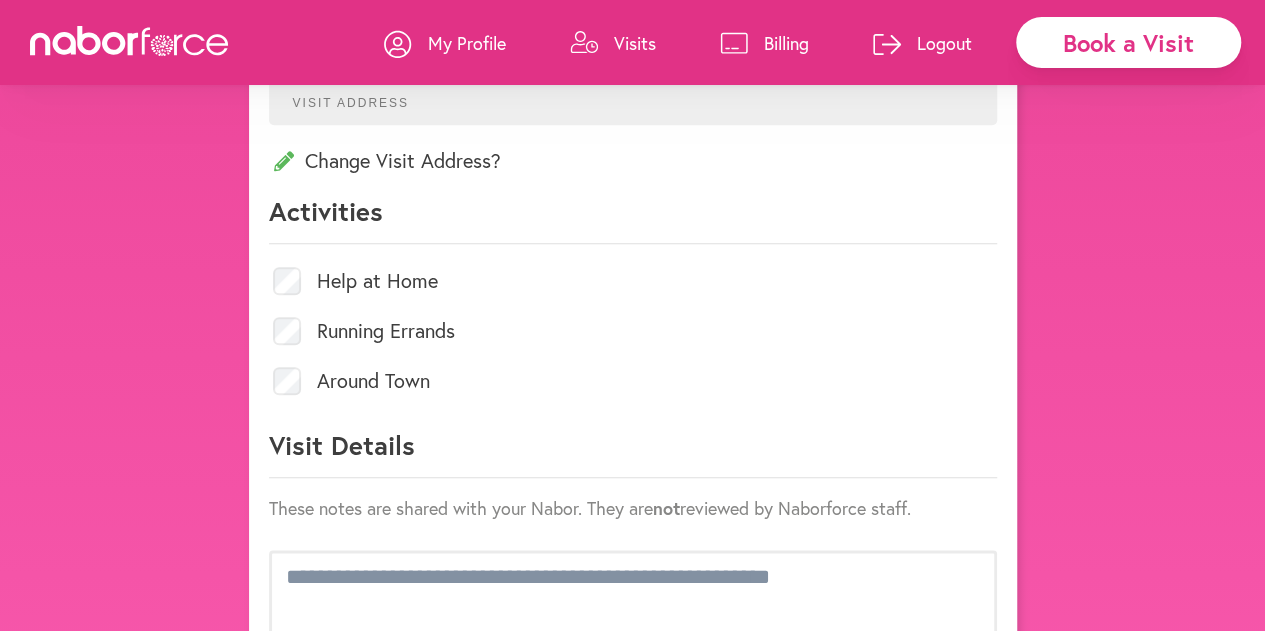scroll, scrollTop: 1000, scrollLeft: 0, axis: vertical 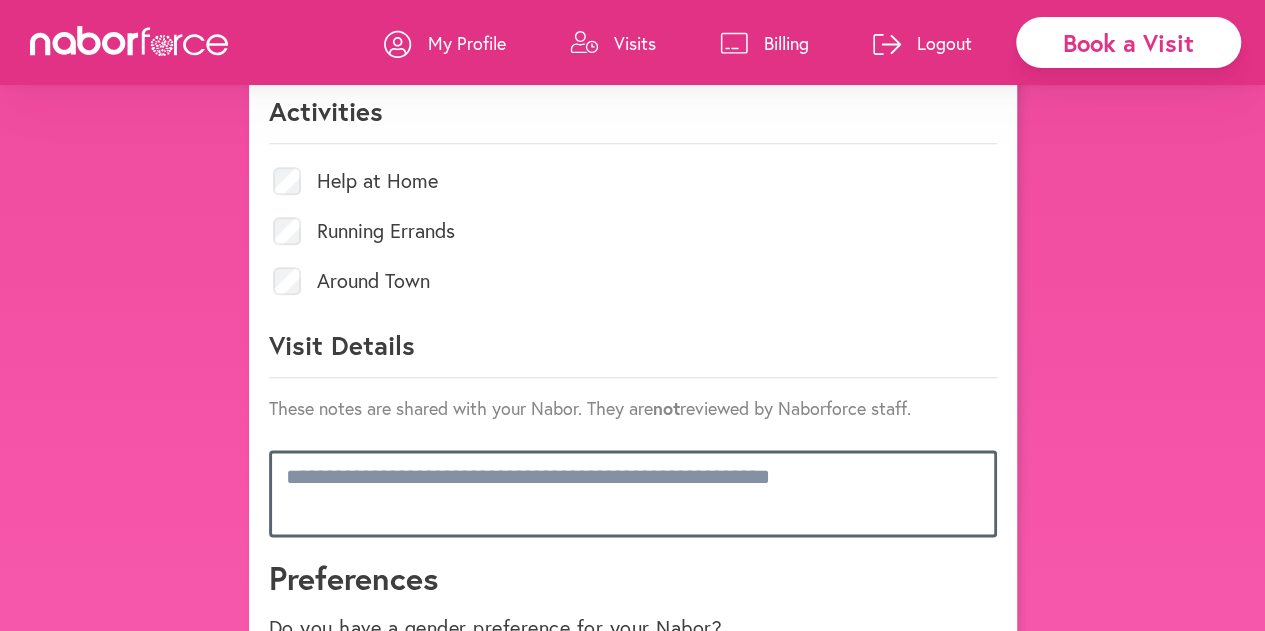 click at bounding box center (633, 493) 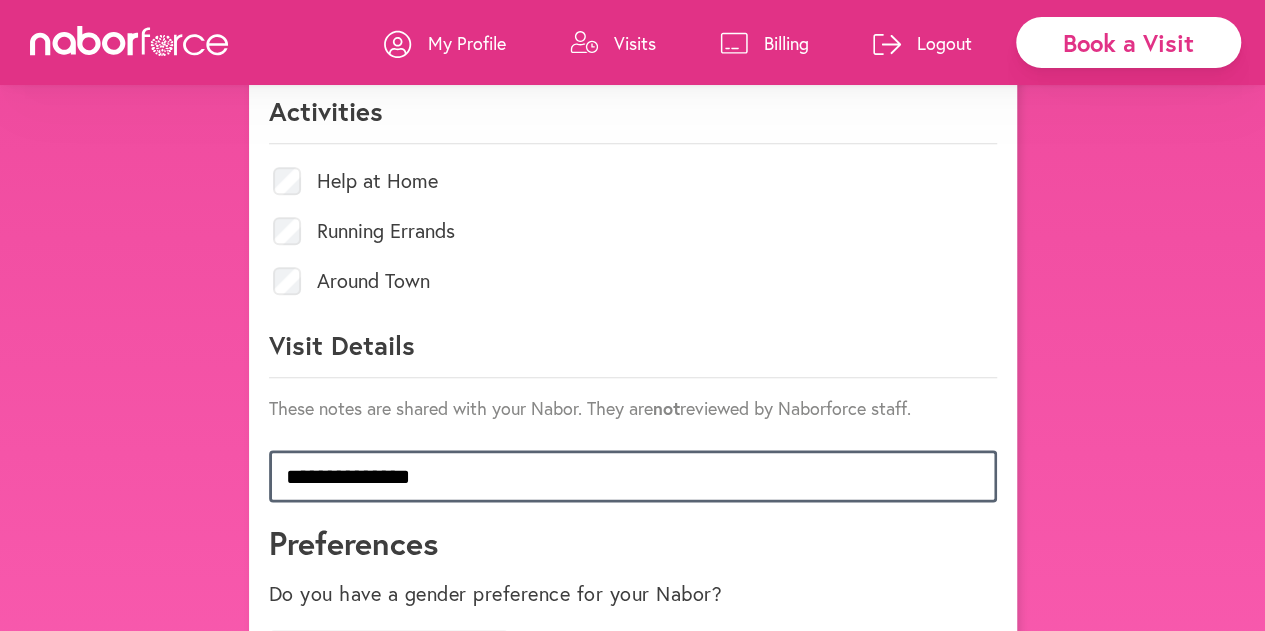 scroll, scrollTop: 0, scrollLeft: 0, axis: both 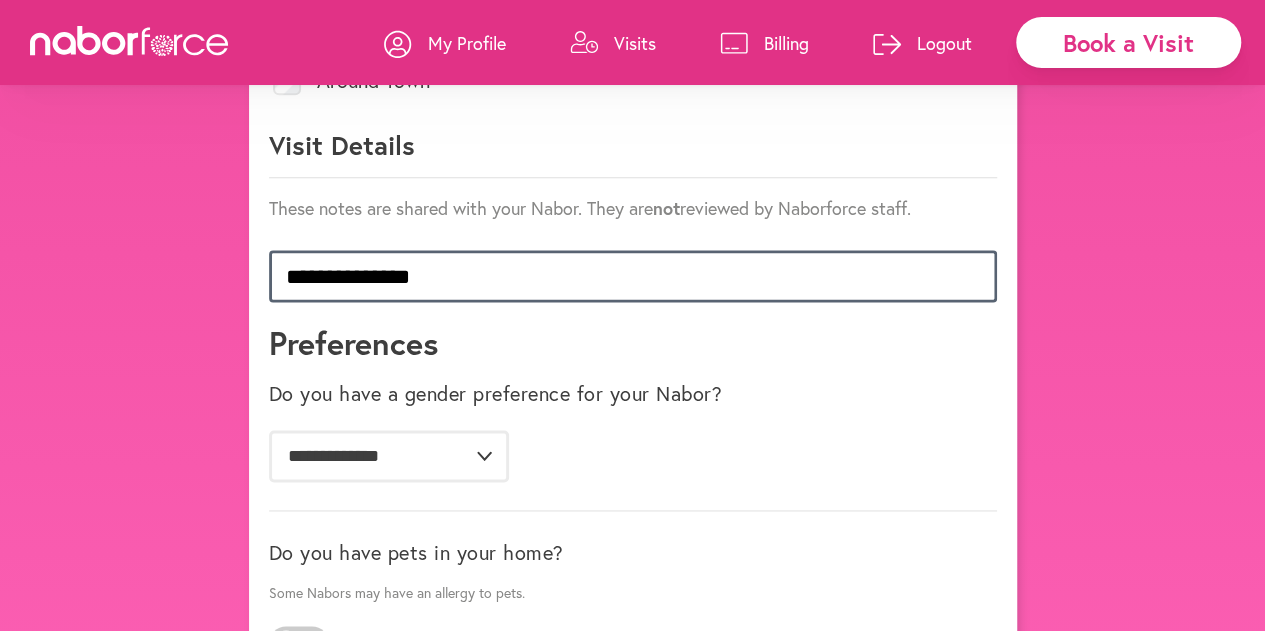 type on "**********" 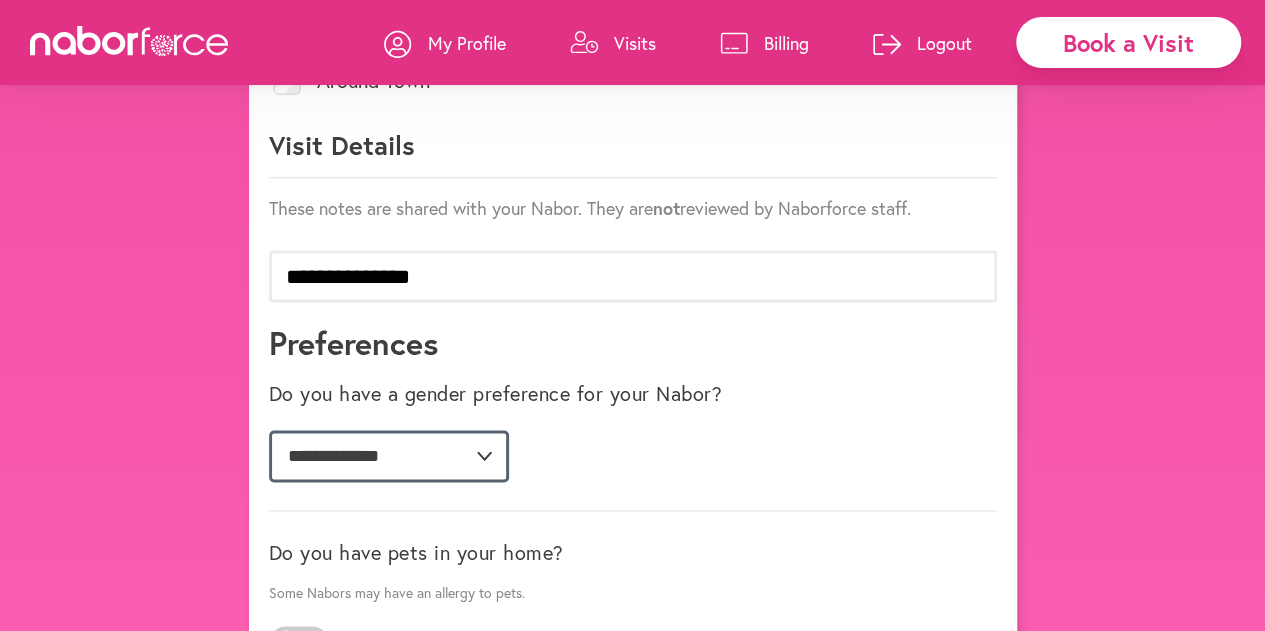 click on "**********" at bounding box center (389, 456) 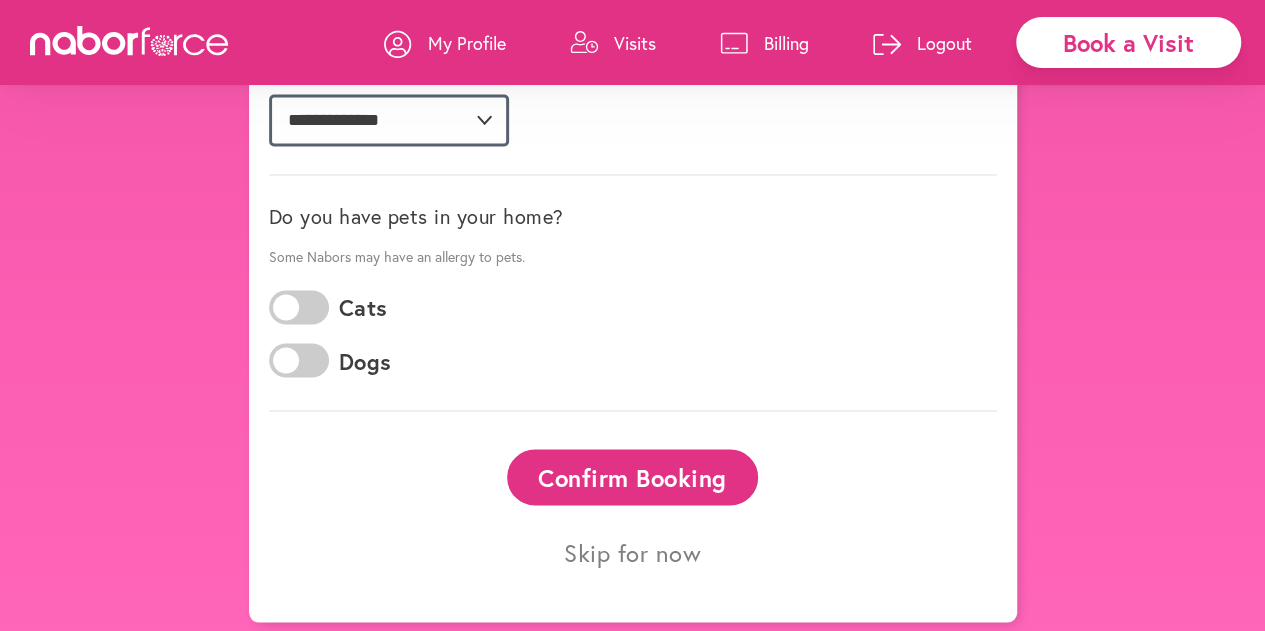 scroll, scrollTop: 1537, scrollLeft: 0, axis: vertical 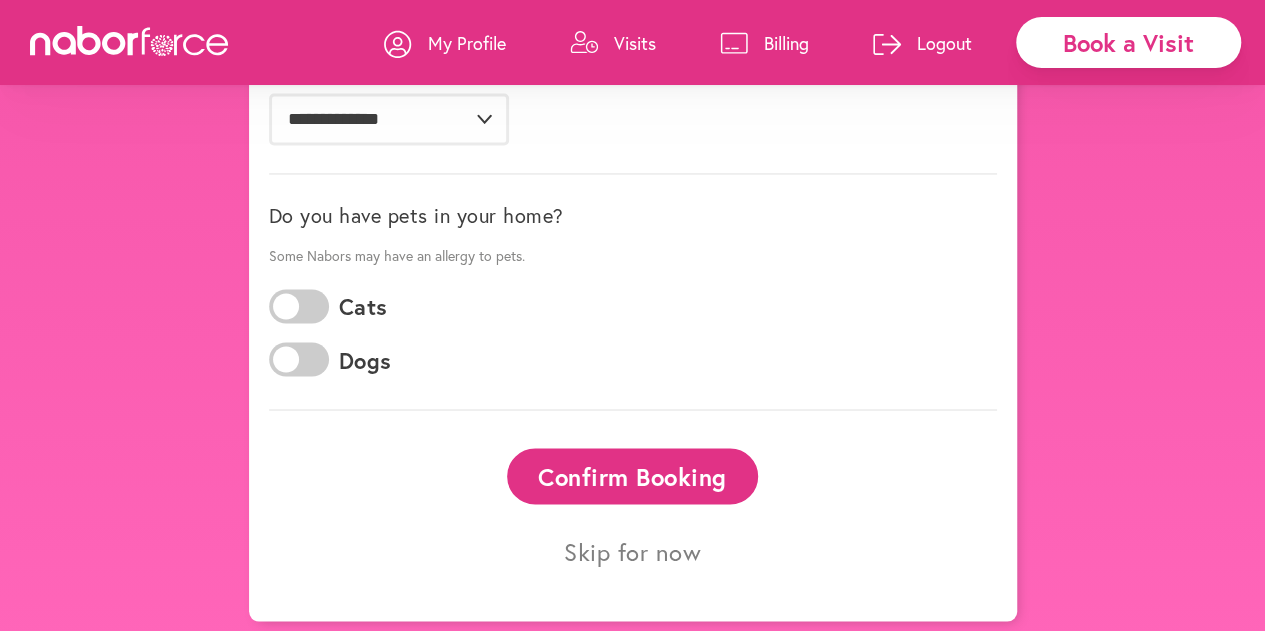 click on "Confirm Booking" at bounding box center [633, 475] 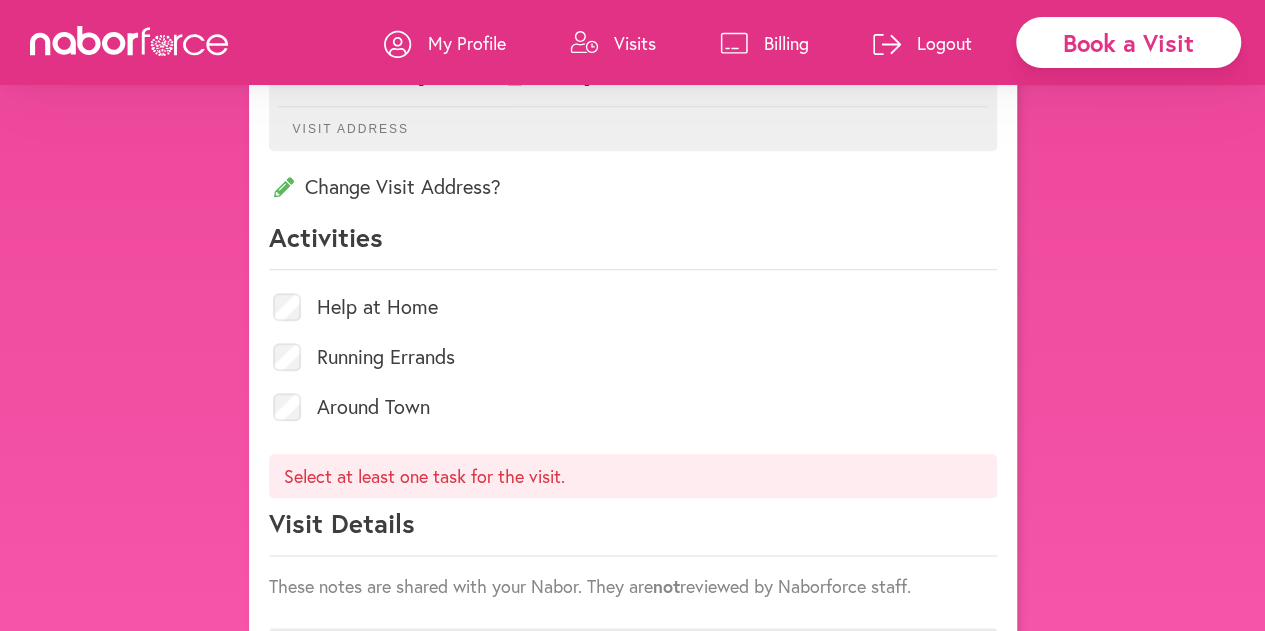 scroll, scrollTop: 900, scrollLeft: 0, axis: vertical 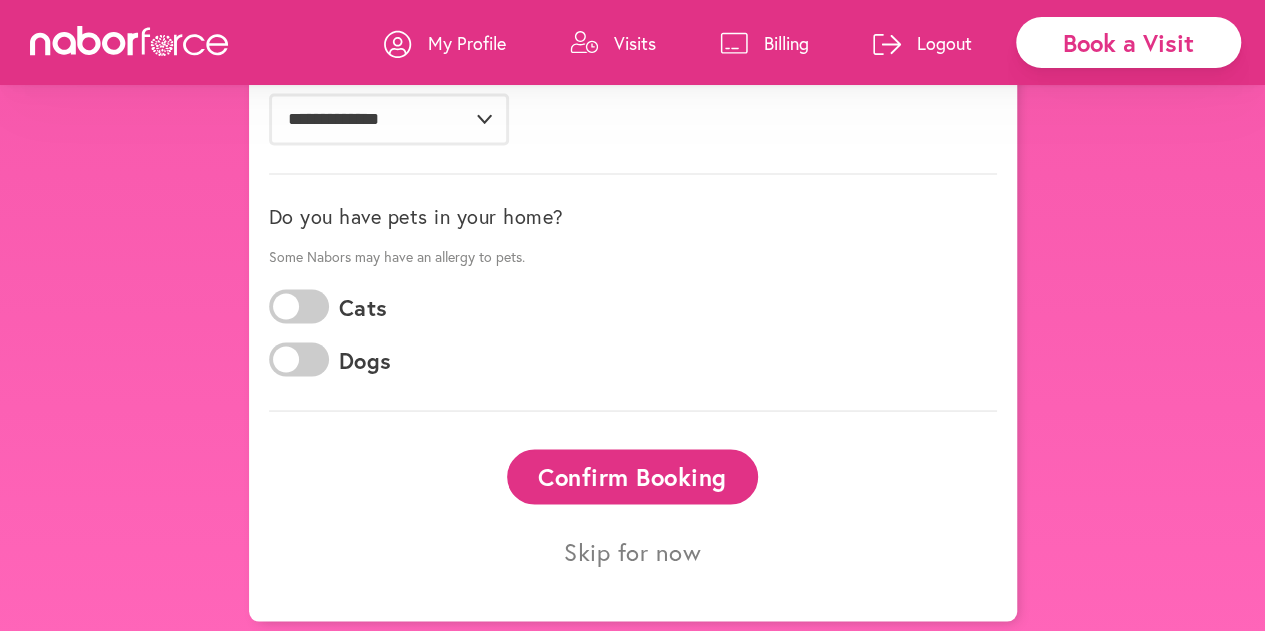 click on "Skip for now" at bounding box center [632, 551] 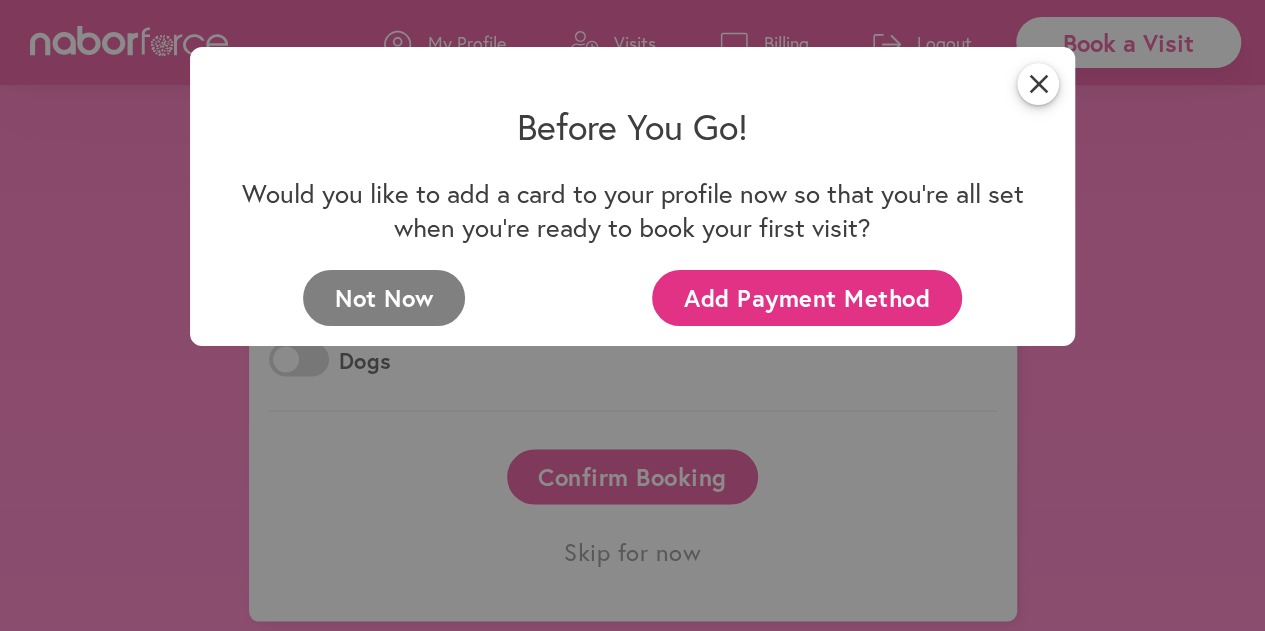 click on "Add Payment Method" at bounding box center [806, 297] 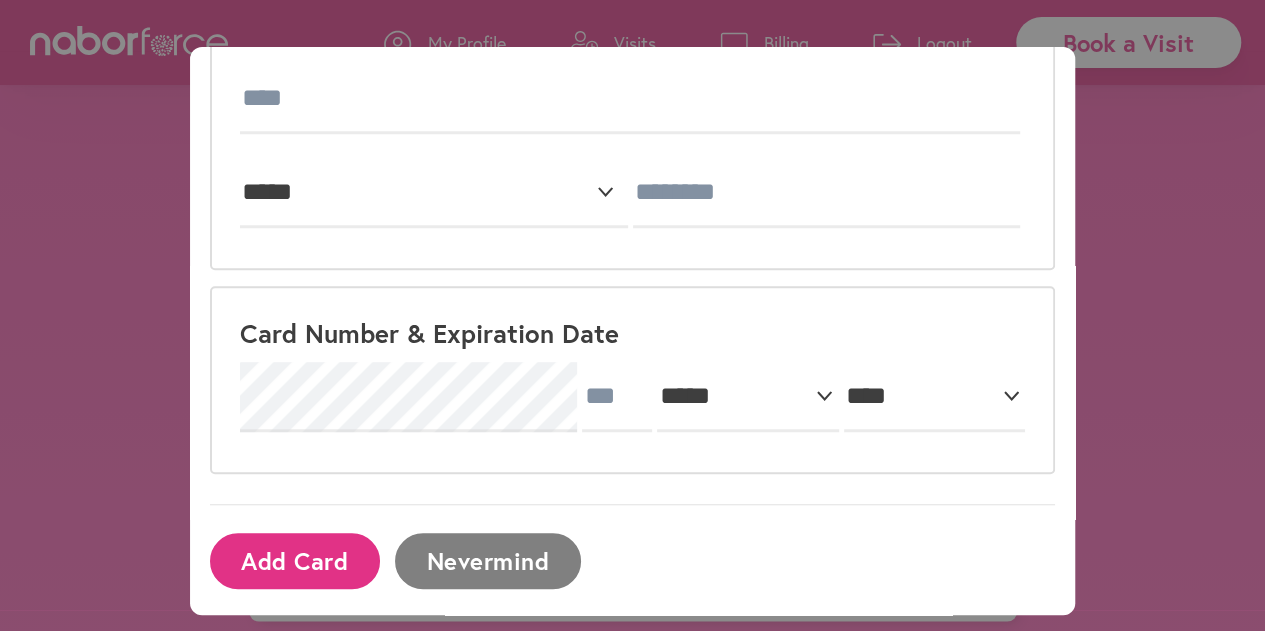 scroll, scrollTop: 547, scrollLeft: 0, axis: vertical 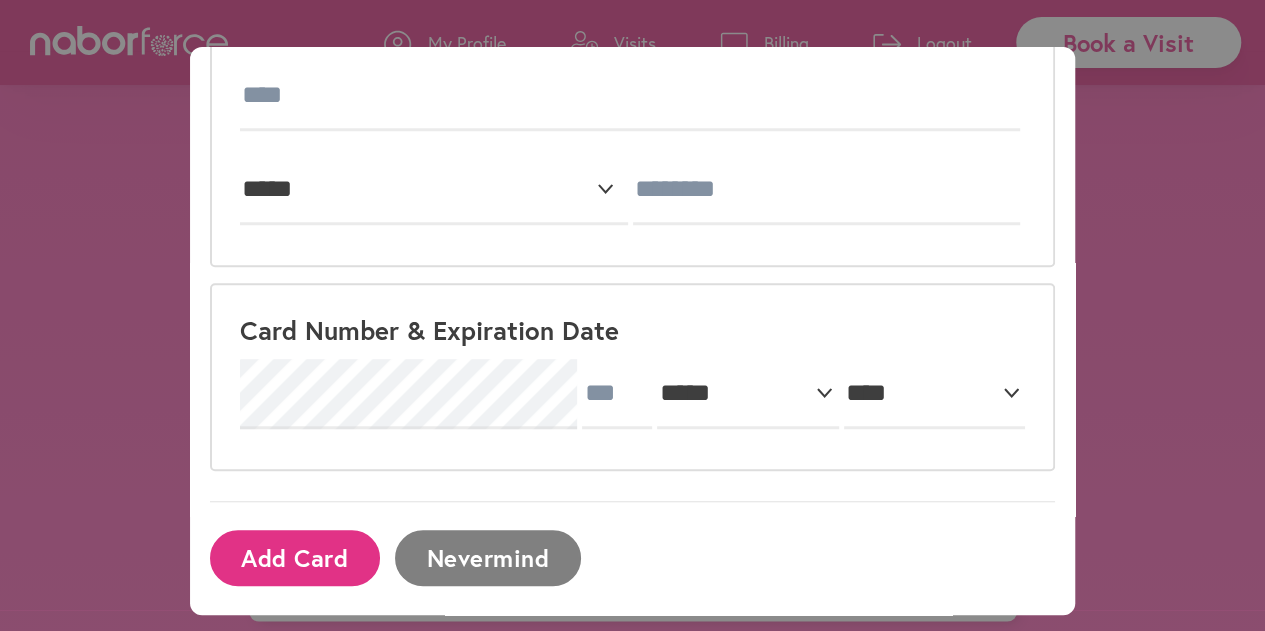click on "Nevermind" at bounding box center (488, 557) 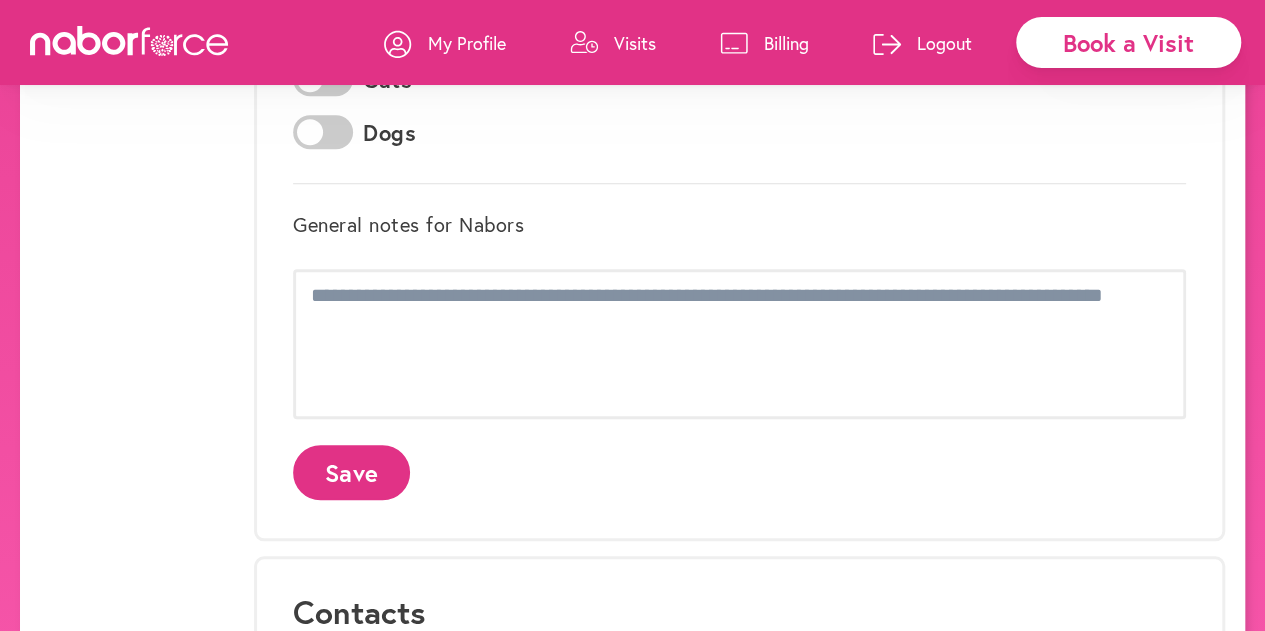 scroll, scrollTop: 700, scrollLeft: 0, axis: vertical 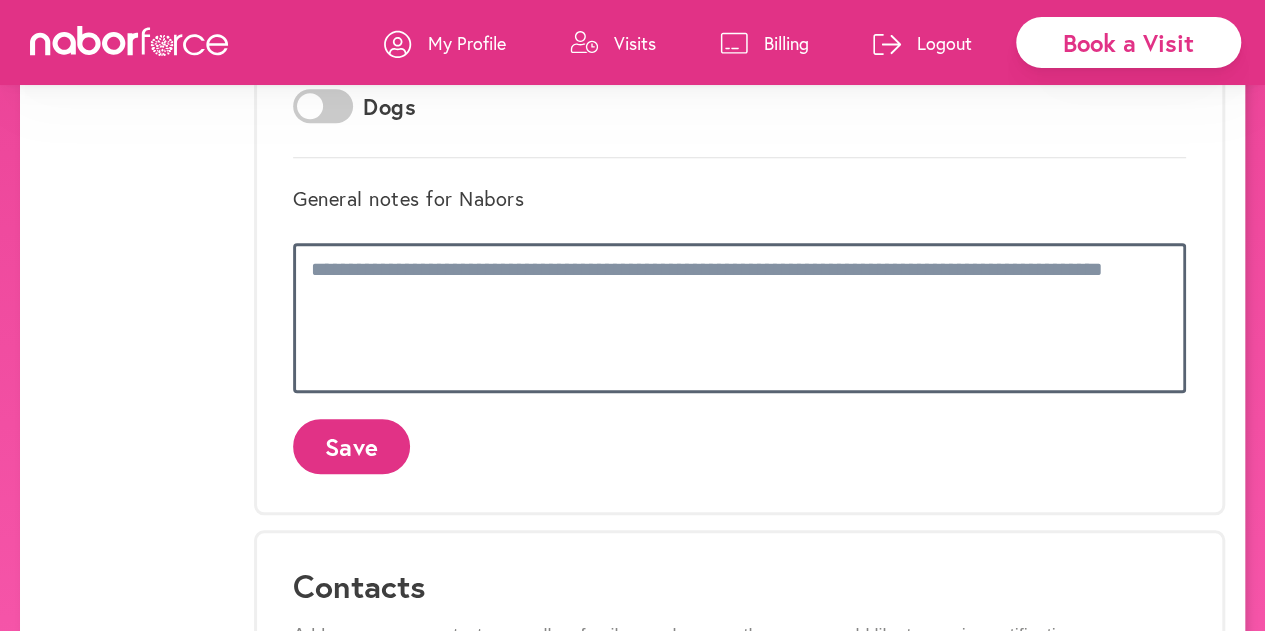 click at bounding box center (739, 318) 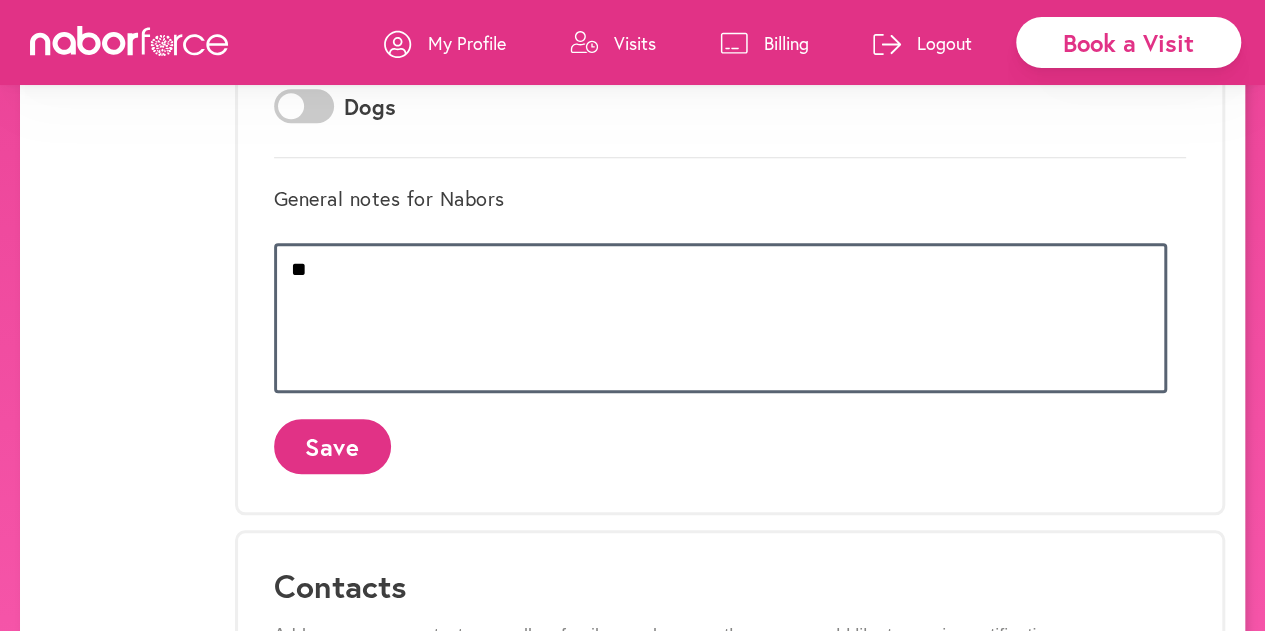 type on "*" 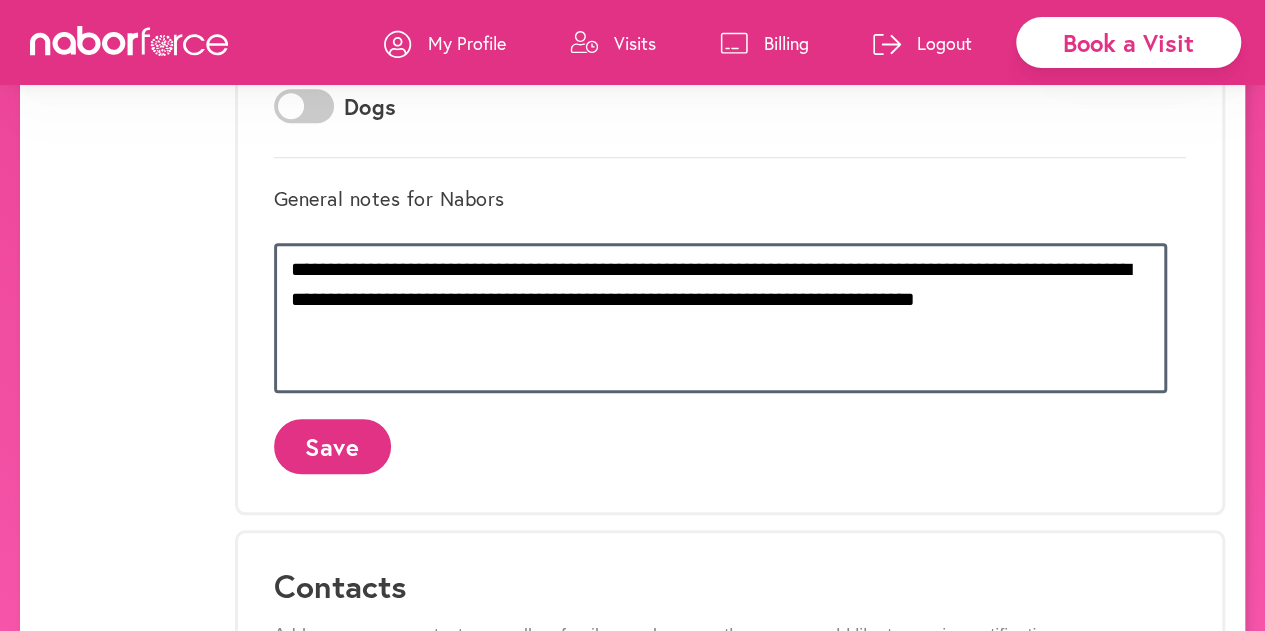 type on "**********" 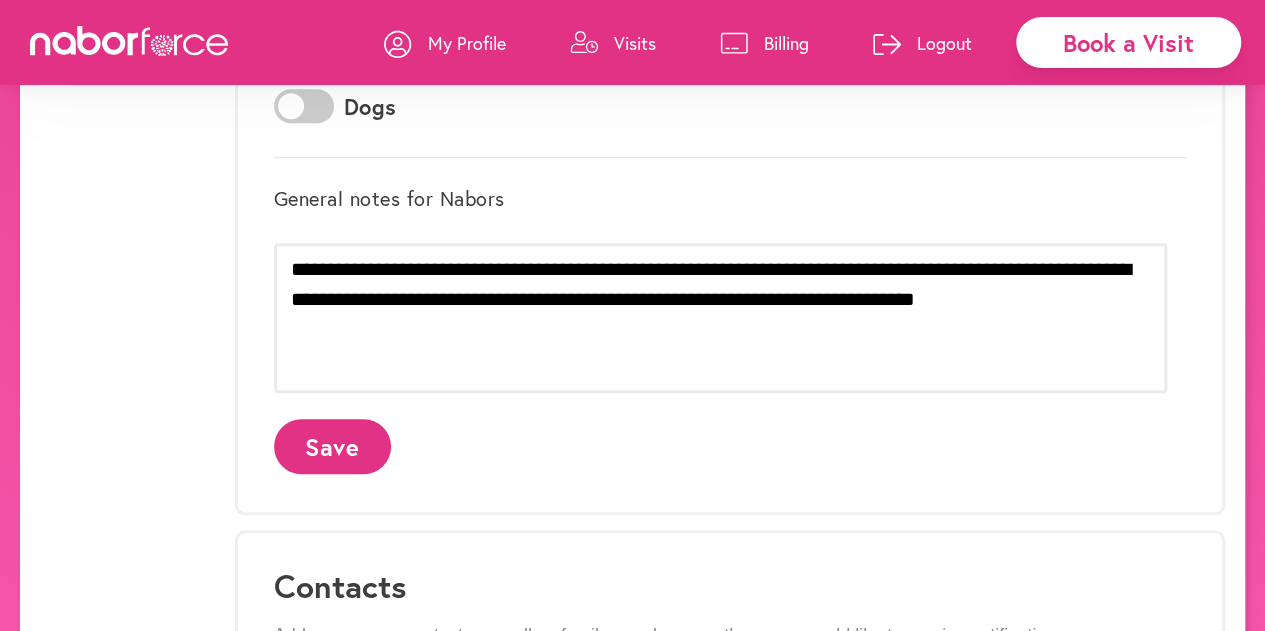click on "Save" 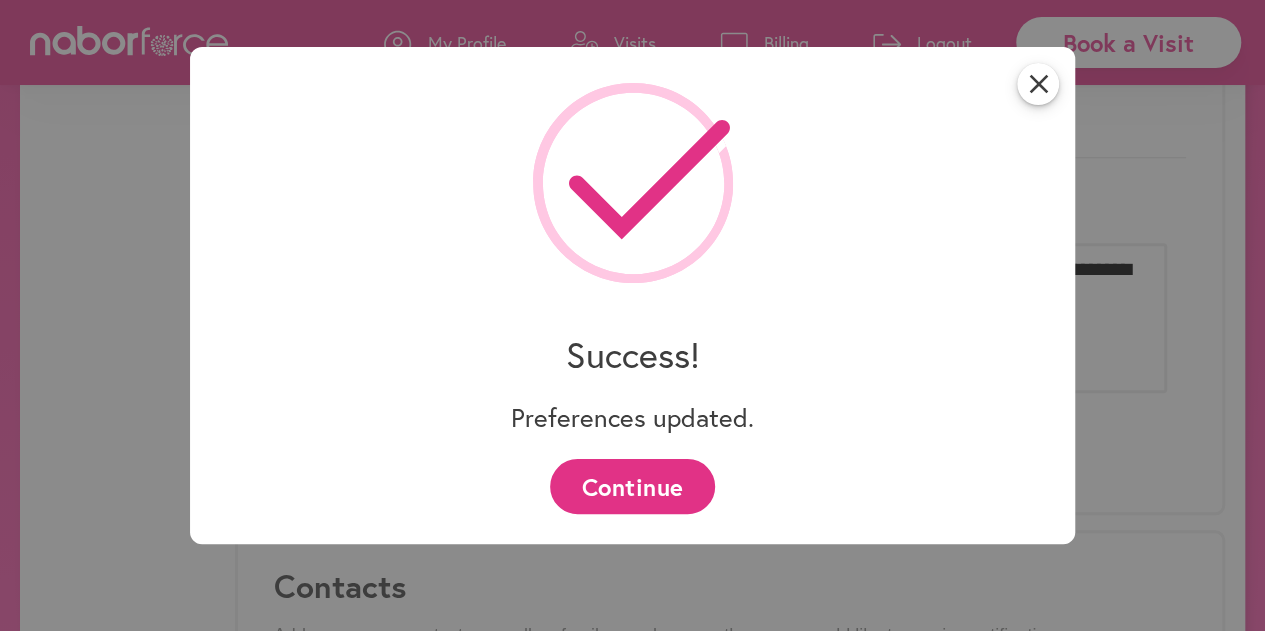scroll, scrollTop: 0, scrollLeft: 0, axis: both 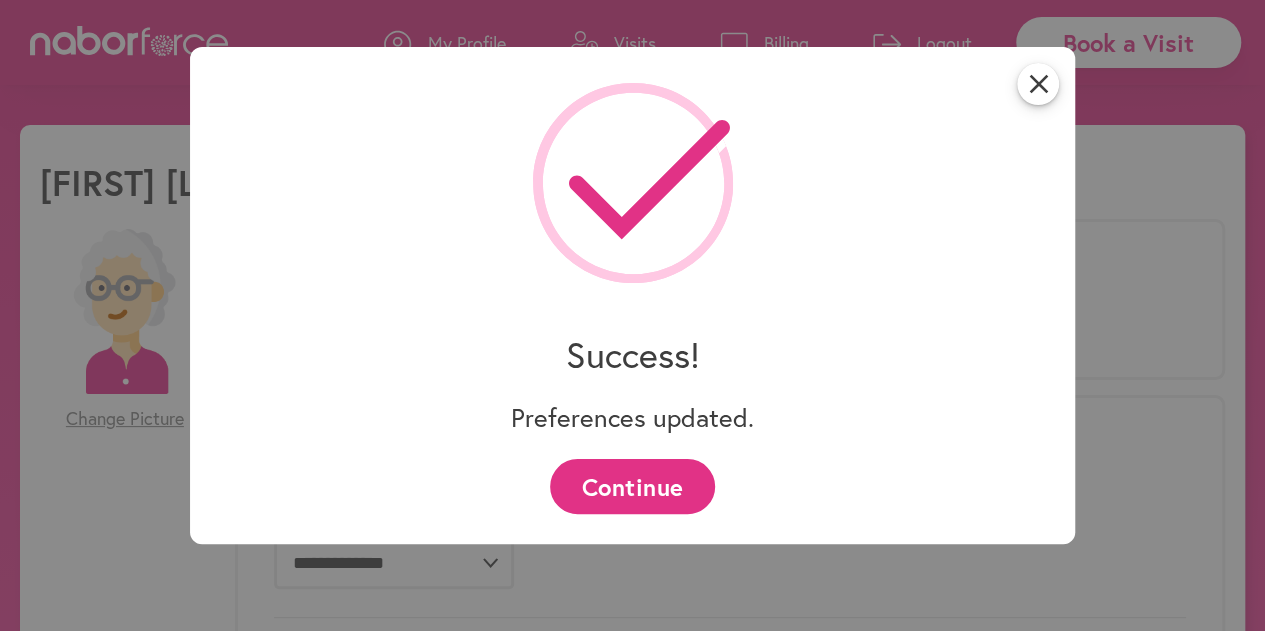 click on "Continue" at bounding box center (632, 486) 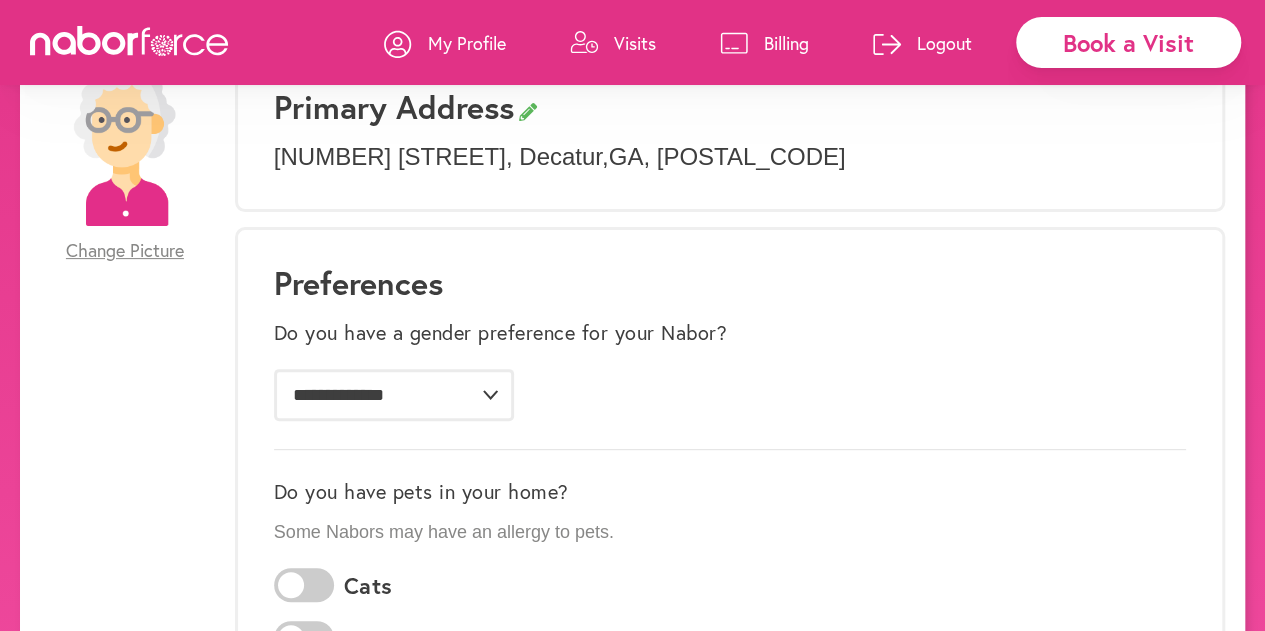 scroll, scrollTop: 200, scrollLeft: 0, axis: vertical 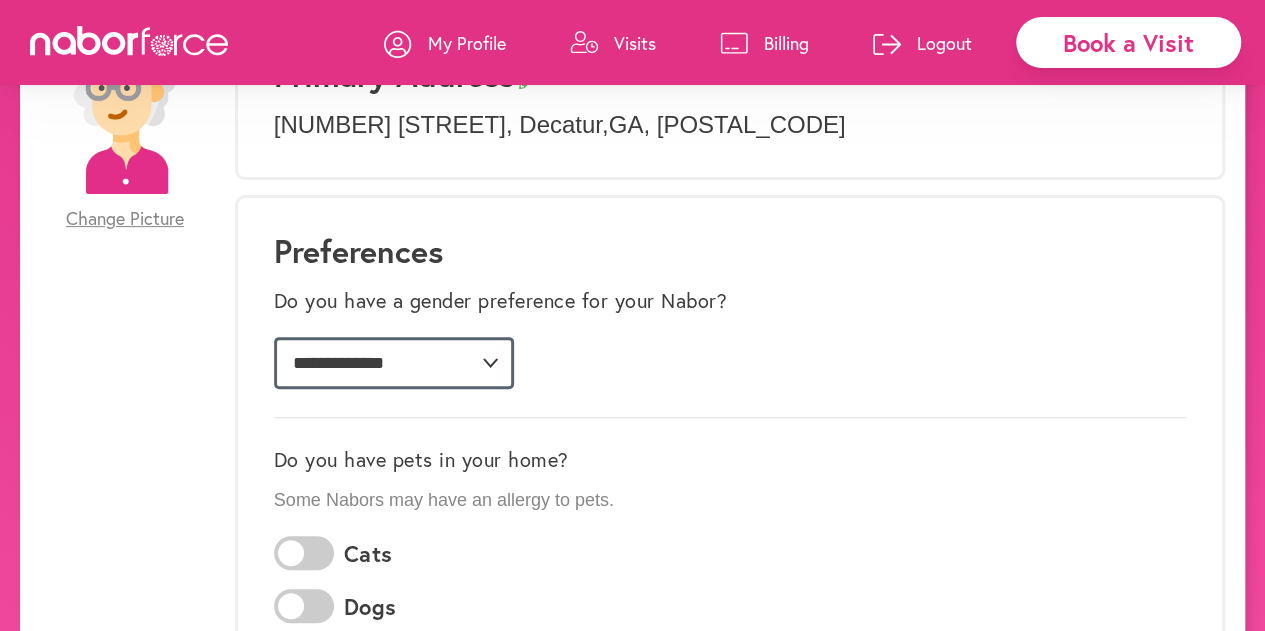 click on "**********" at bounding box center [394, 363] 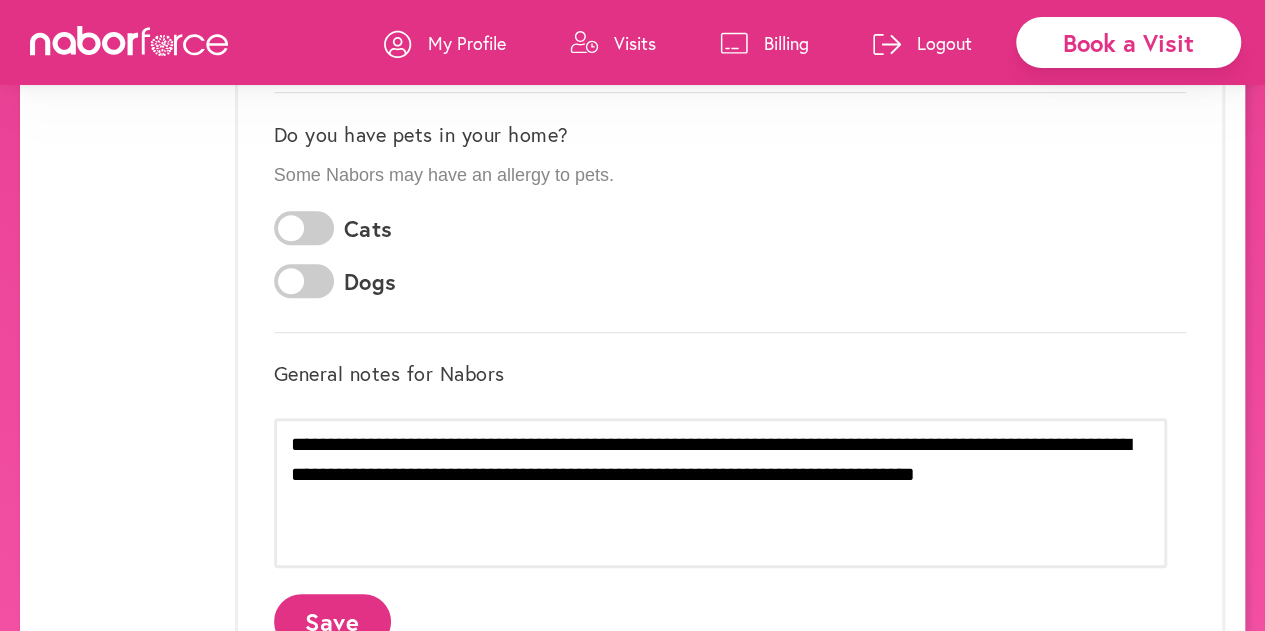scroll, scrollTop: 600, scrollLeft: 0, axis: vertical 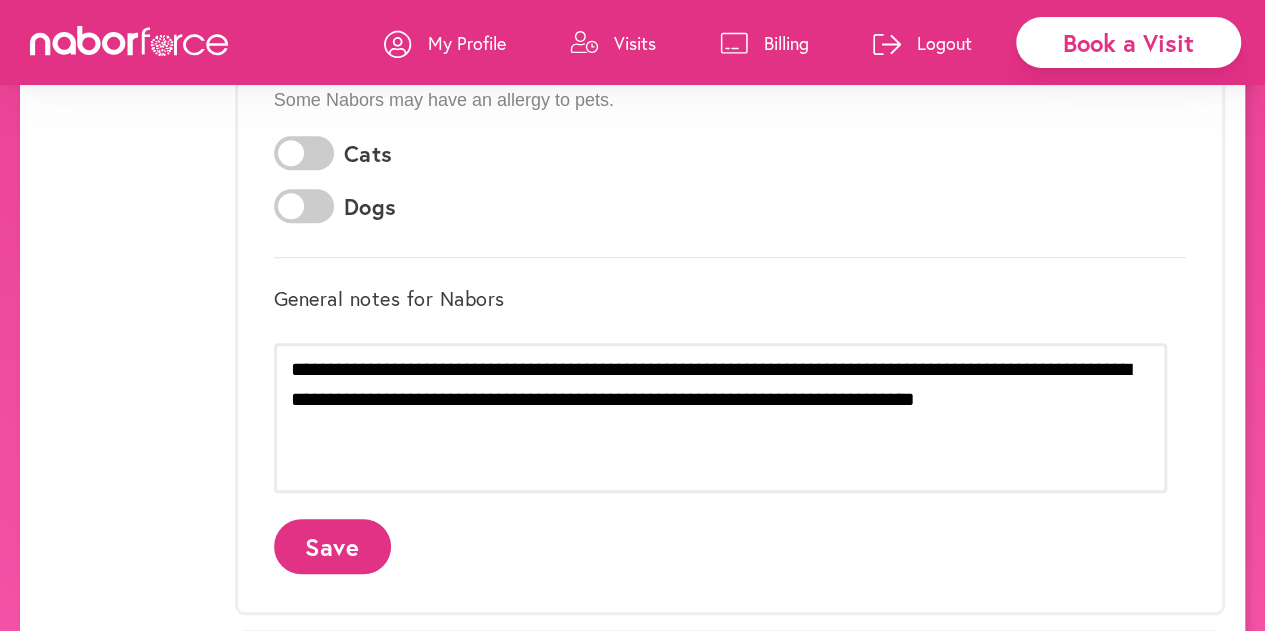 click on "Save" 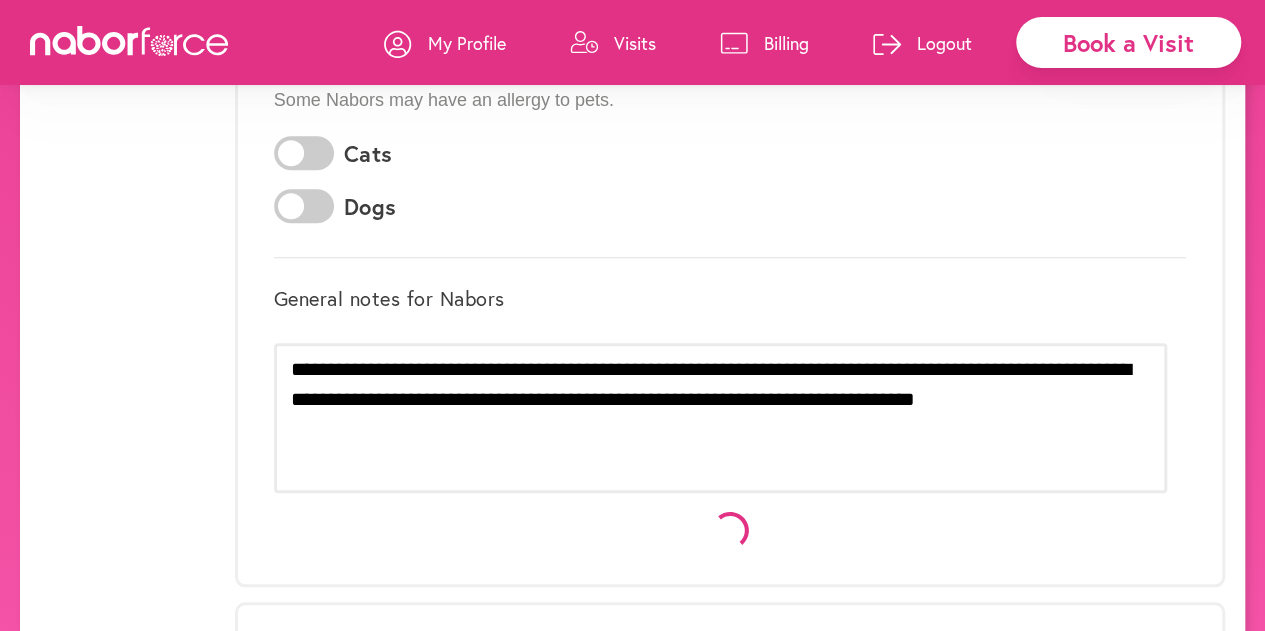 scroll, scrollTop: 0, scrollLeft: 0, axis: both 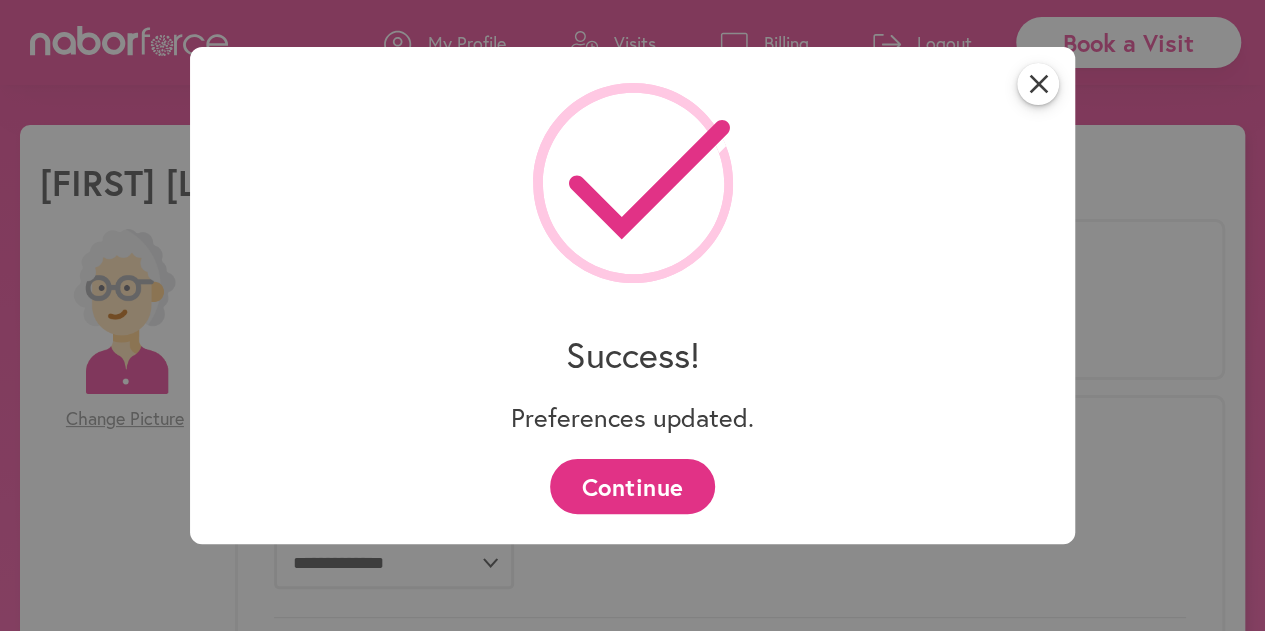 click on "Continue" at bounding box center (632, 486) 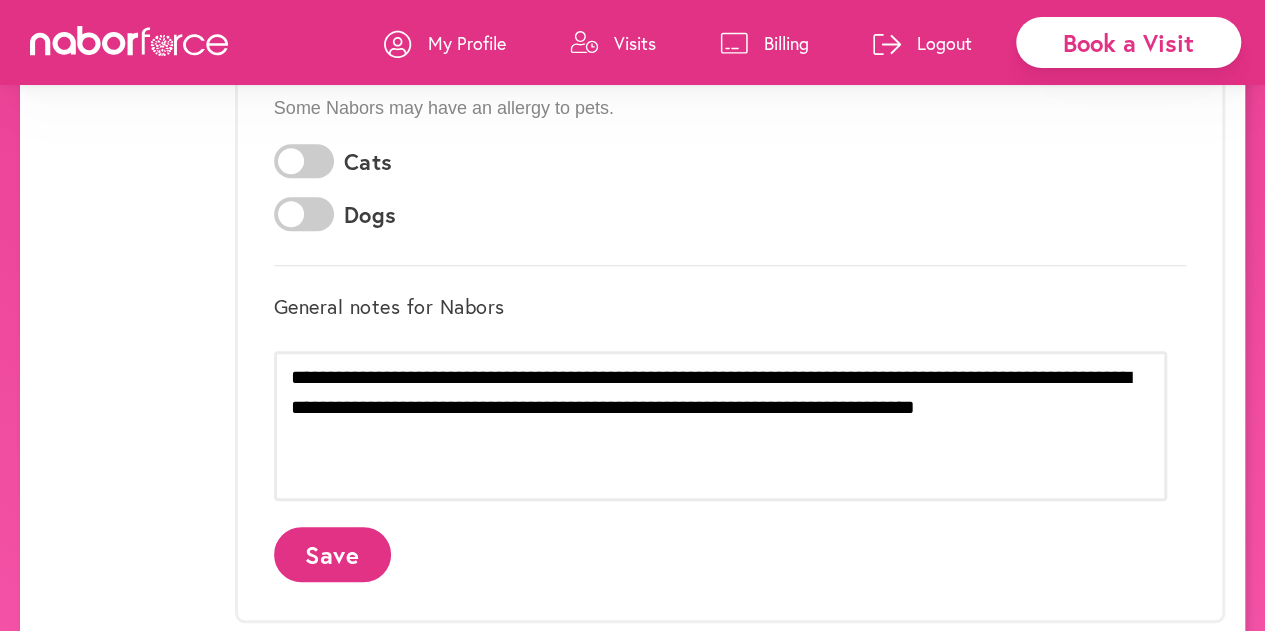 scroll, scrollTop: 600, scrollLeft: 0, axis: vertical 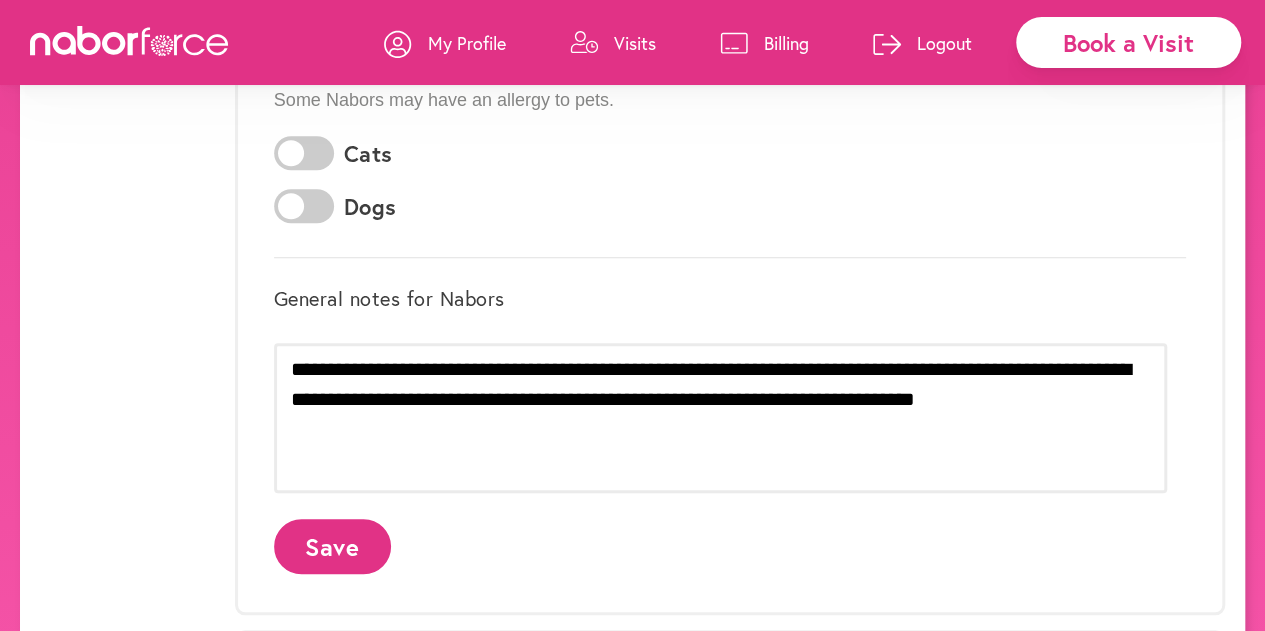 click on "Save" 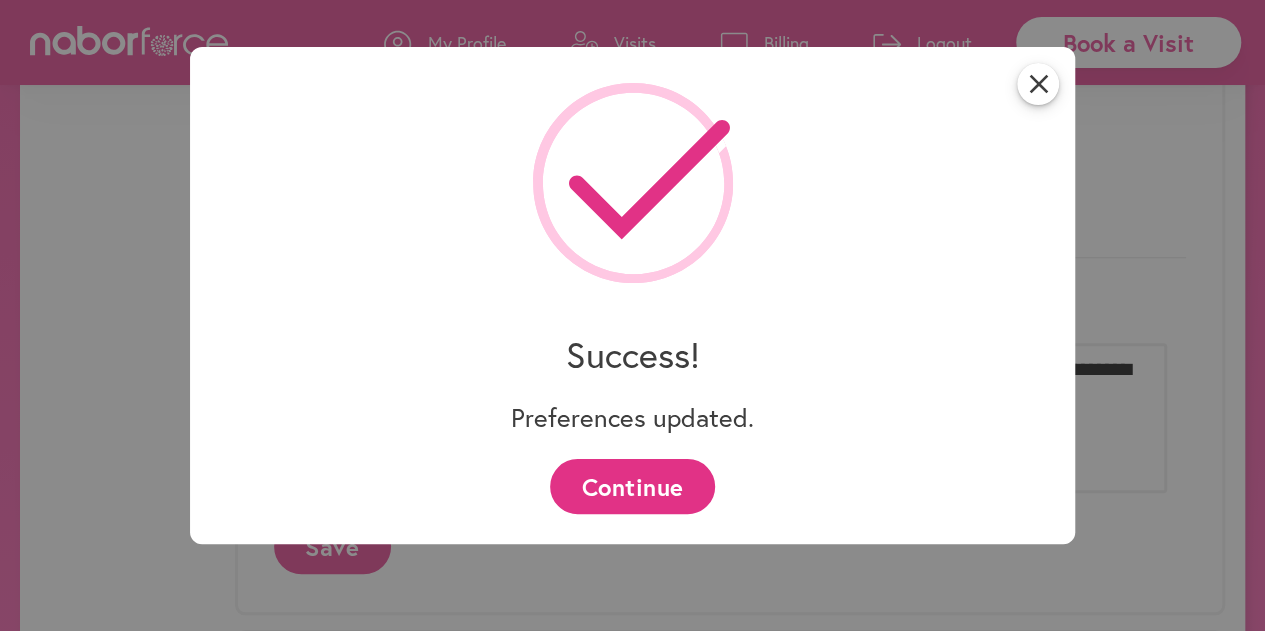 scroll, scrollTop: 0, scrollLeft: 0, axis: both 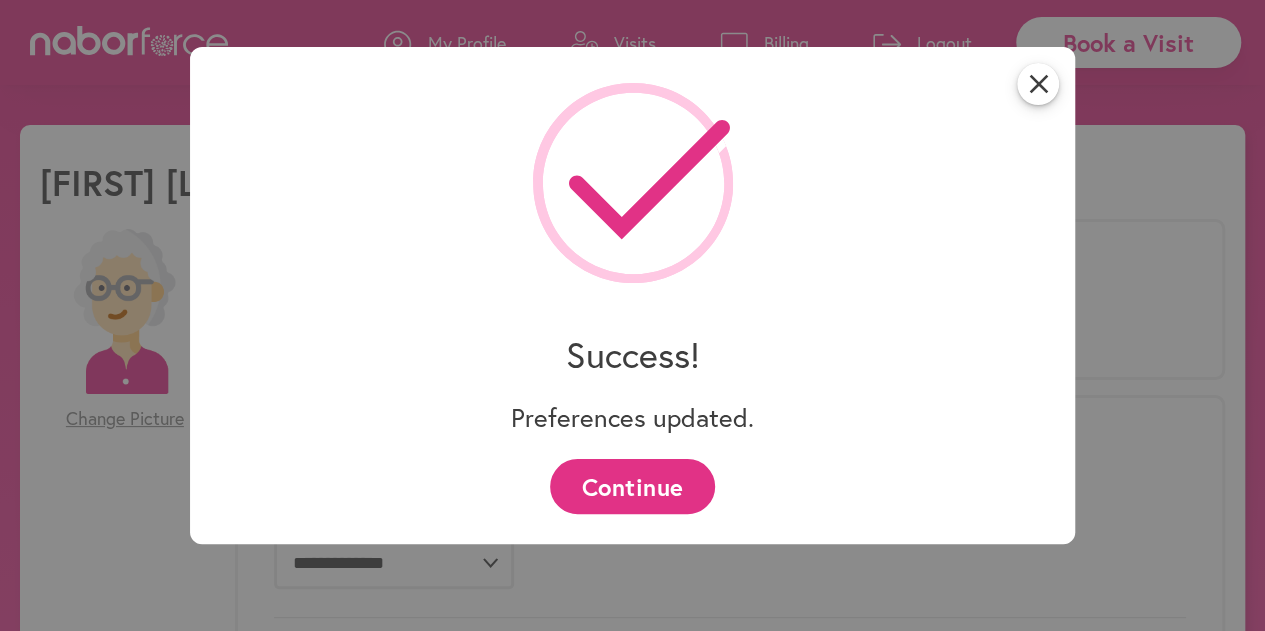 click on "Continue" at bounding box center (632, 486) 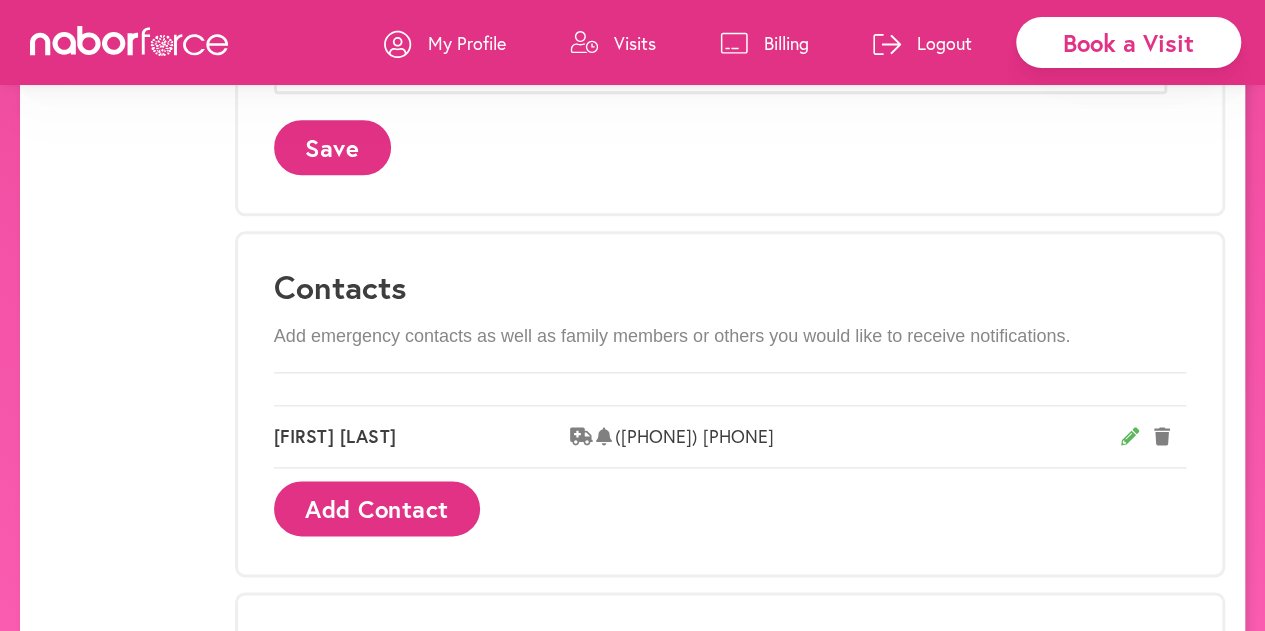 scroll, scrollTop: 1000, scrollLeft: 0, axis: vertical 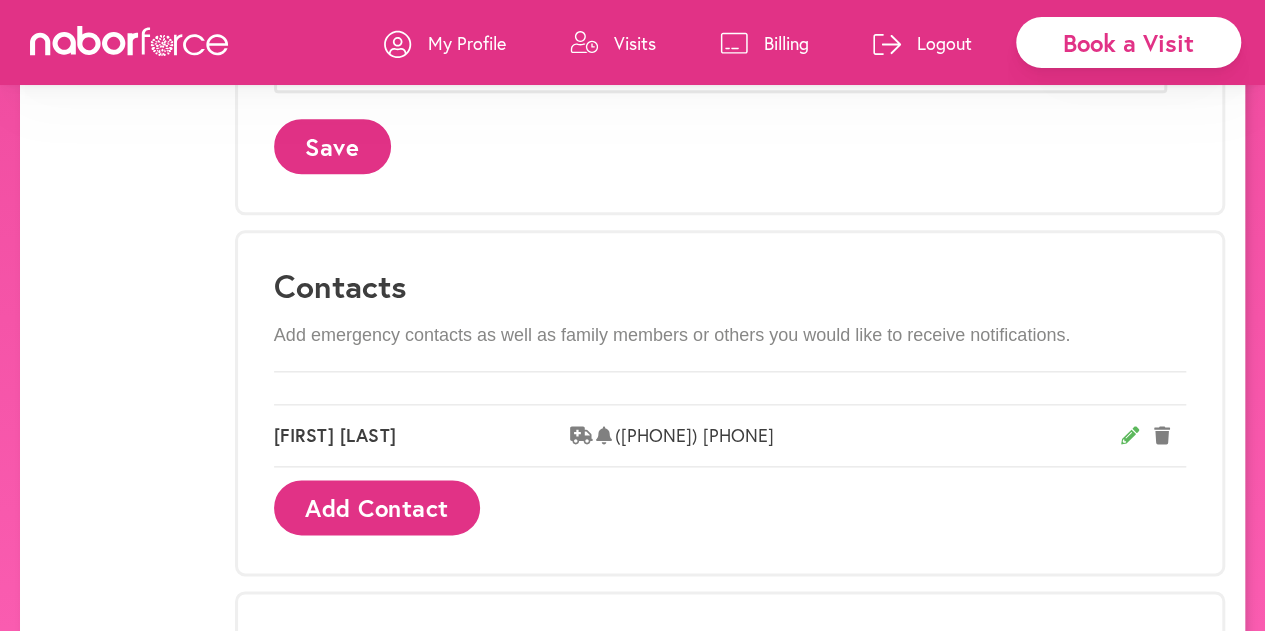 click on "Add Contact" at bounding box center (377, 507) 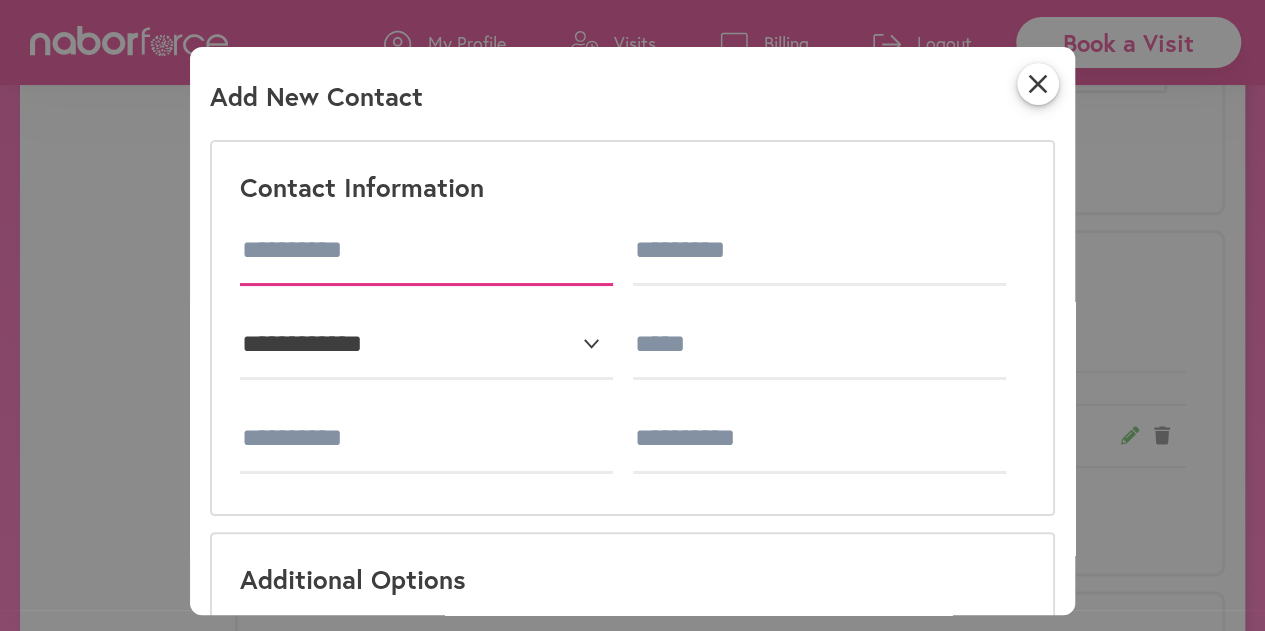 click at bounding box center (426, 251) 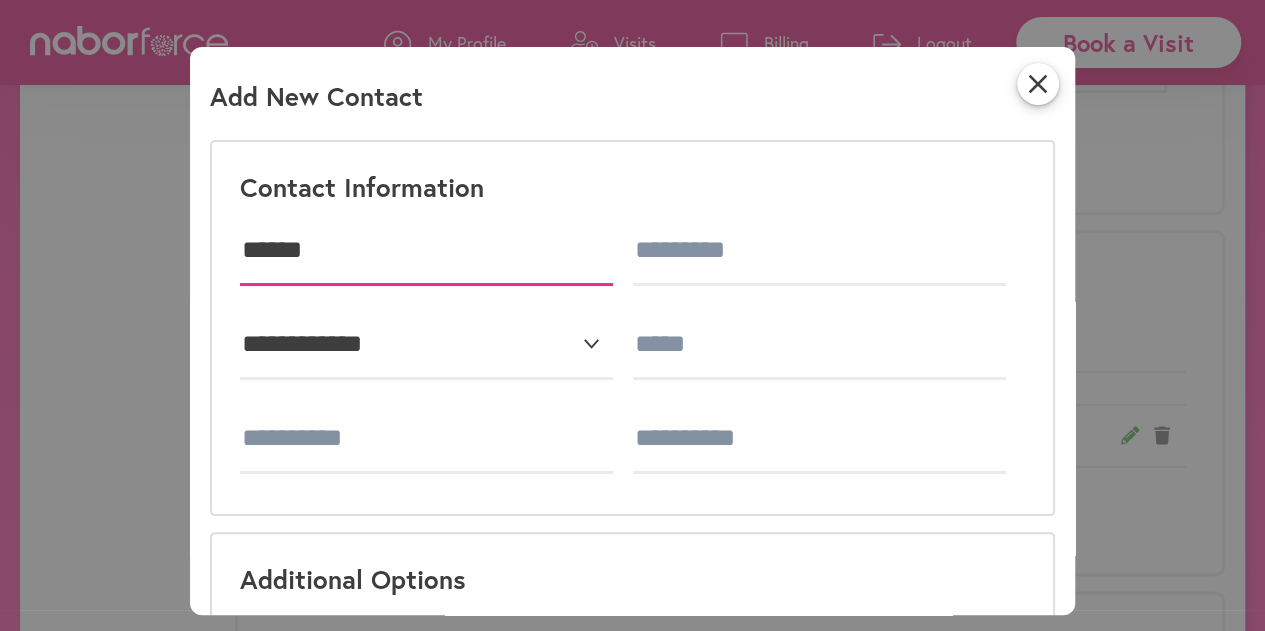 type on "******" 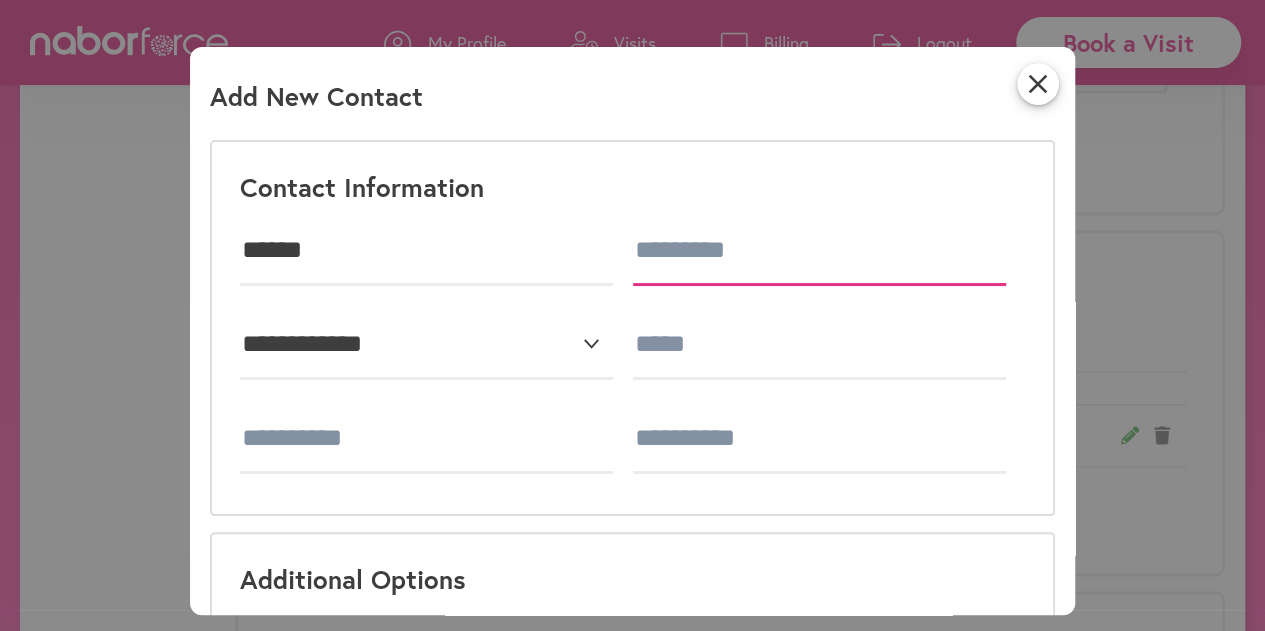 click at bounding box center (819, 251) 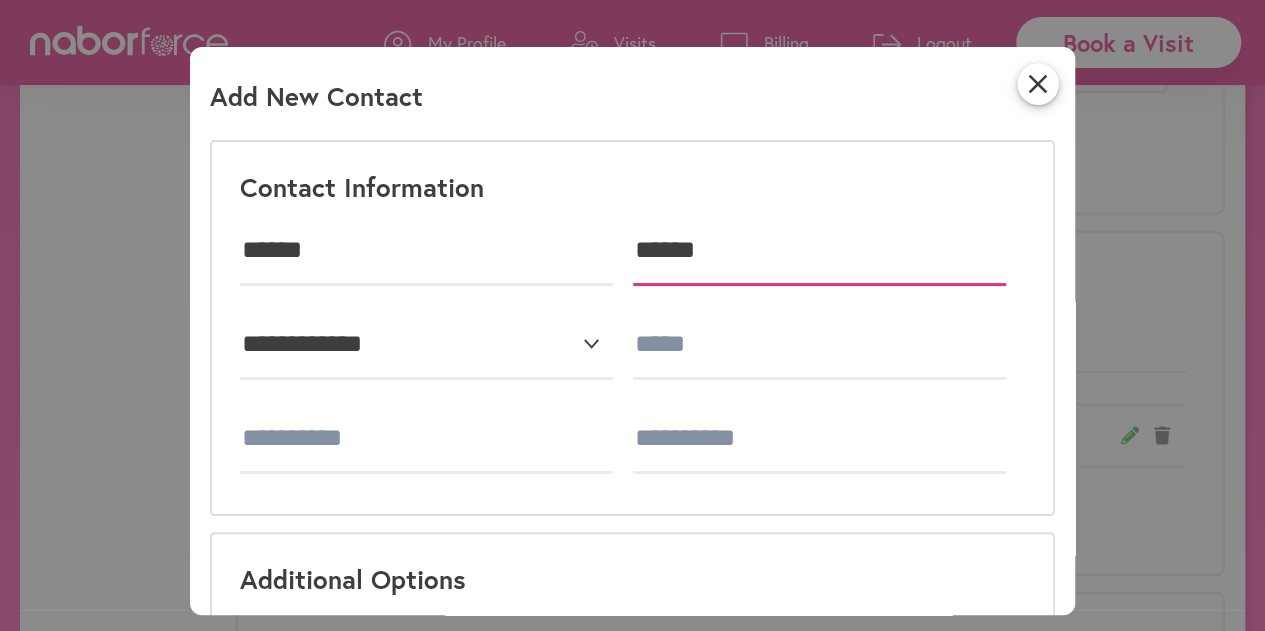type on "******" 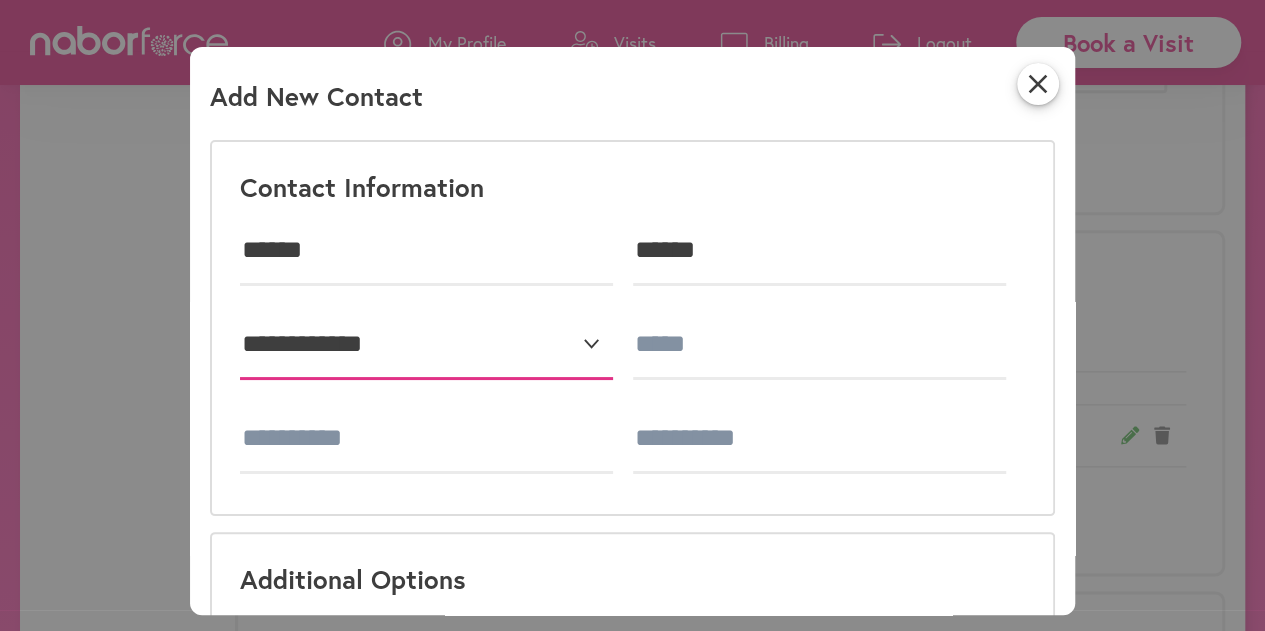 click on "**********" at bounding box center (426, 345) 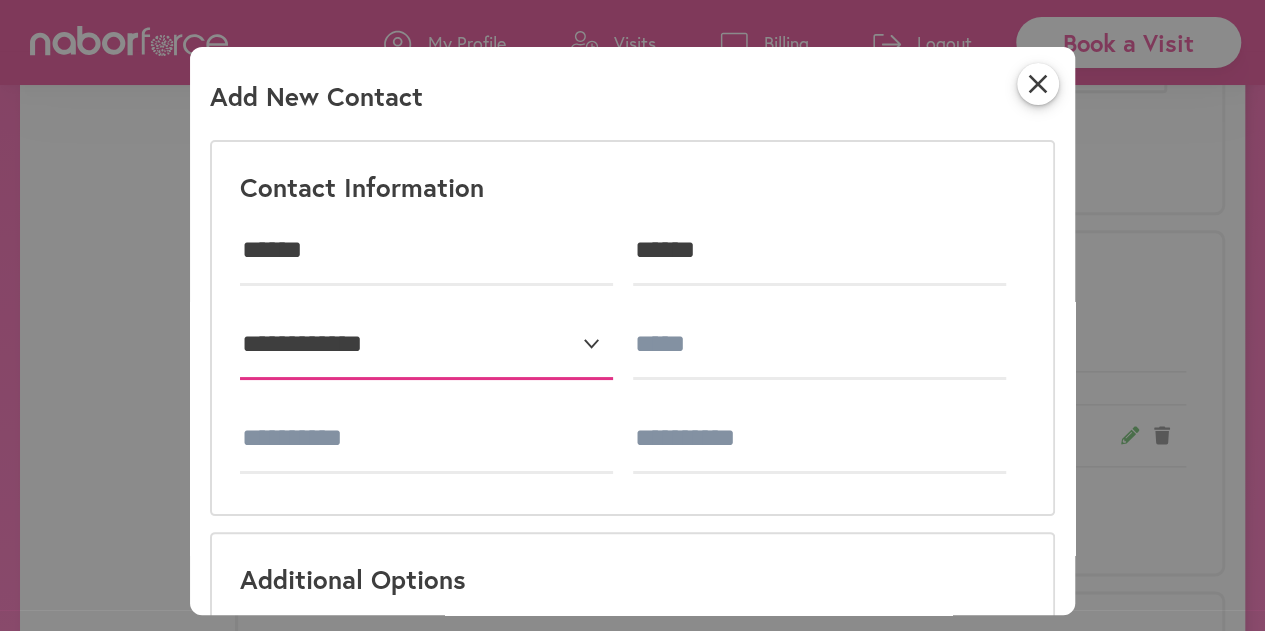 select on "**********" 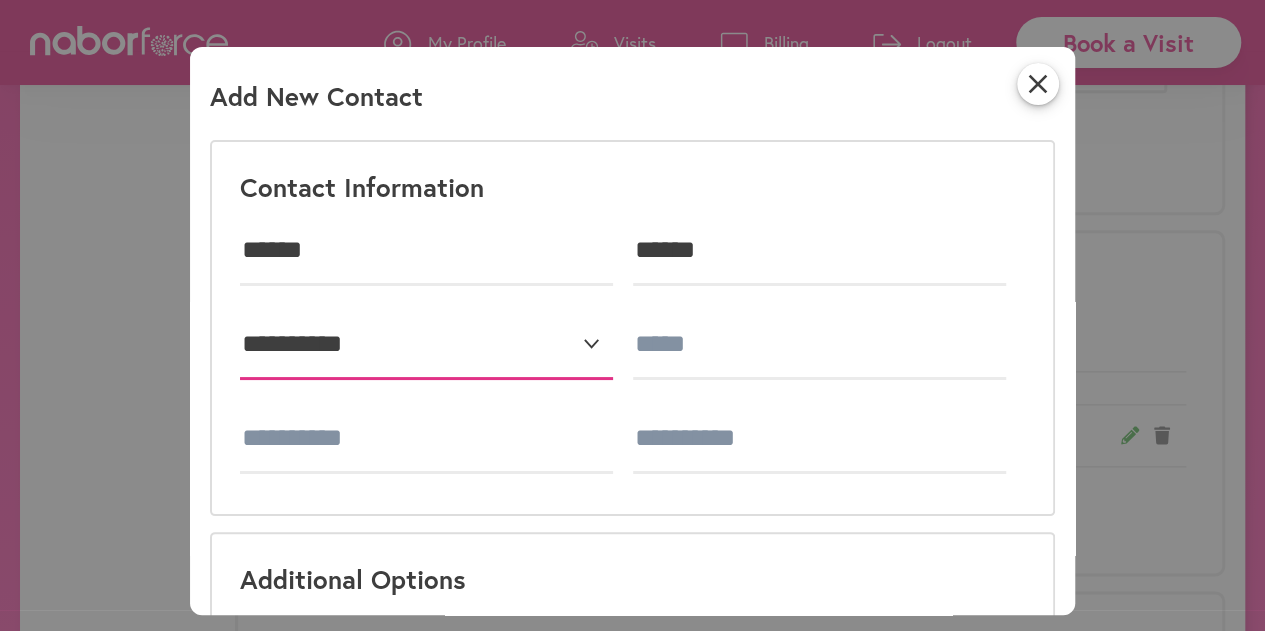 click on "**********" at bounding box center (426, 345) 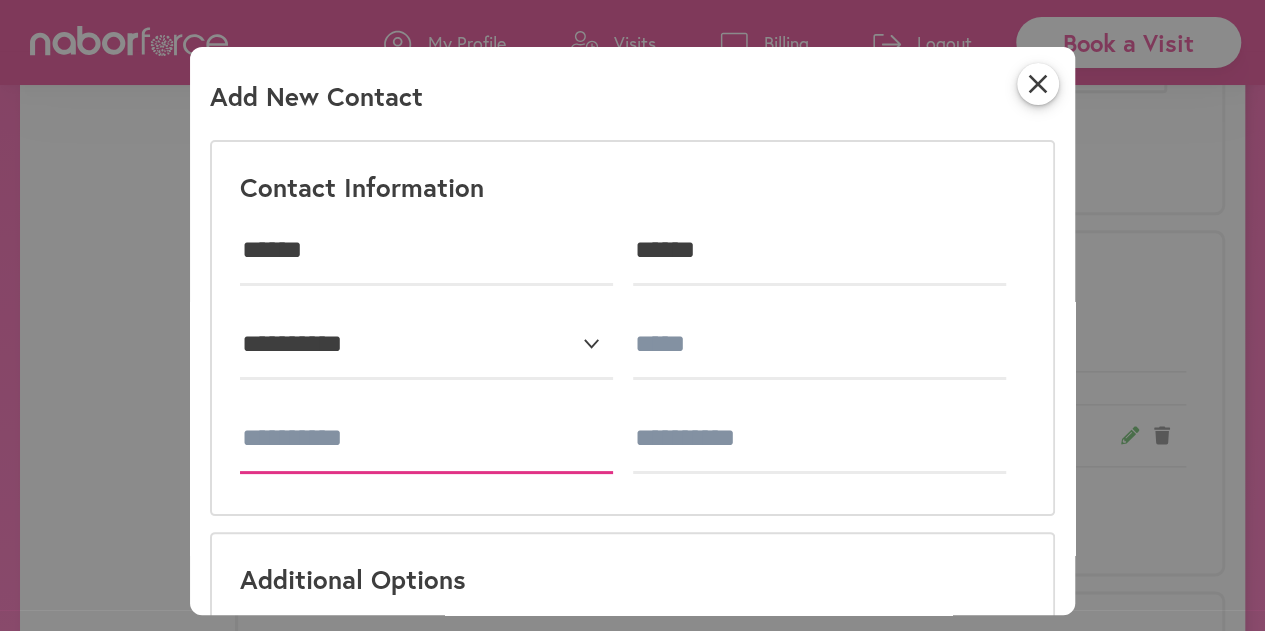 click at bounding box center (426, 439) 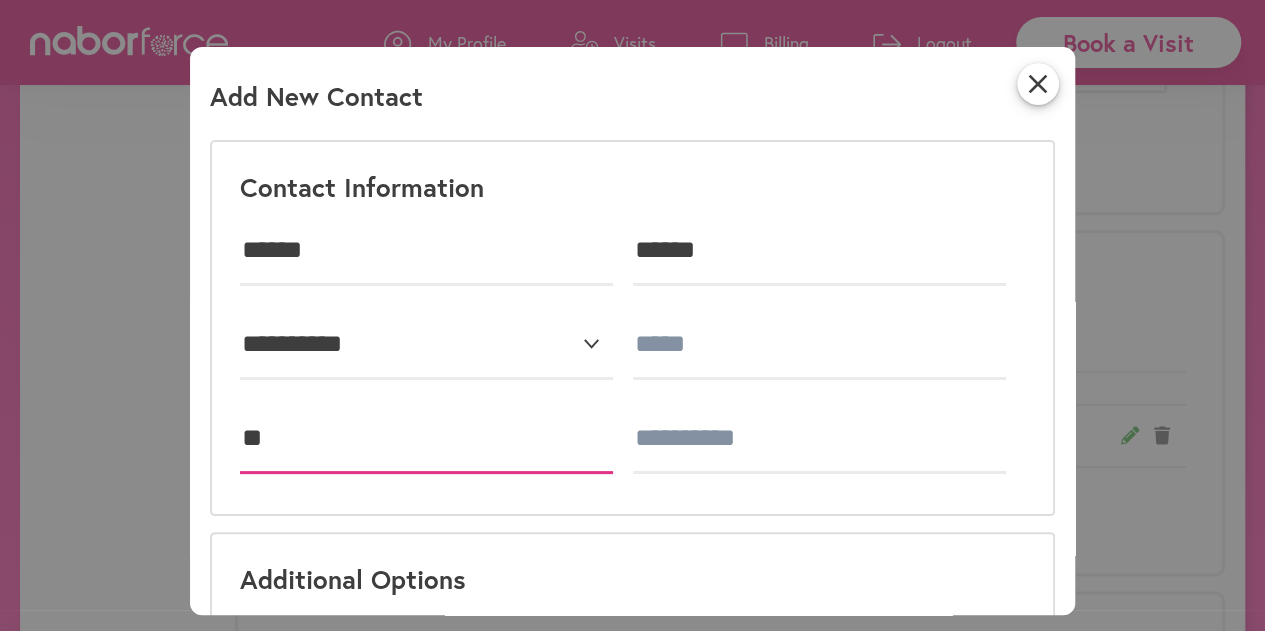 type 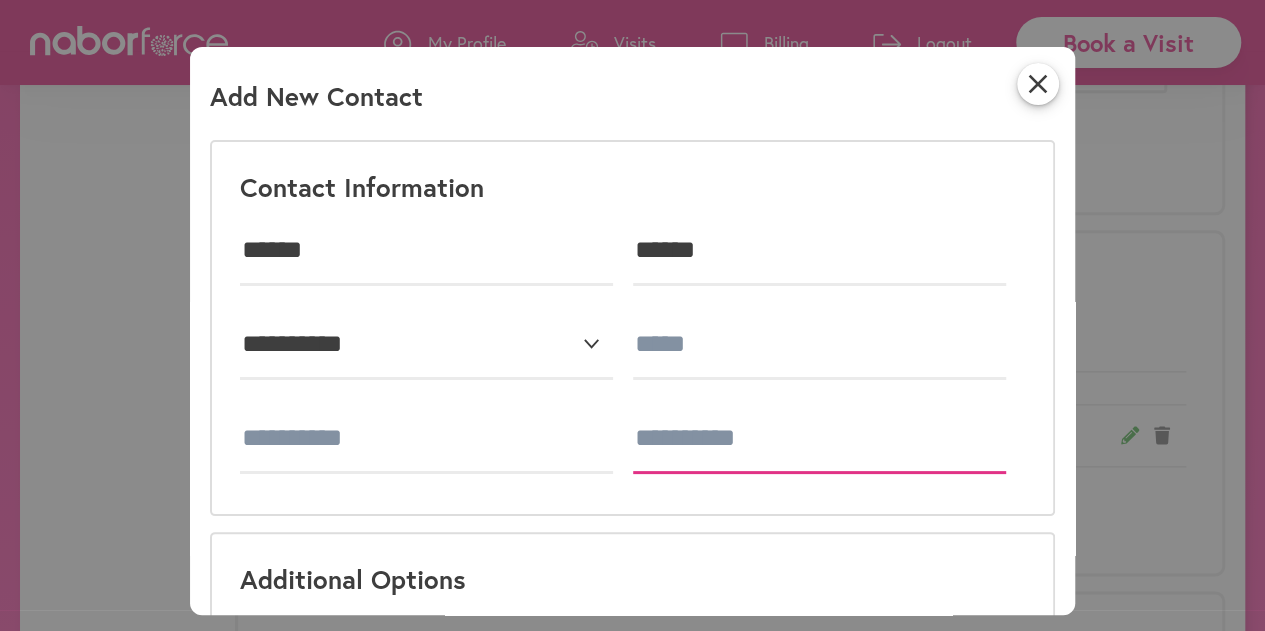click at bounding box center (819, 439) 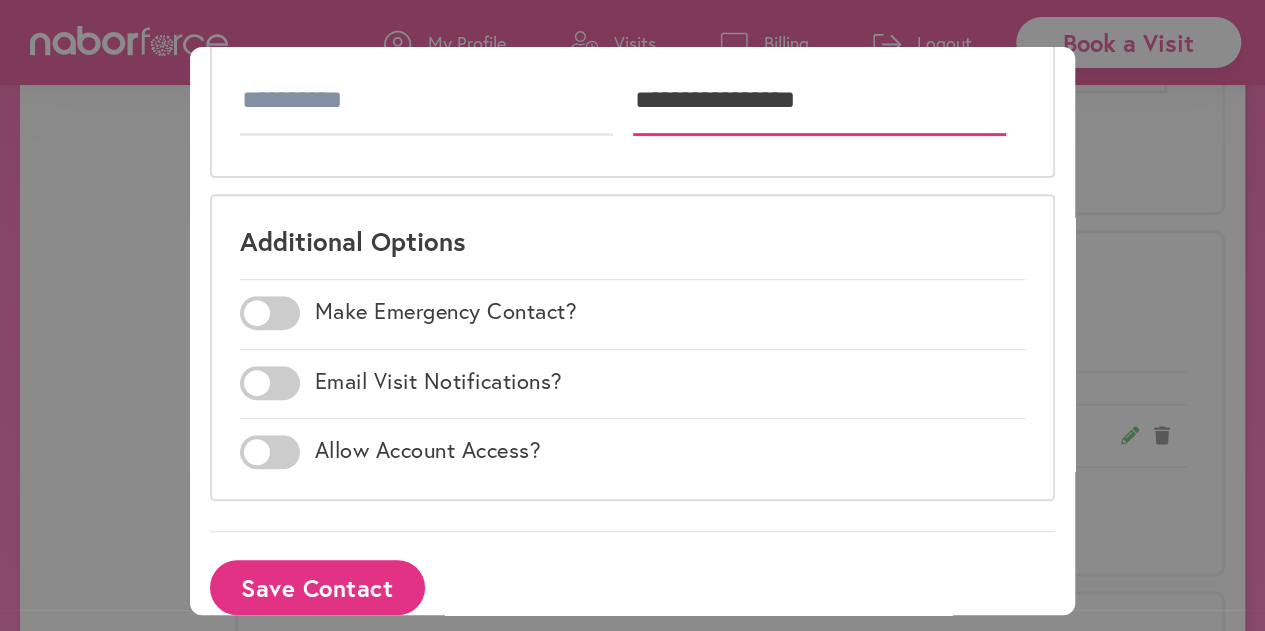 scroll, scrollTop: 369, scrollLeft: 0, axis: vertical 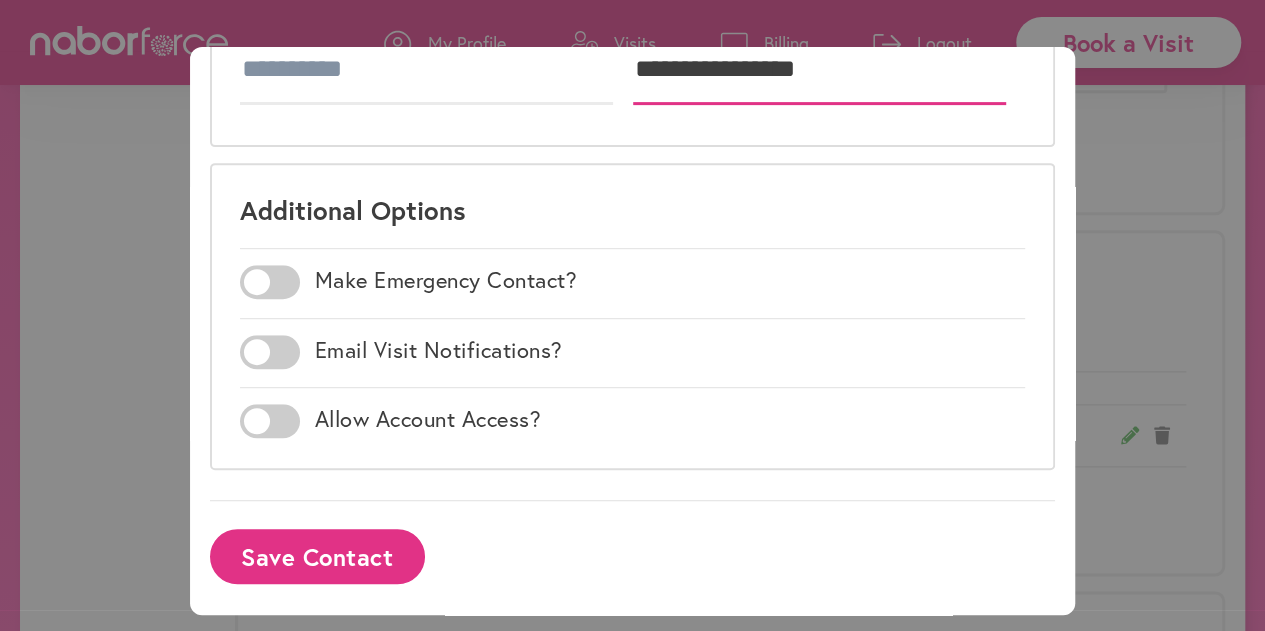 type on "**********" 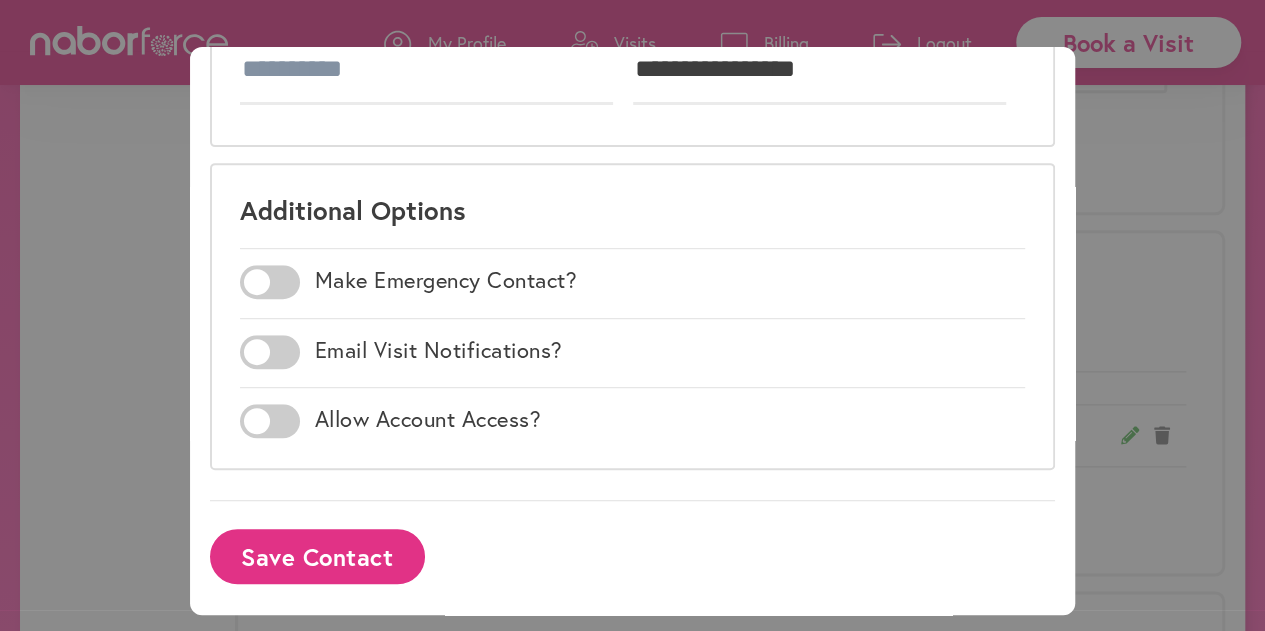 click on "Save Contact" at bounding box center (317, 556) 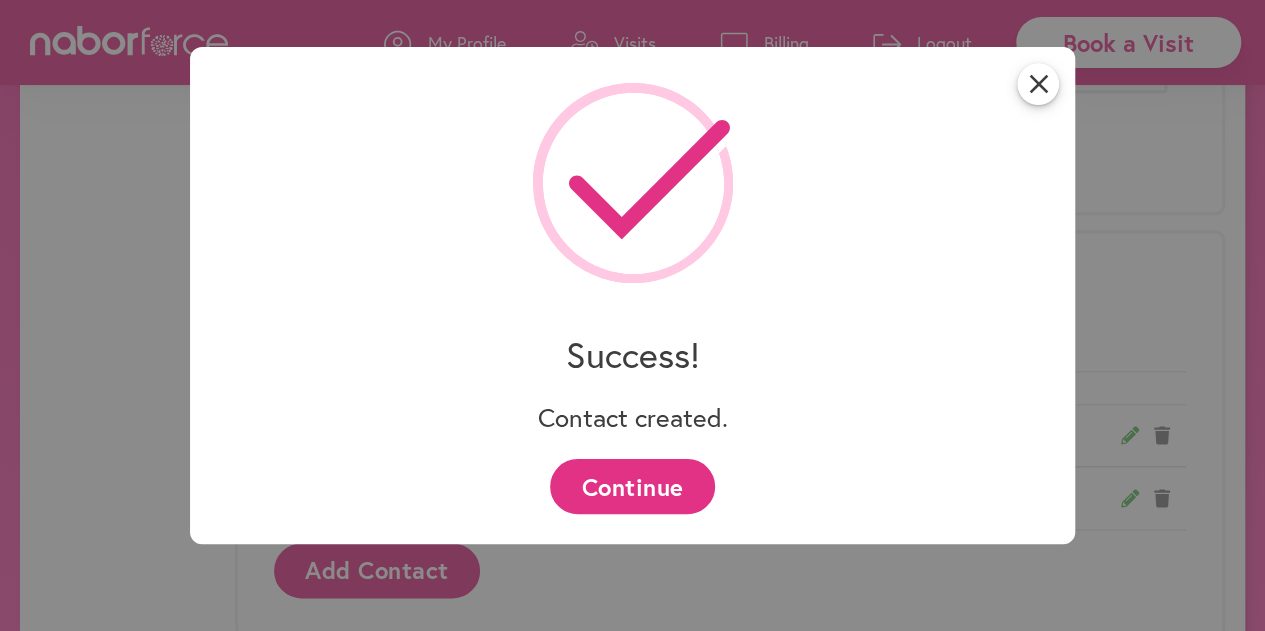 scroll, scrollTop: 0, scrollLeft: 0, axis: both 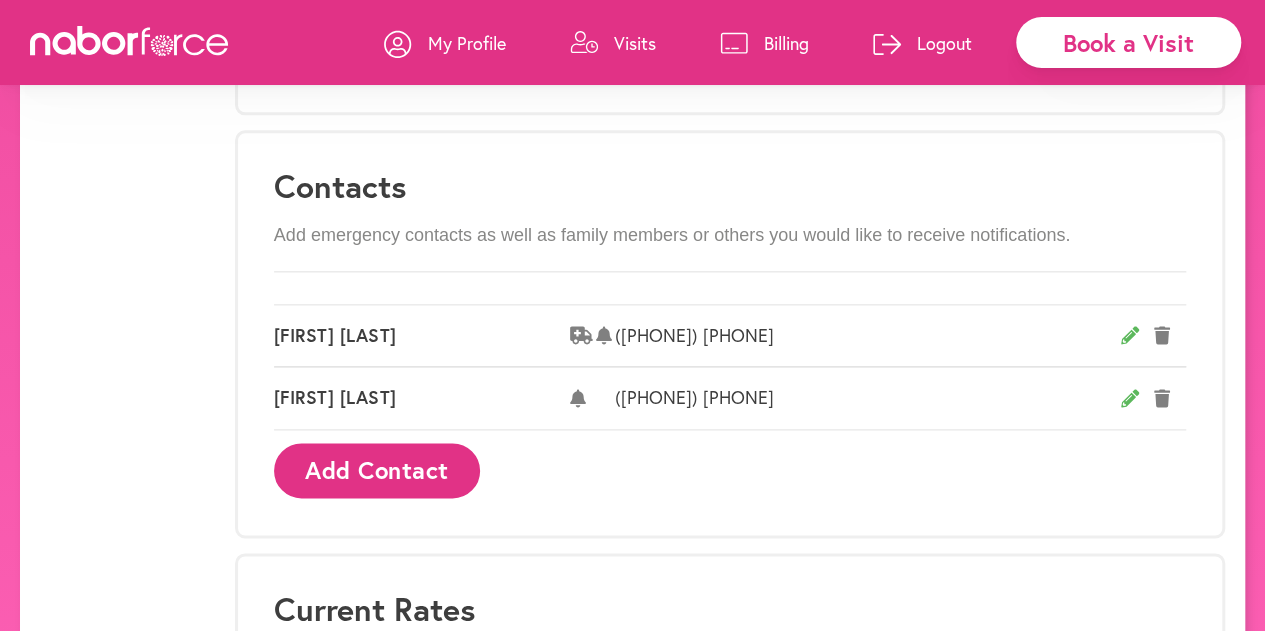 click 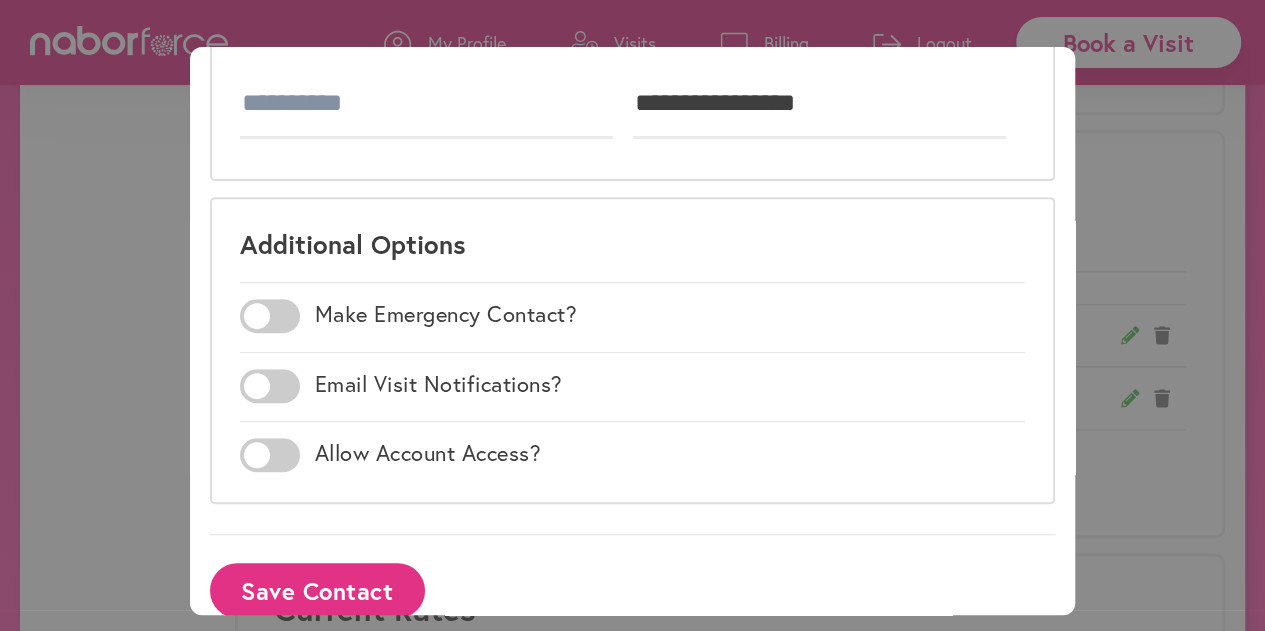 scroll, scrollTop: 369, scrollLeft: 0, axis: vertical 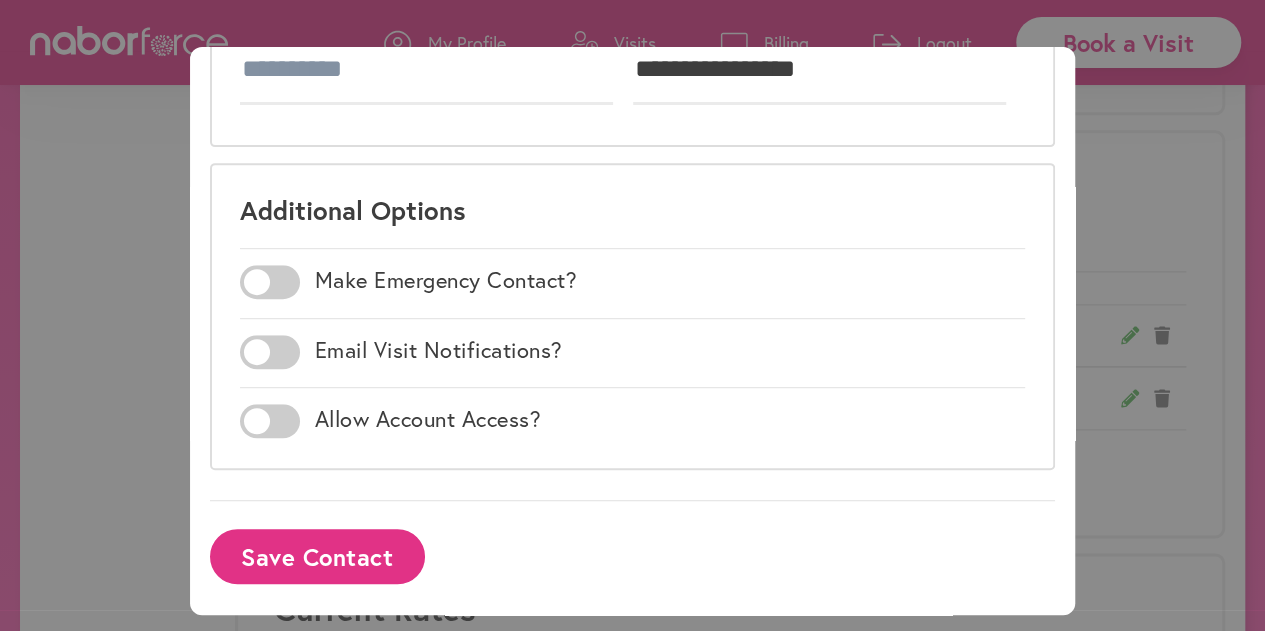 click on "Save Contact" at bounding box center (317, 556) 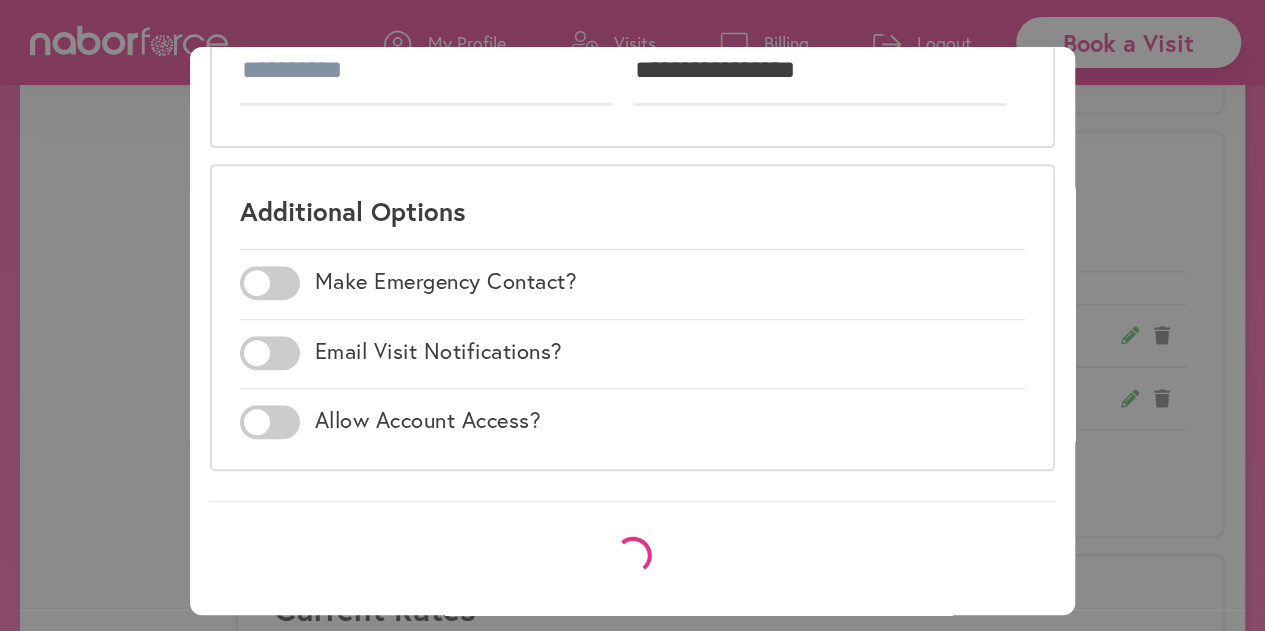 scroll, scrollTop: 0, scrollLeft: 0, axis: both 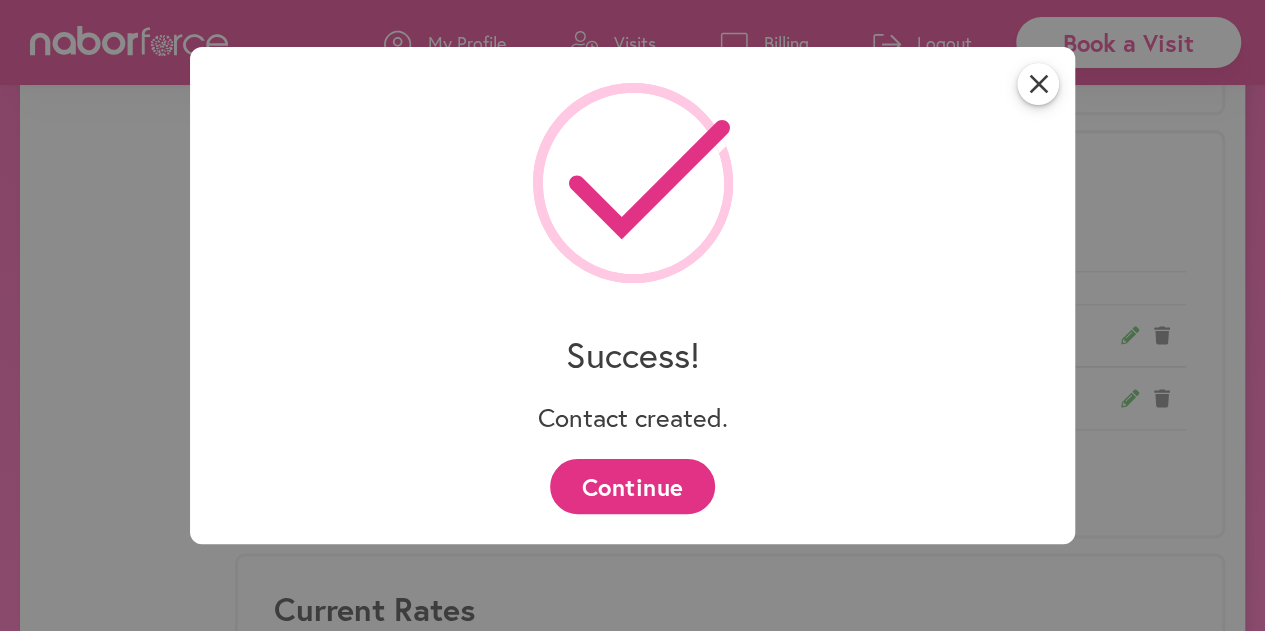 click on "Continue" at bounding box center [632, 486] 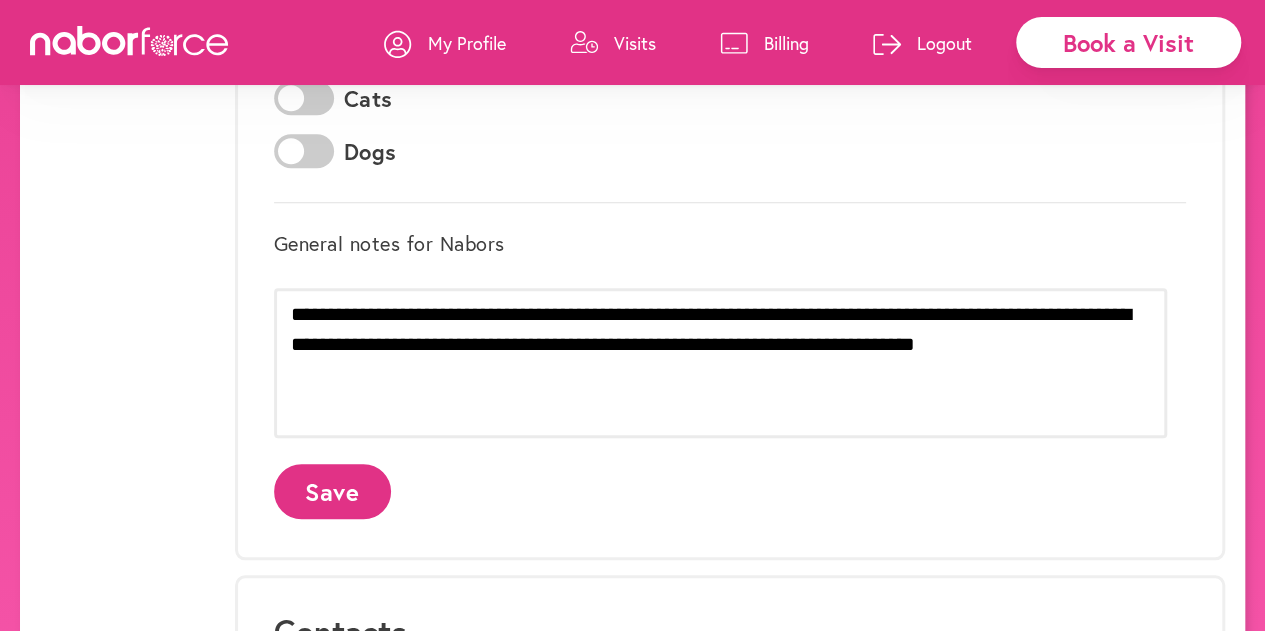 scroll, scrollTop: 700, scrollLeft: 0, axis: vertical 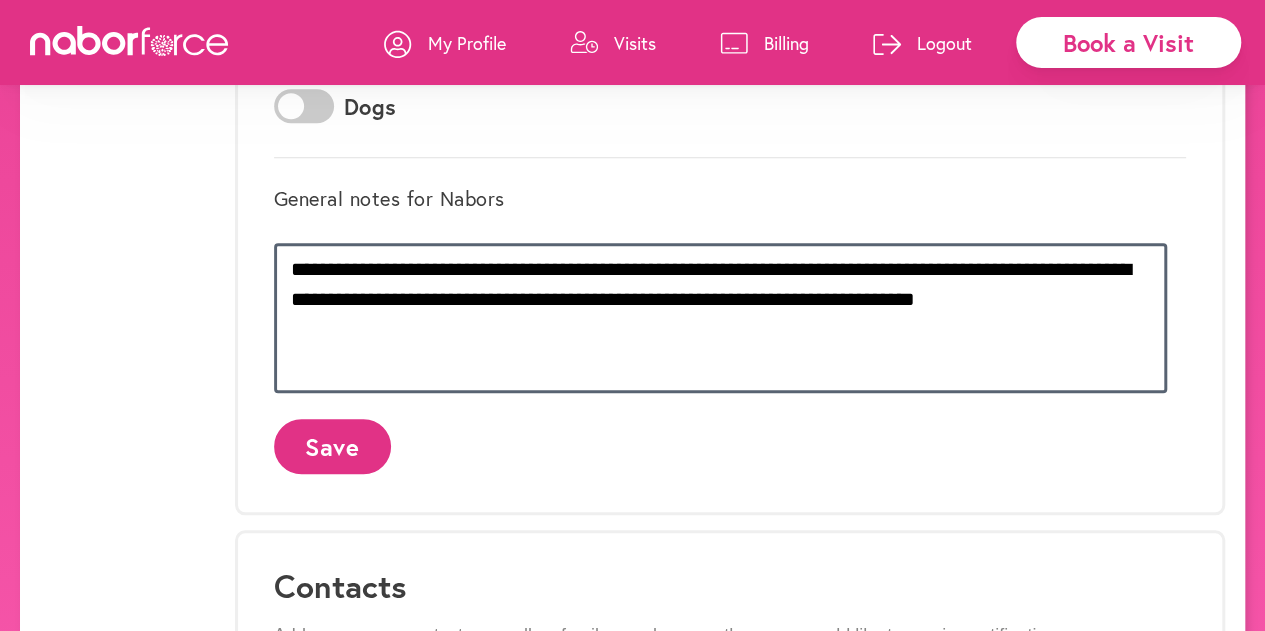 click on "**********" at bounding box center (720, 318) 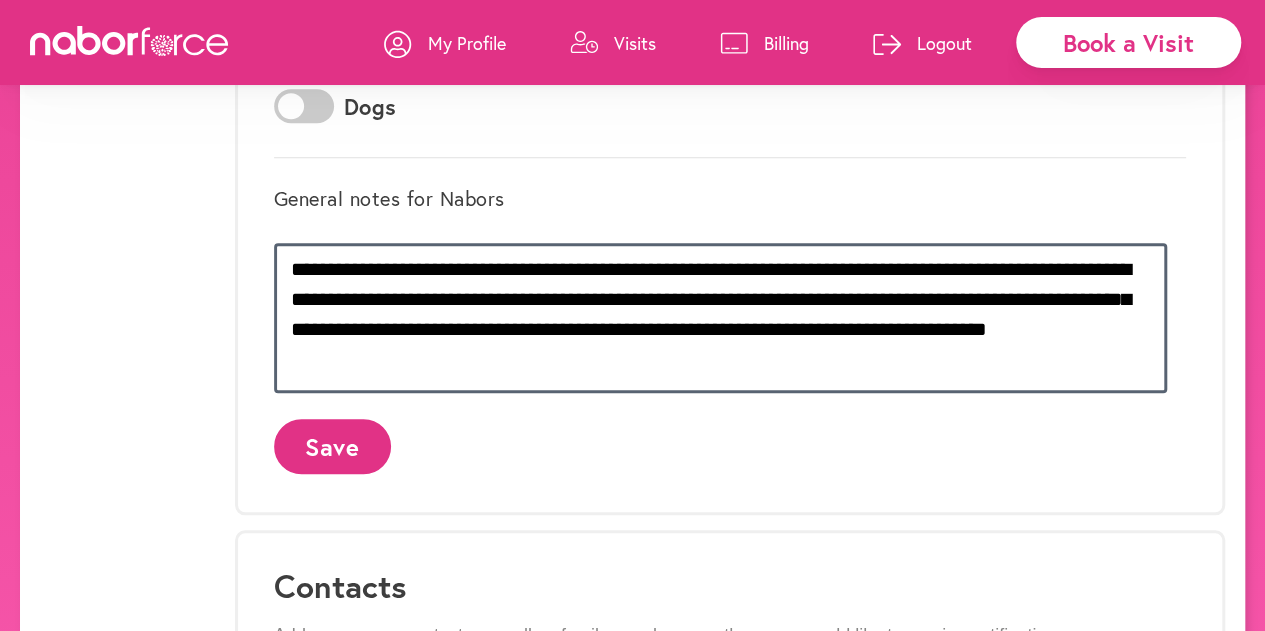type on "**********" 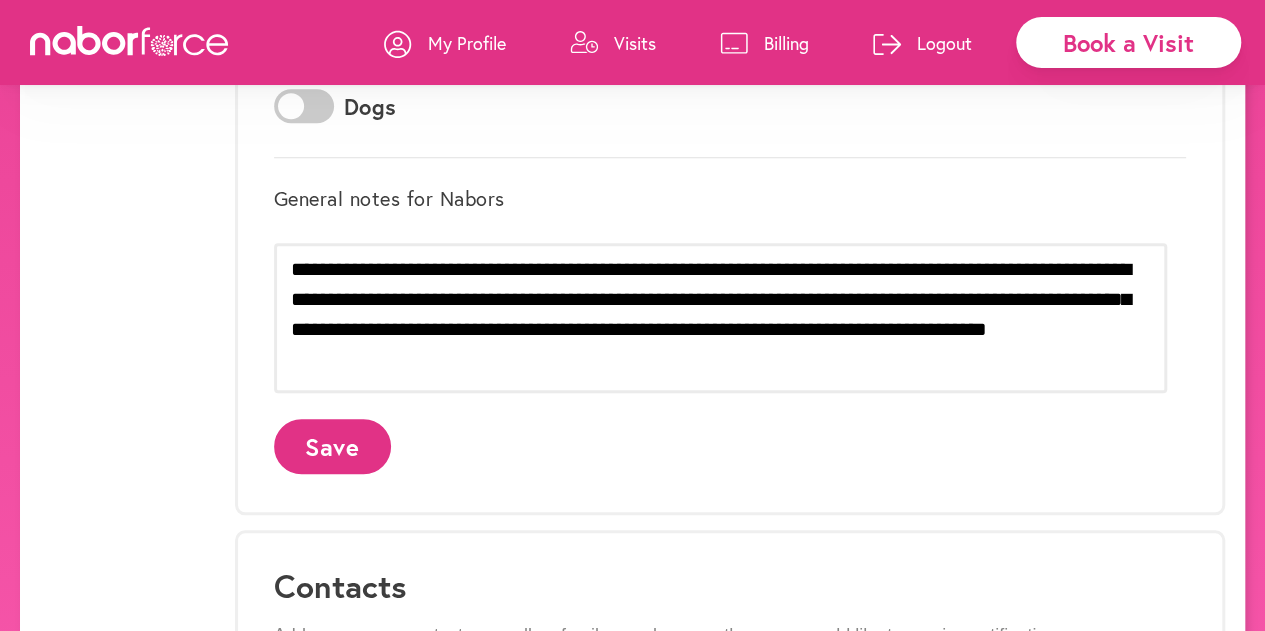click on "Save" 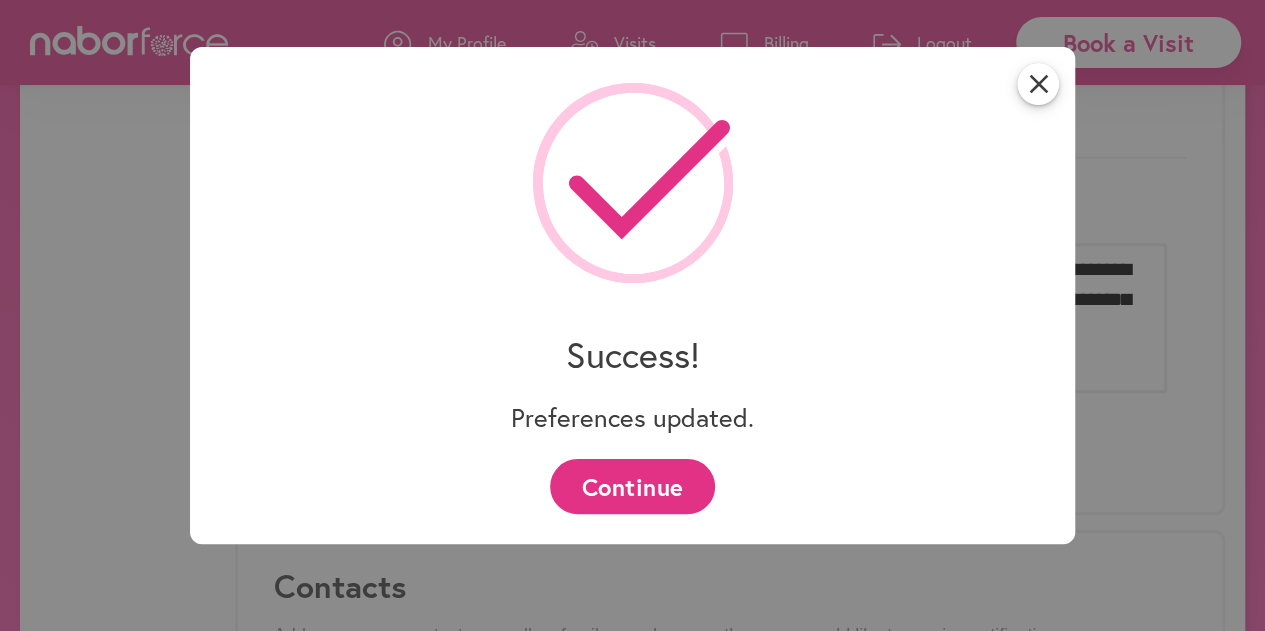 scroll, scrollTop: 0, scrollLeft: 0, axis: both 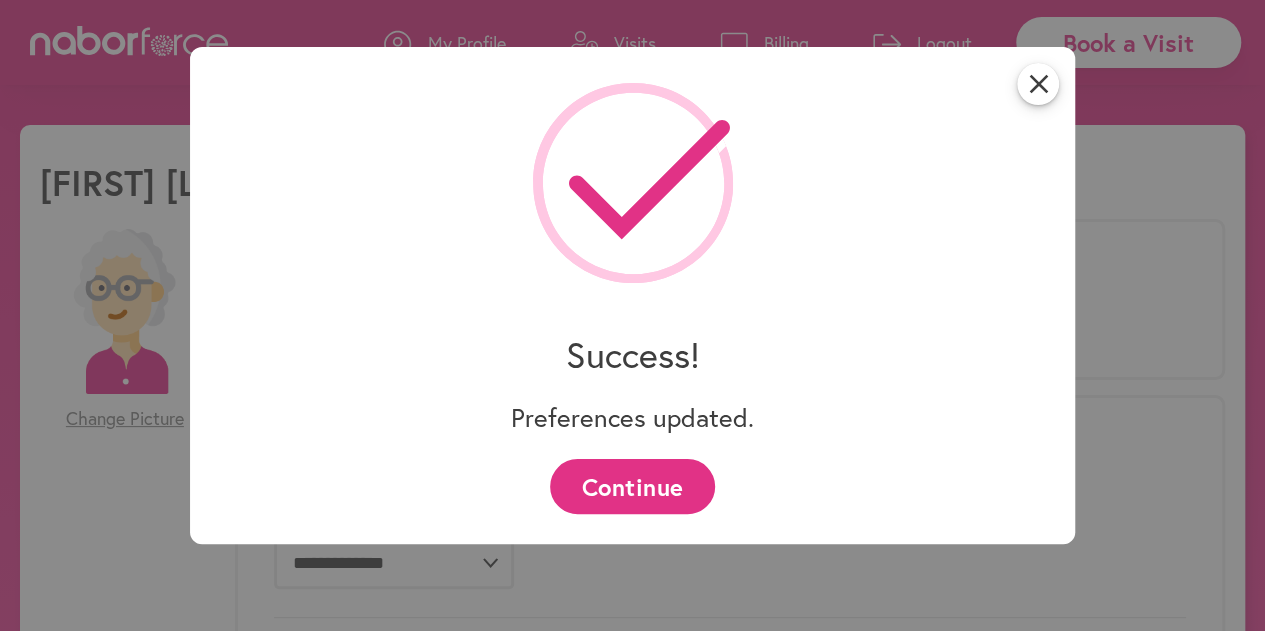 click on "close" at bounding box center [1038, 84] 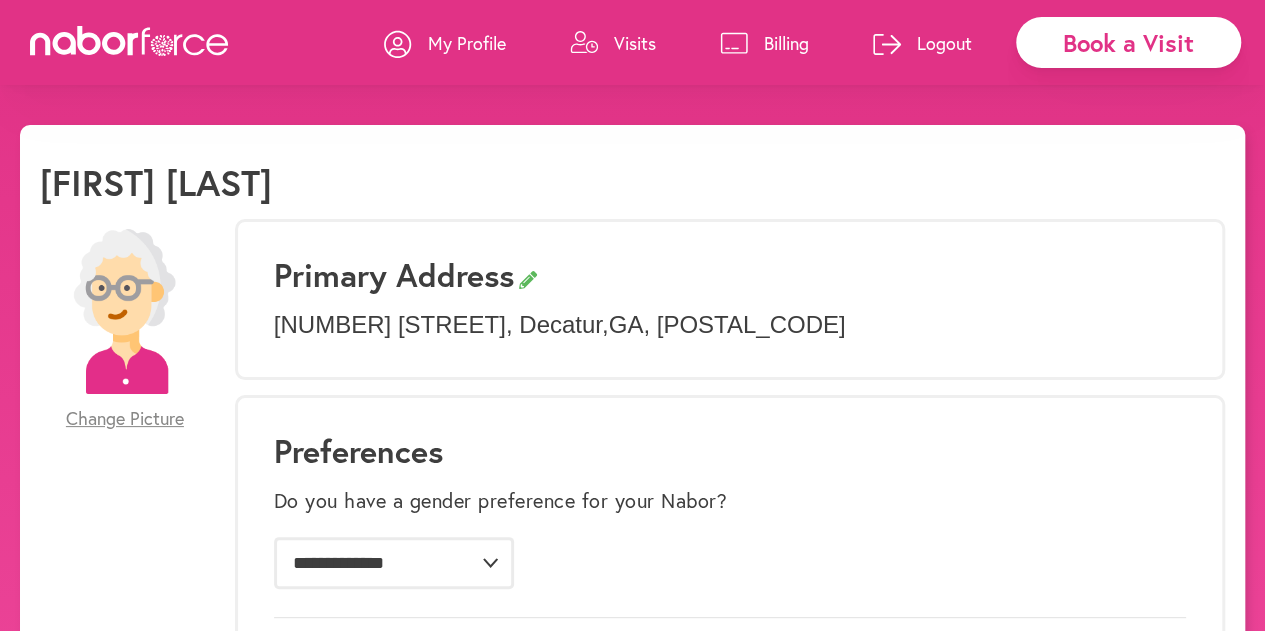 click on "My Profile" at bounding box center (467, 43) 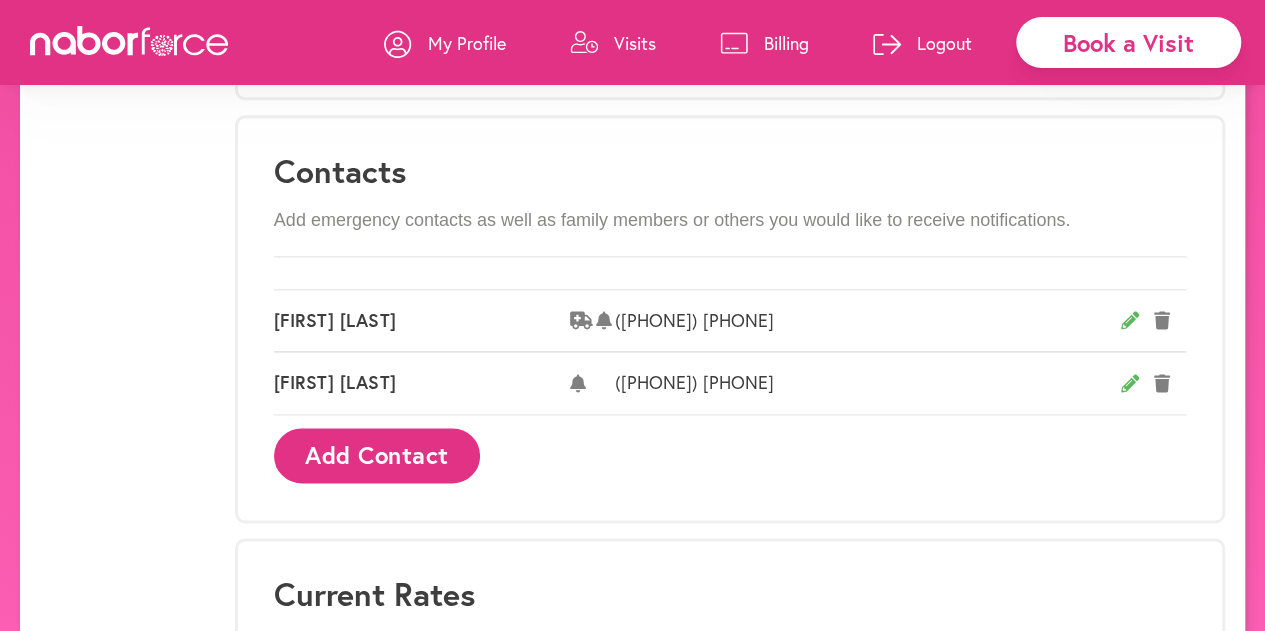 scroll, scrollTop: 900, scrollLeft: 0, axis: vertical 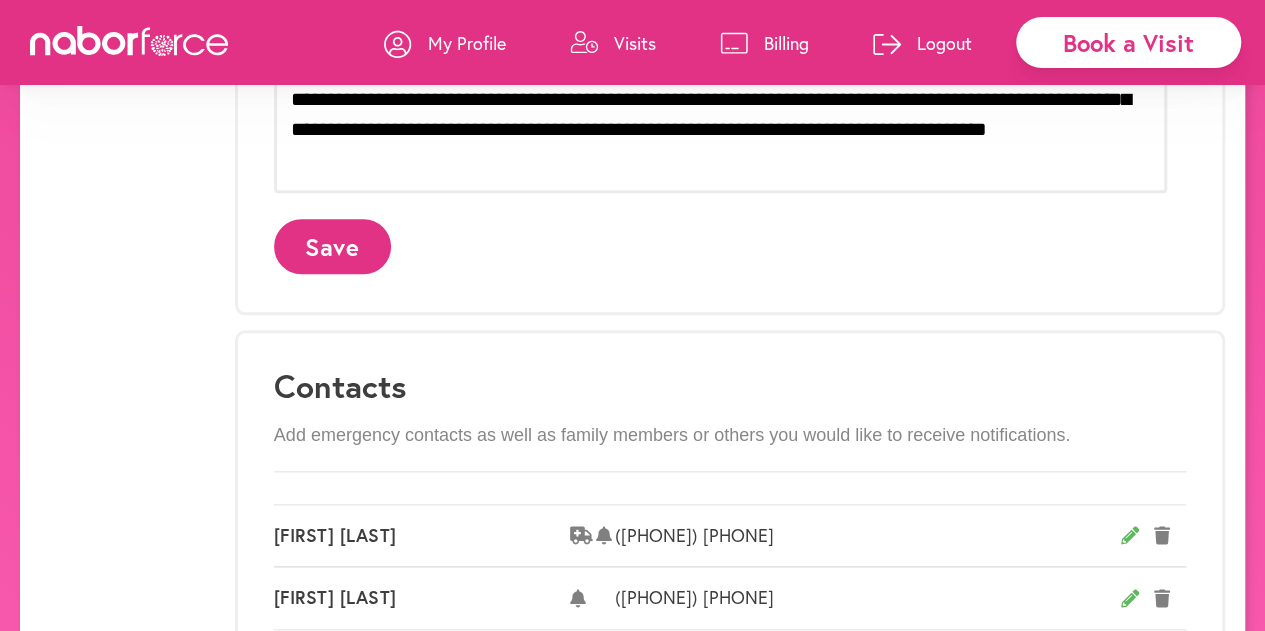 click on "Save" 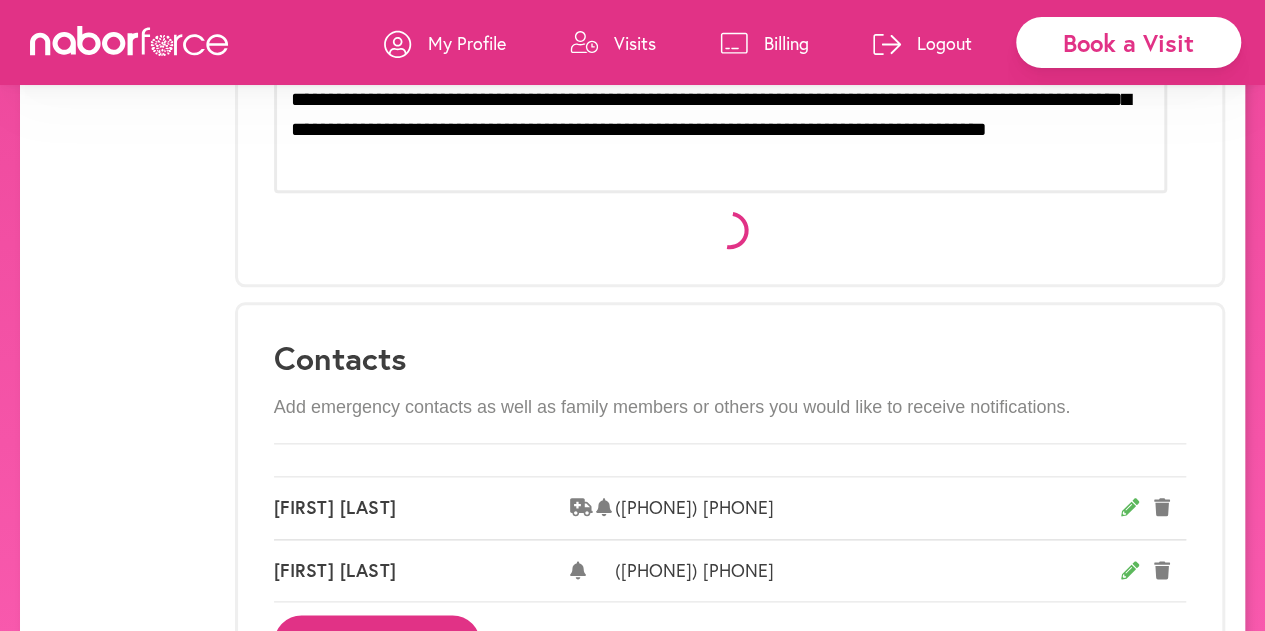 scroll, scrollTop: 0, scrollLeft: 0, axis: both 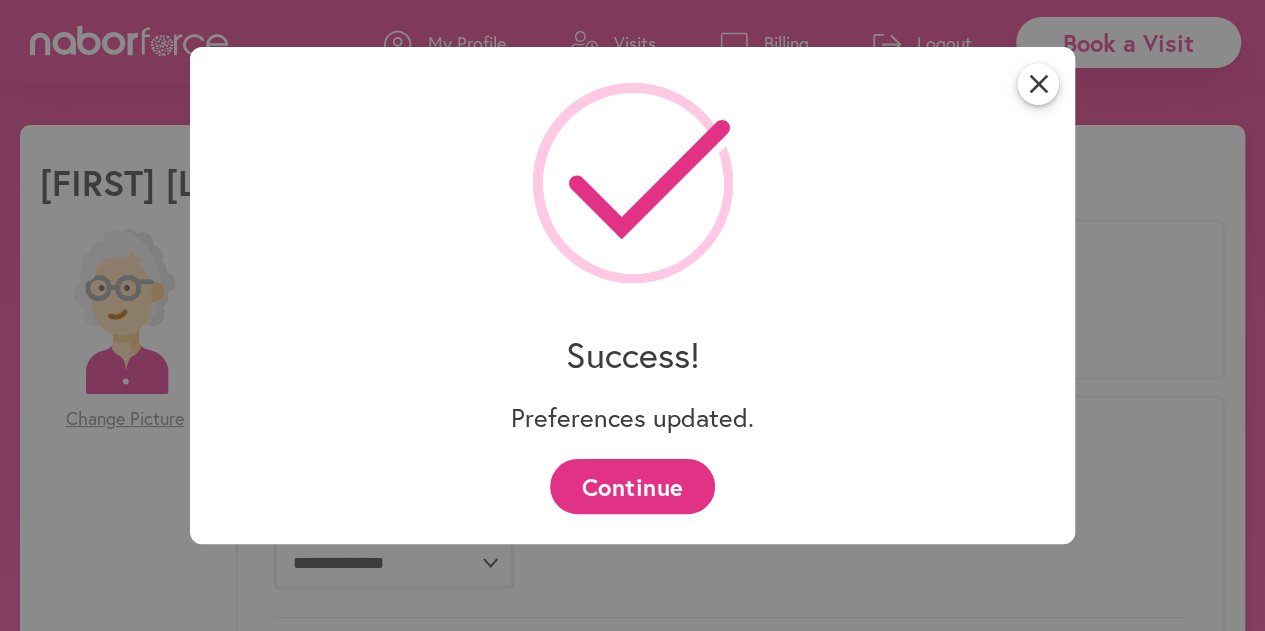 click on "Continue" at bounding box center [632, 486] 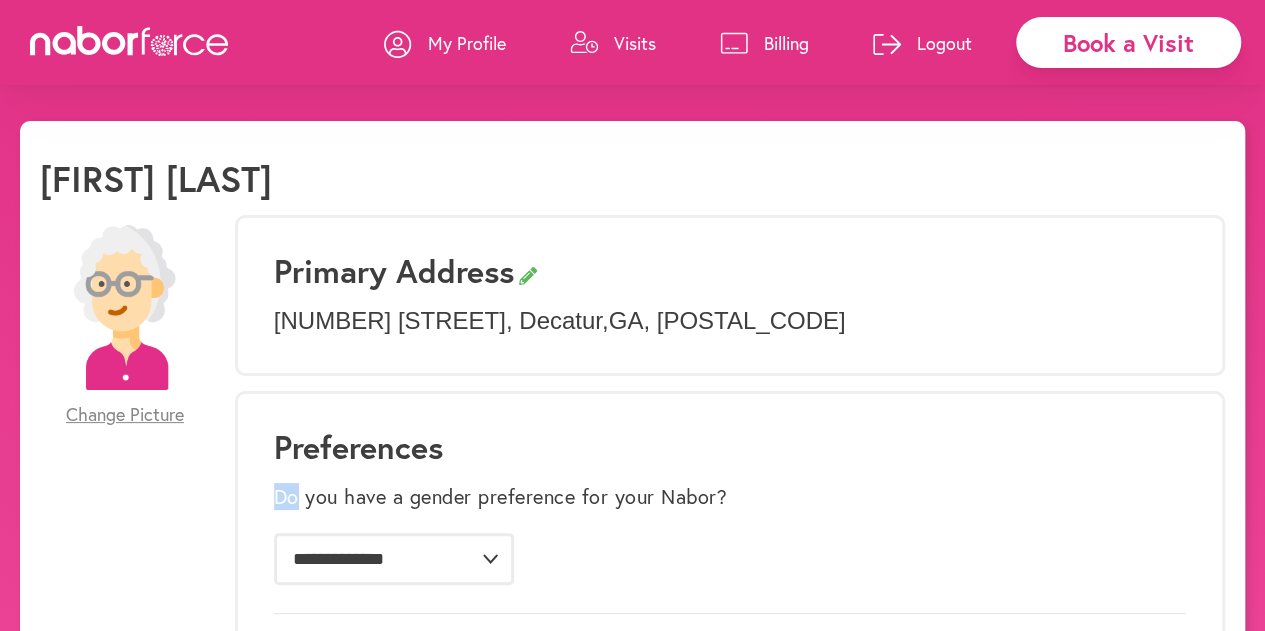 scroll, scrollTop: 0, scrollLeft: 0, axis: both 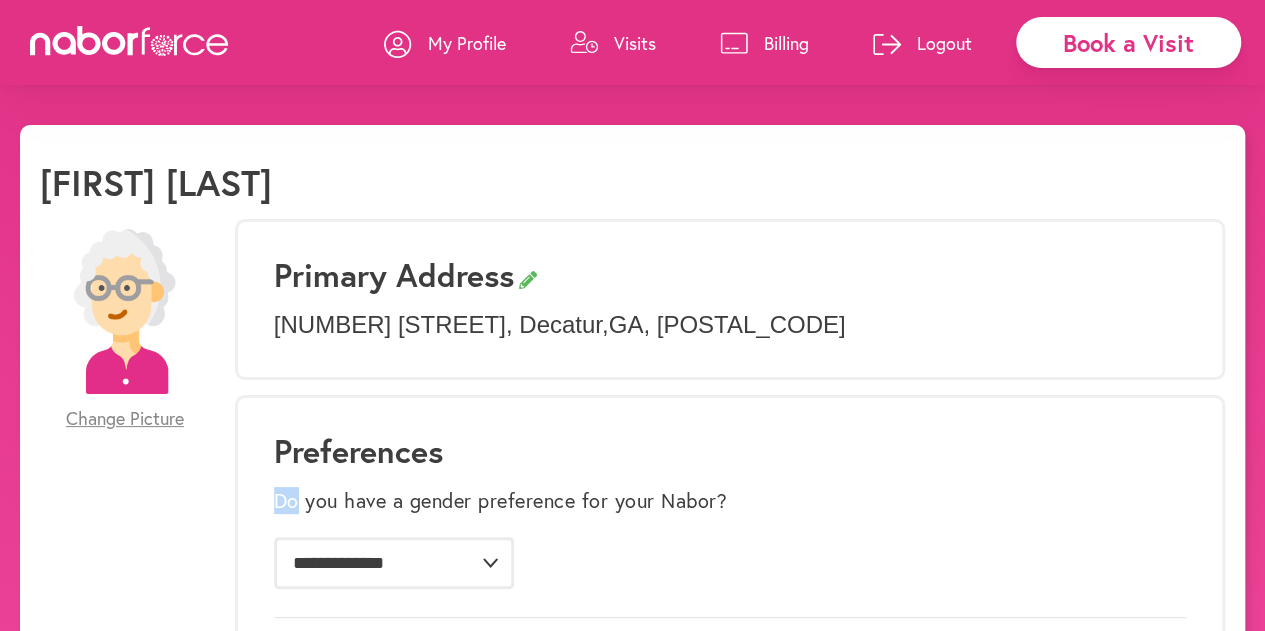 click on "Visits" at bounding box center (635, 43) 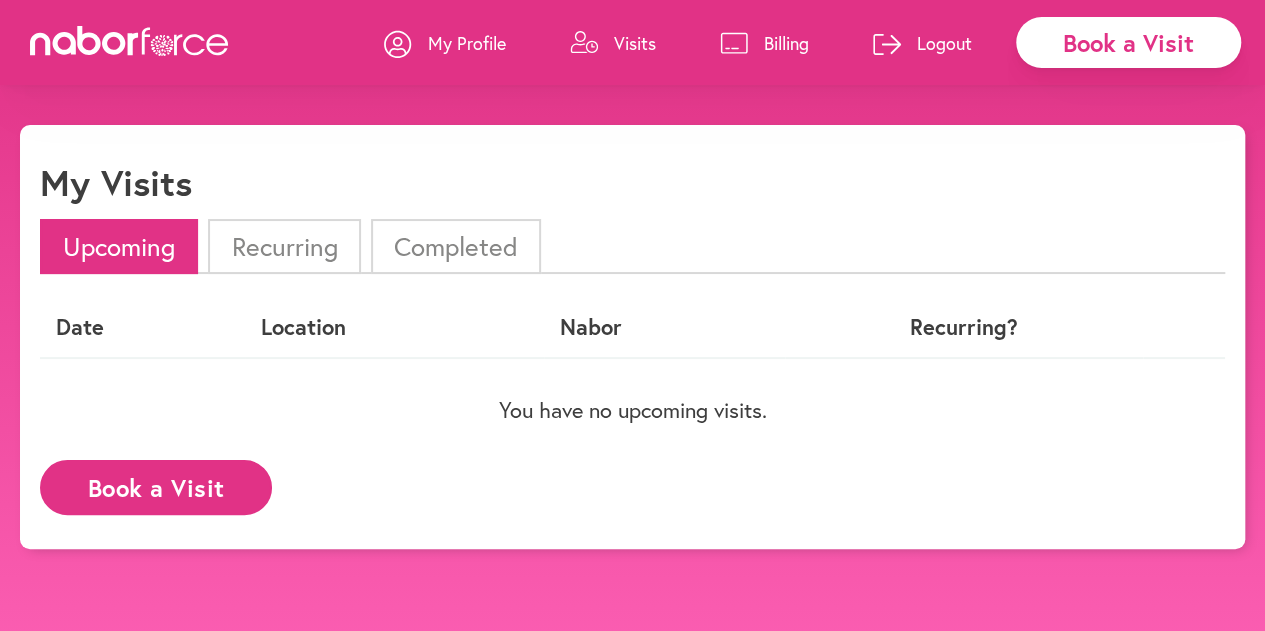 click on "Book a Visit" at bounding box center (156, 487) 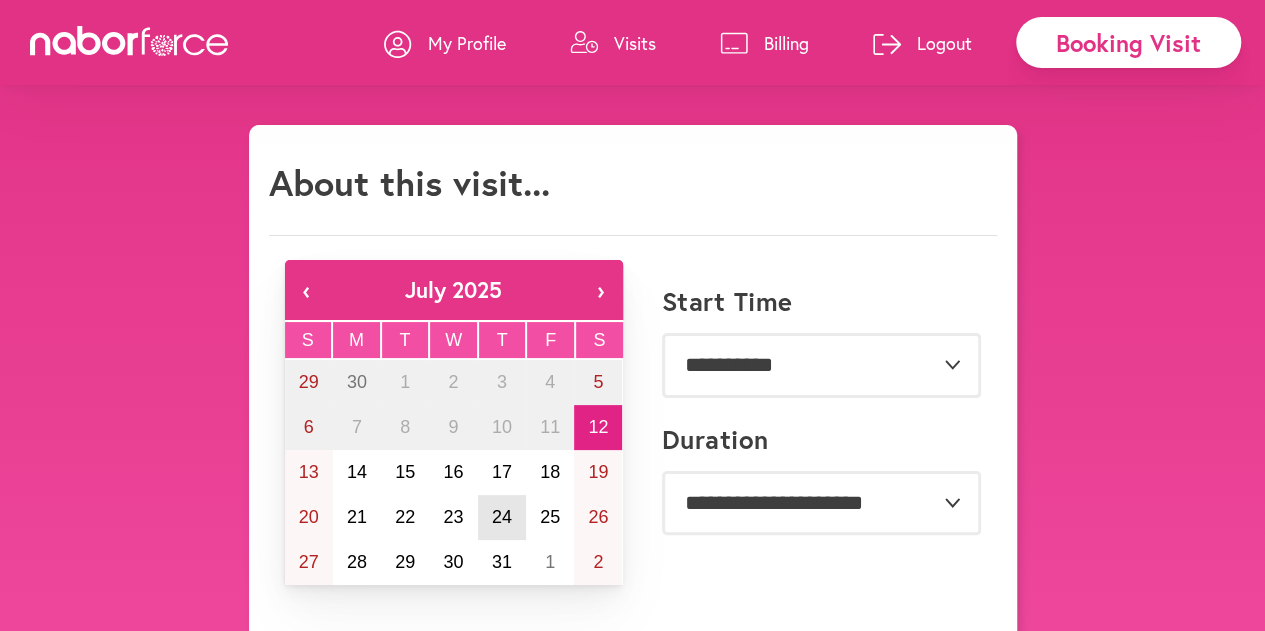 click on "24" at bounding box center (502, 517) 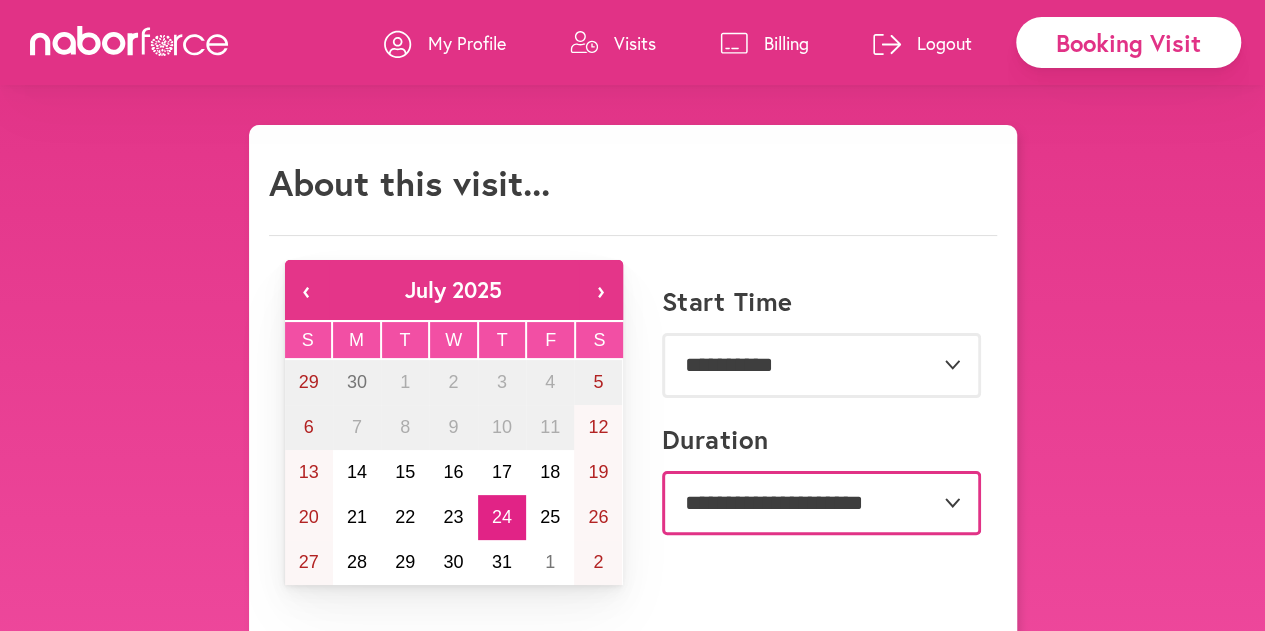 click on "**********" at bounding box center [821, 503] 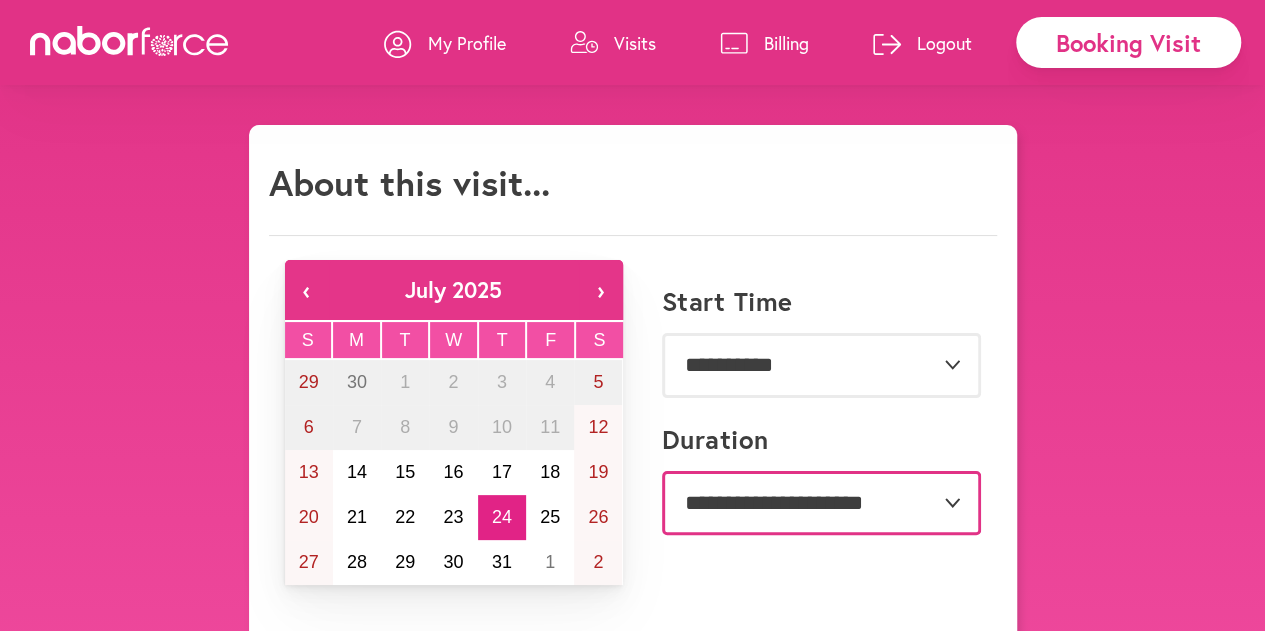 select on "**" 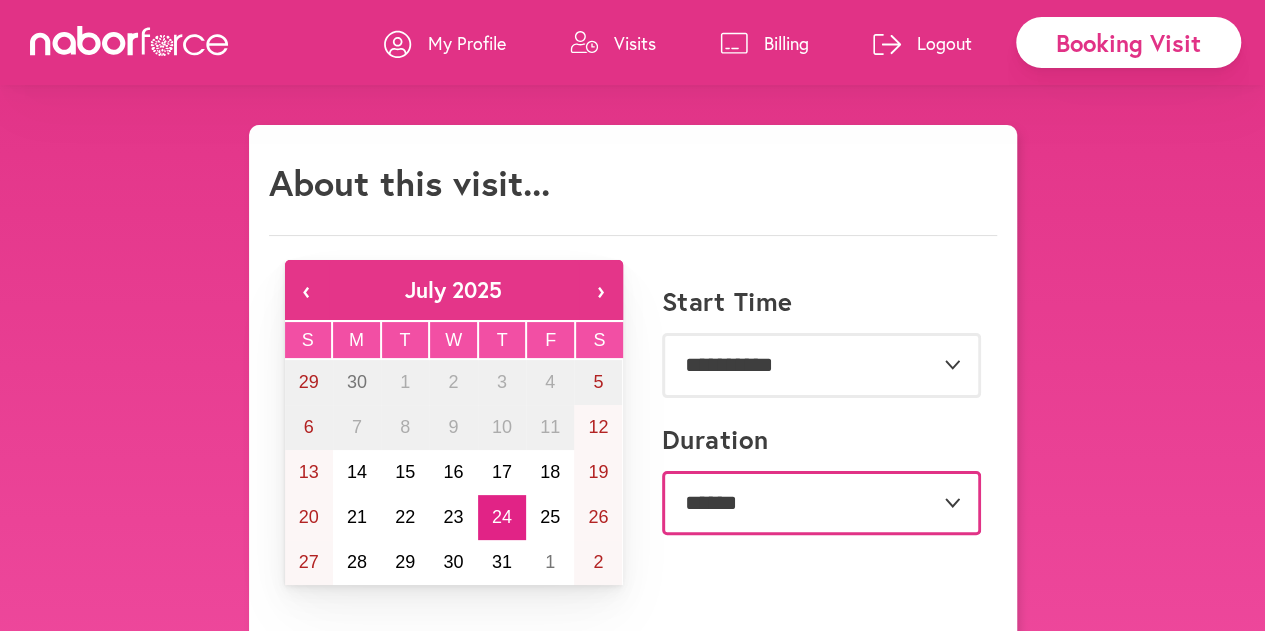 click on "**********" at bounding box center (821, 503) 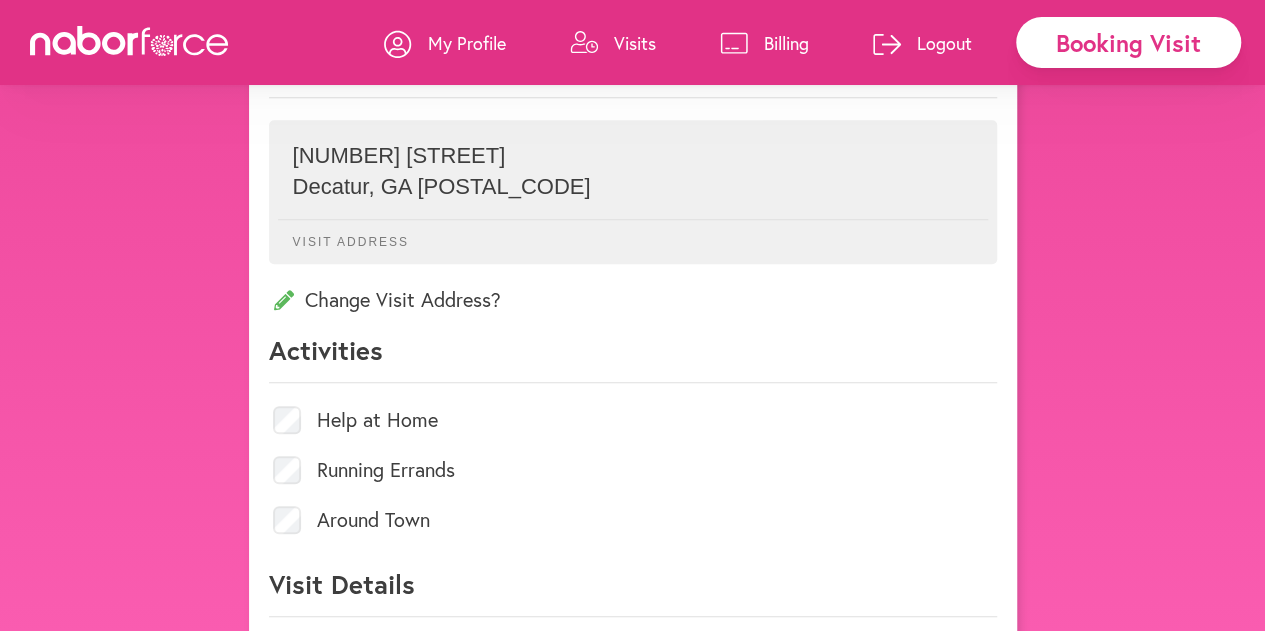 scroll, scrollTop: 700, scrollLeft: 0, axis: vertical 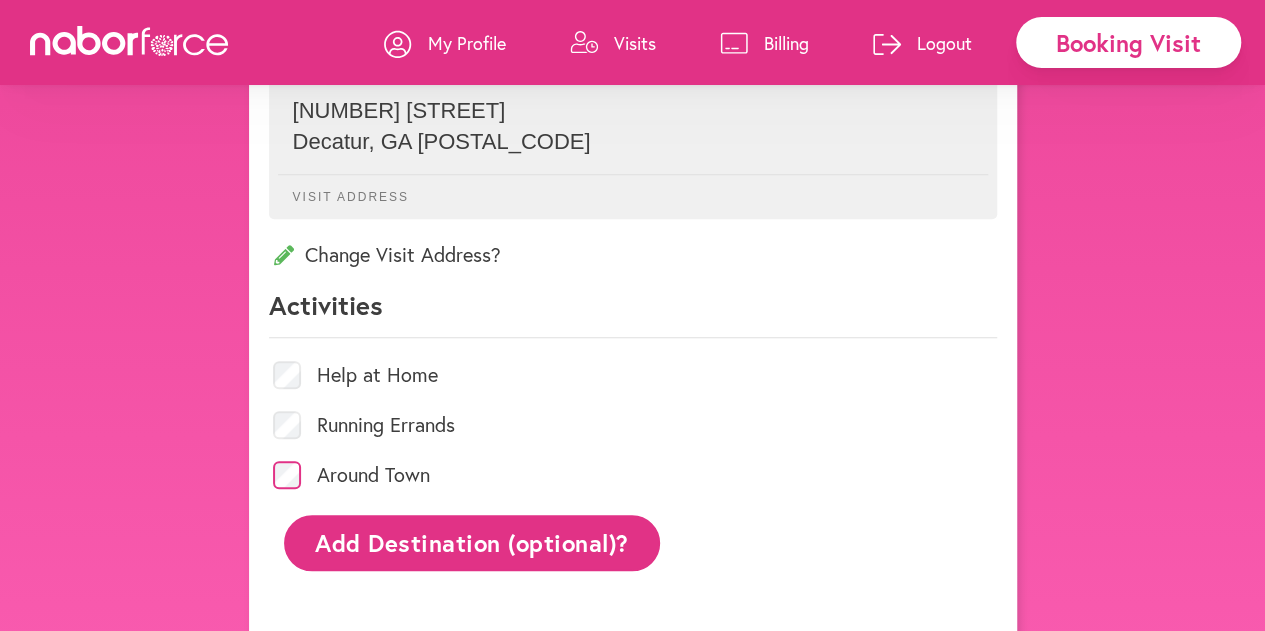 click on "Add Destination (optional)?" 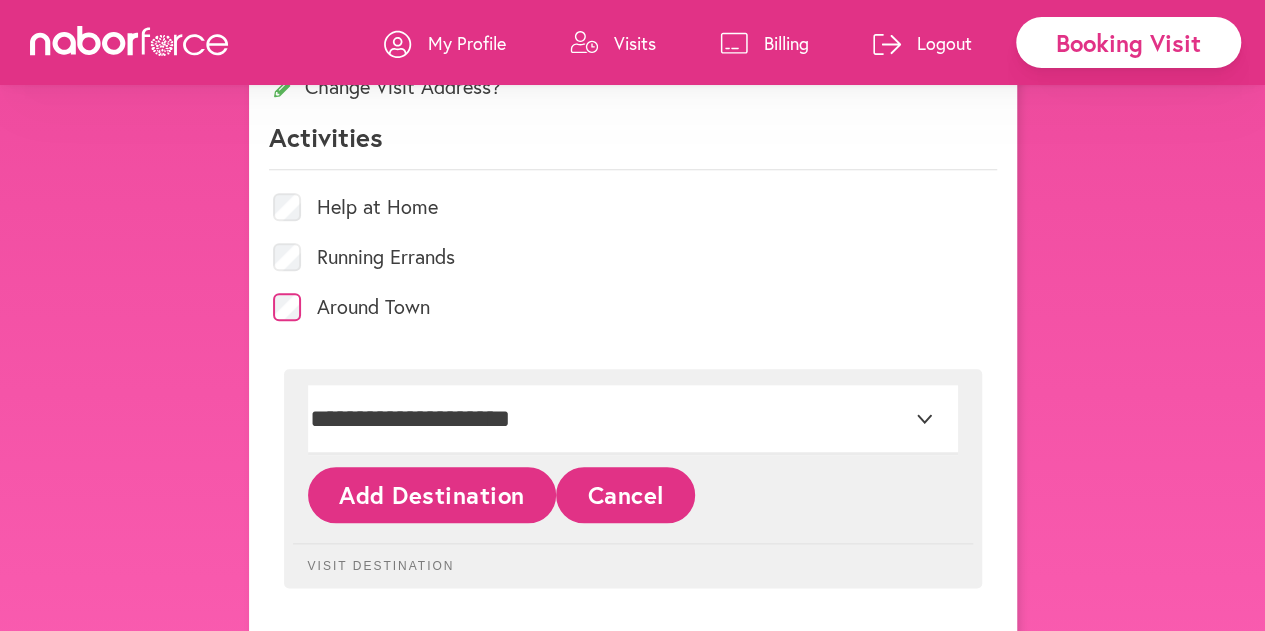 scroll, scrollTop: 900, scrollLeft: 0, axis: vertical 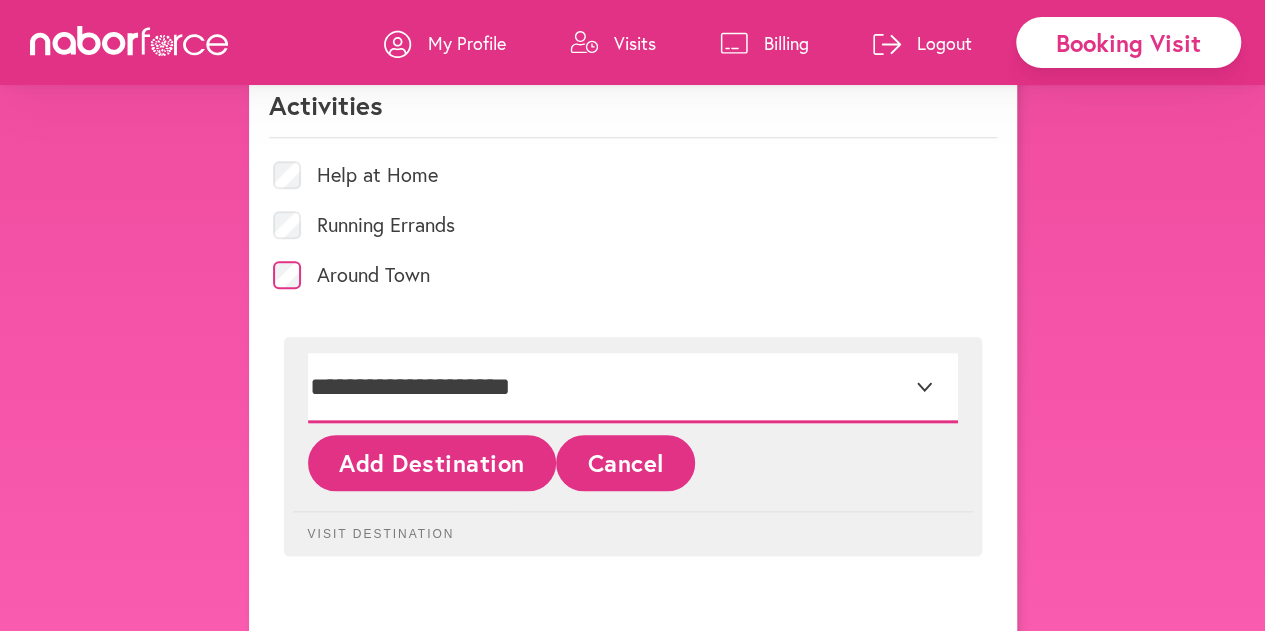 click on "**********" at bounding box center (633, 388) 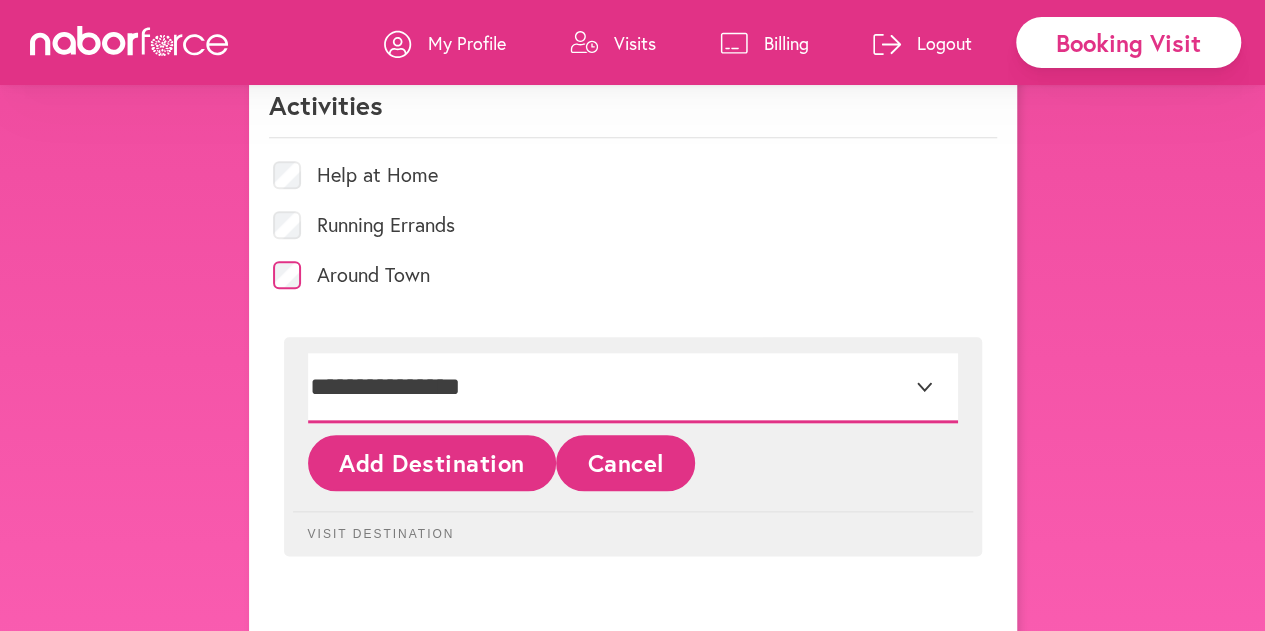 click on "**********" at bounding box center [633, 388] 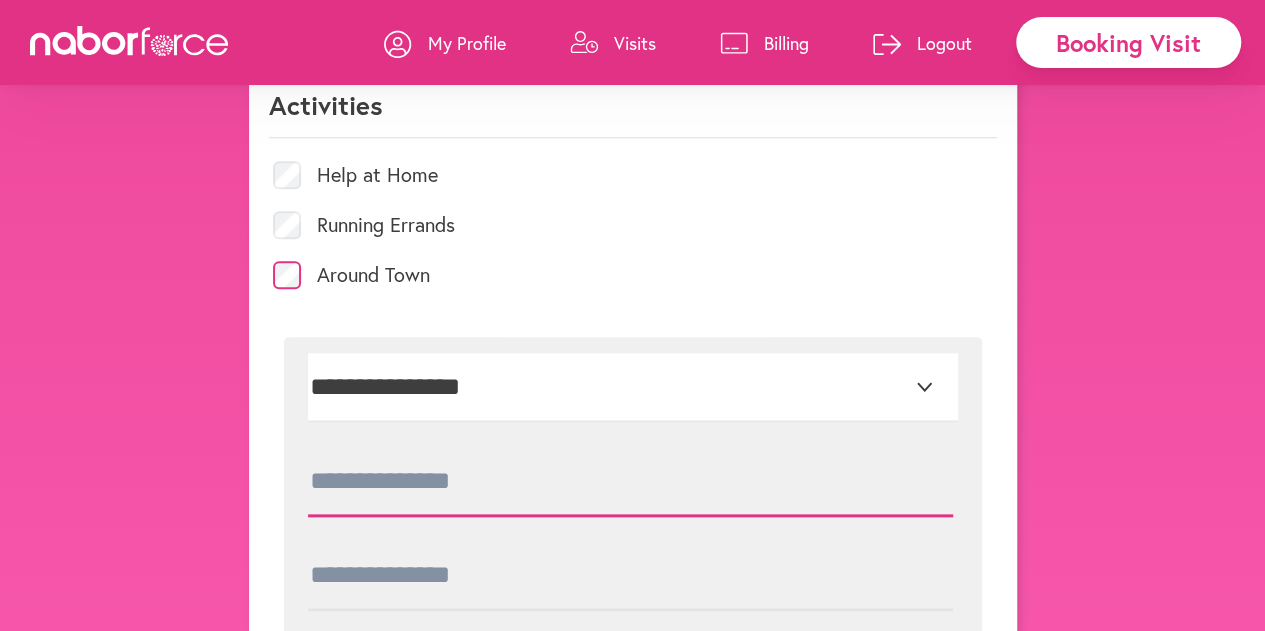 click at bounding box center (630, 482) 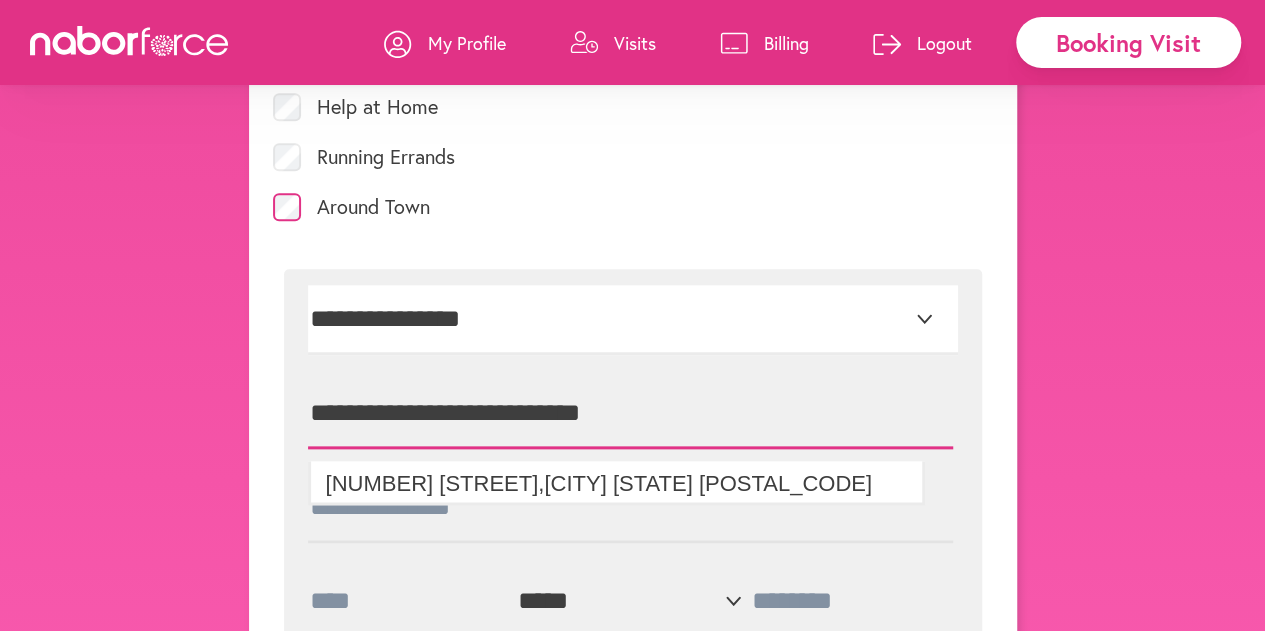scroll, scrollTop: 1000, scrollLeft: 0, axis: vertical 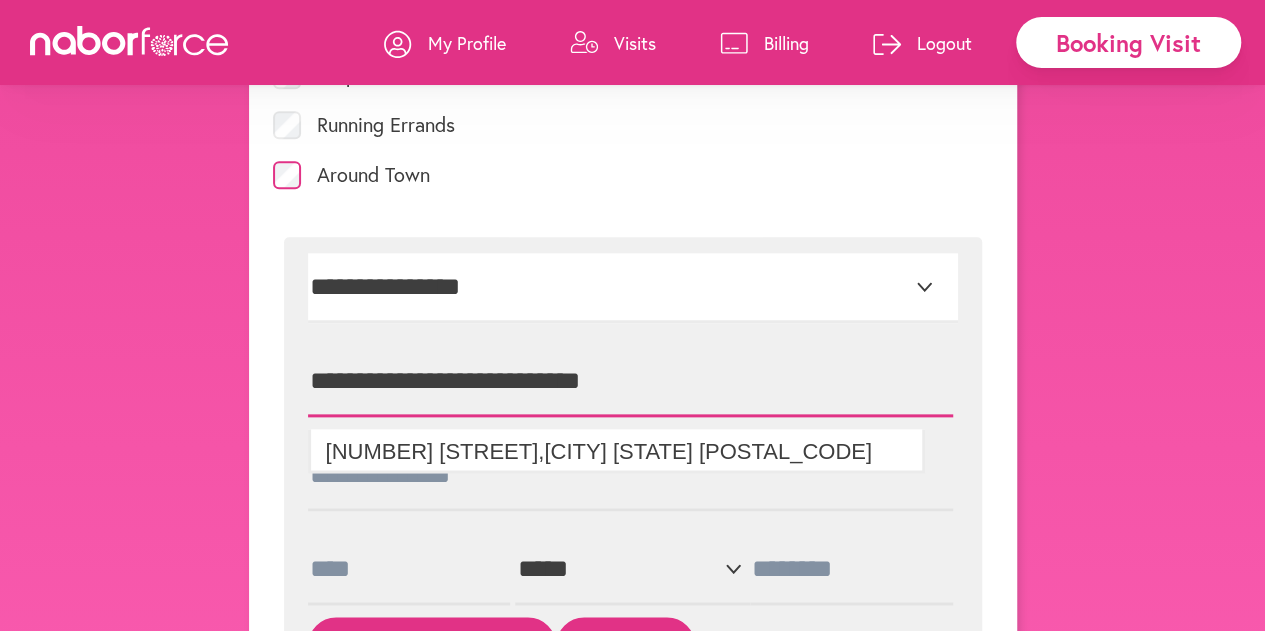click on "**********" at bounding box center [630, 382] 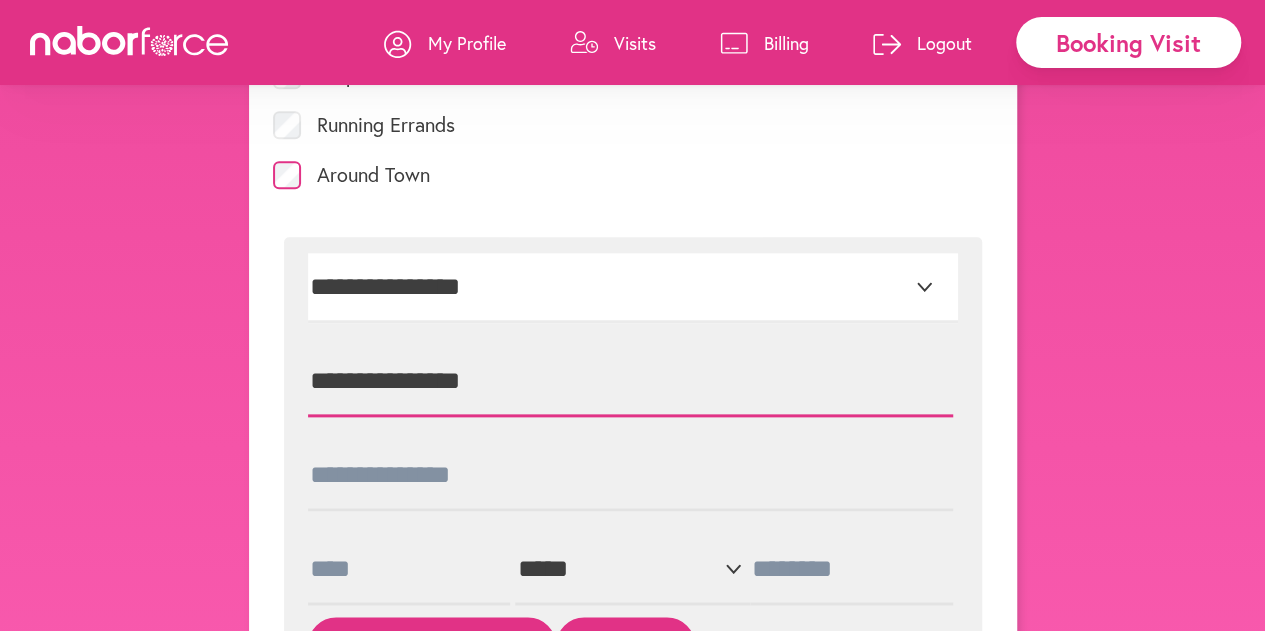 click on "**********" at bounding box center (630, 382) 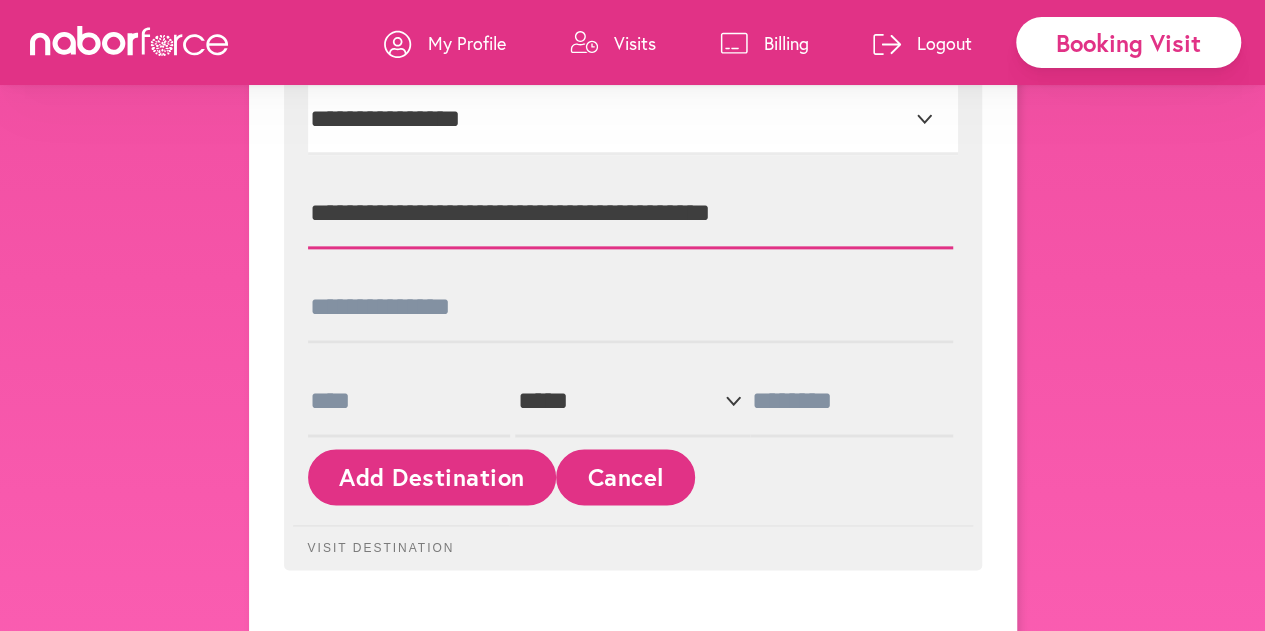 scroll, scrollTop: 1200, scrollLeft: 0, axis: vertical 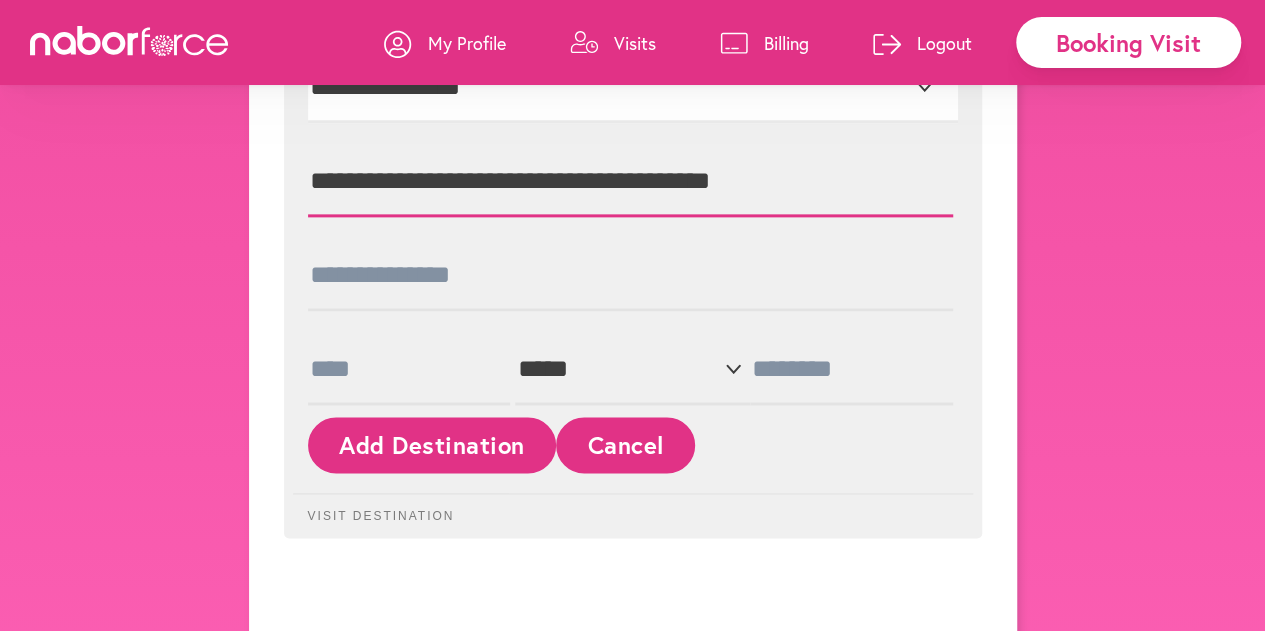 type on "**********" 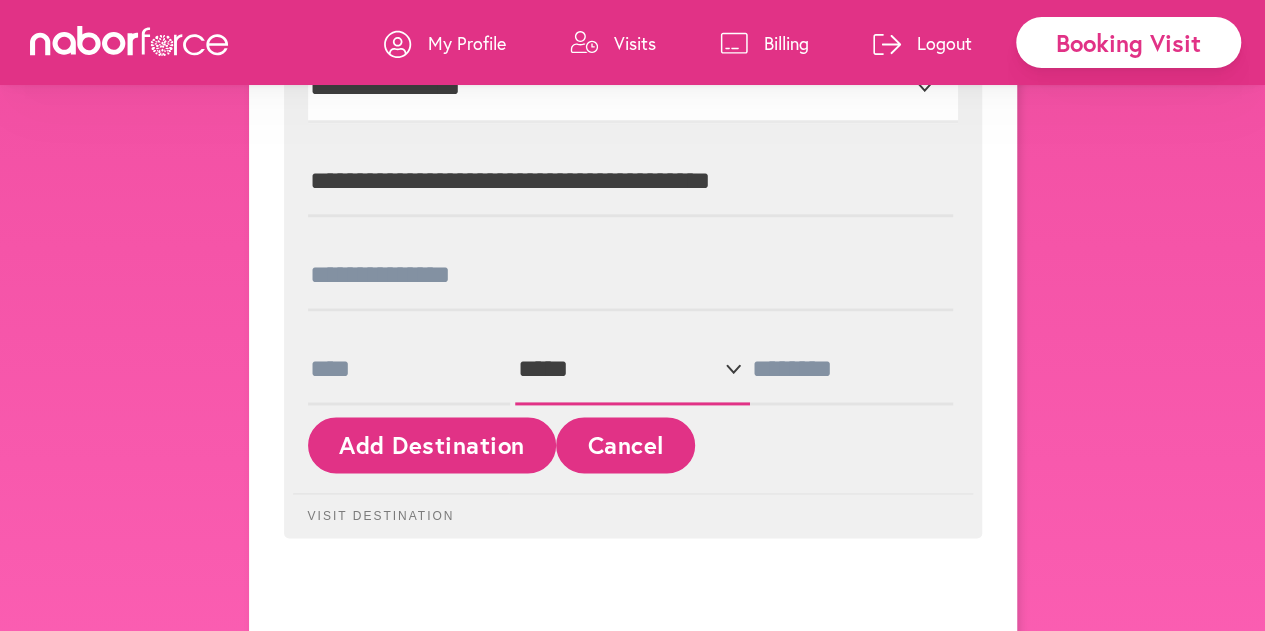 click on "**********" at bounding box center [632, 370] 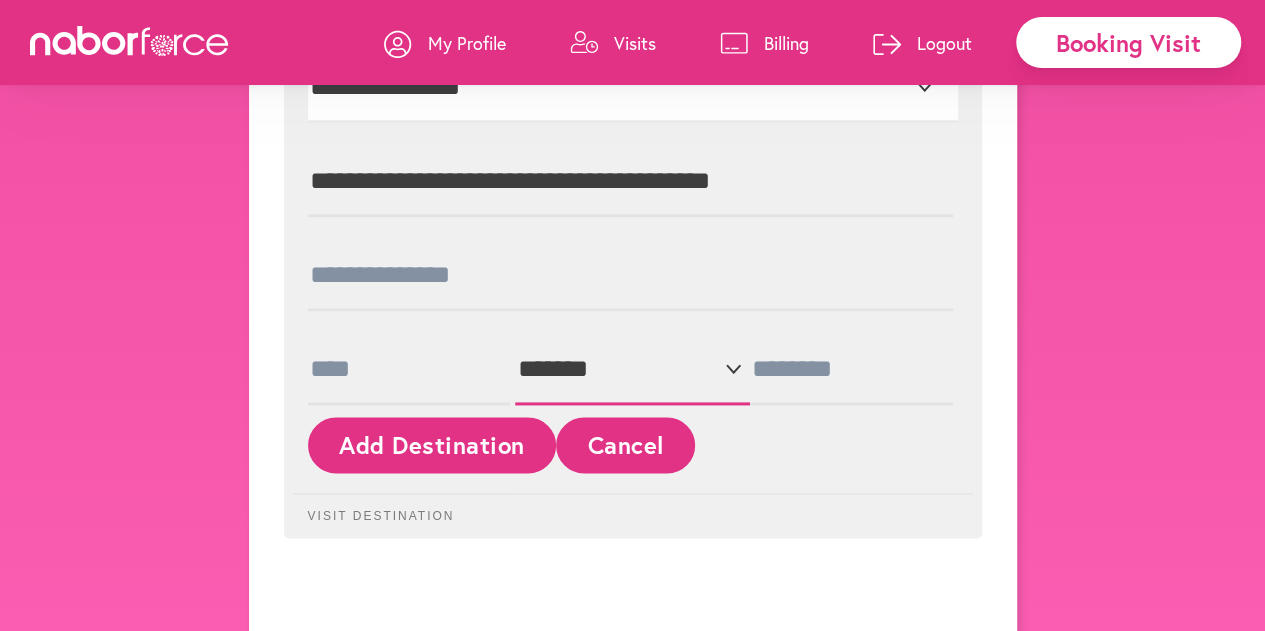 click on "**********" at bounding box center [632, 370] 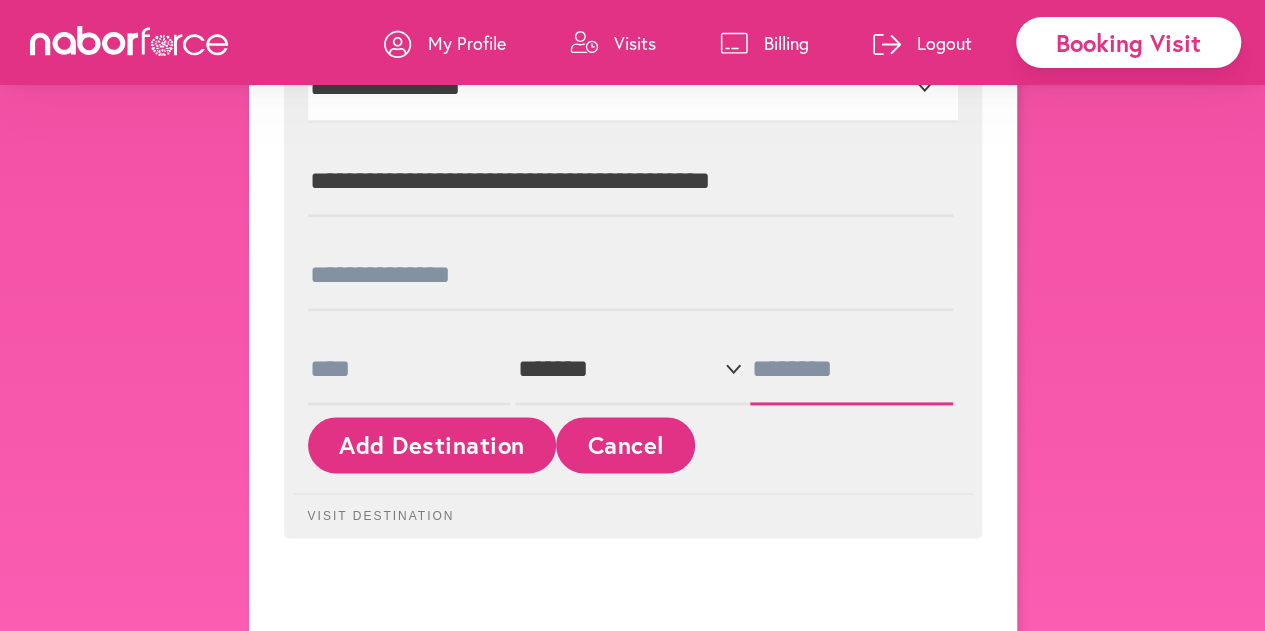 click at bounding box center (851, 370) 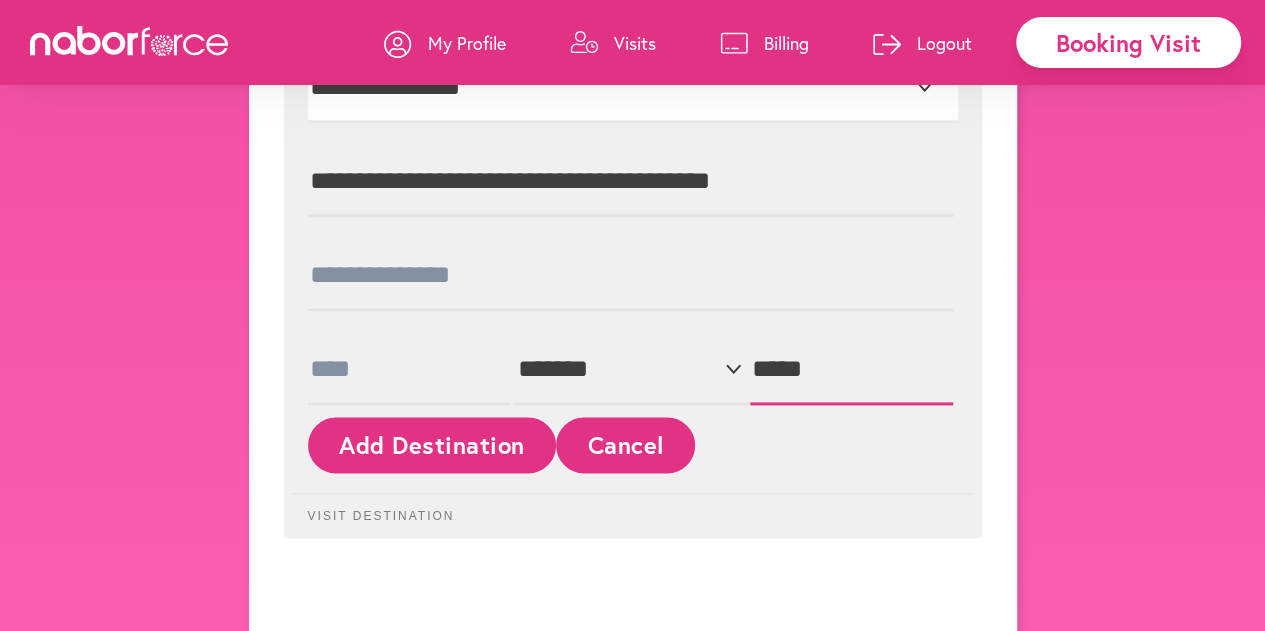 type on "*****" 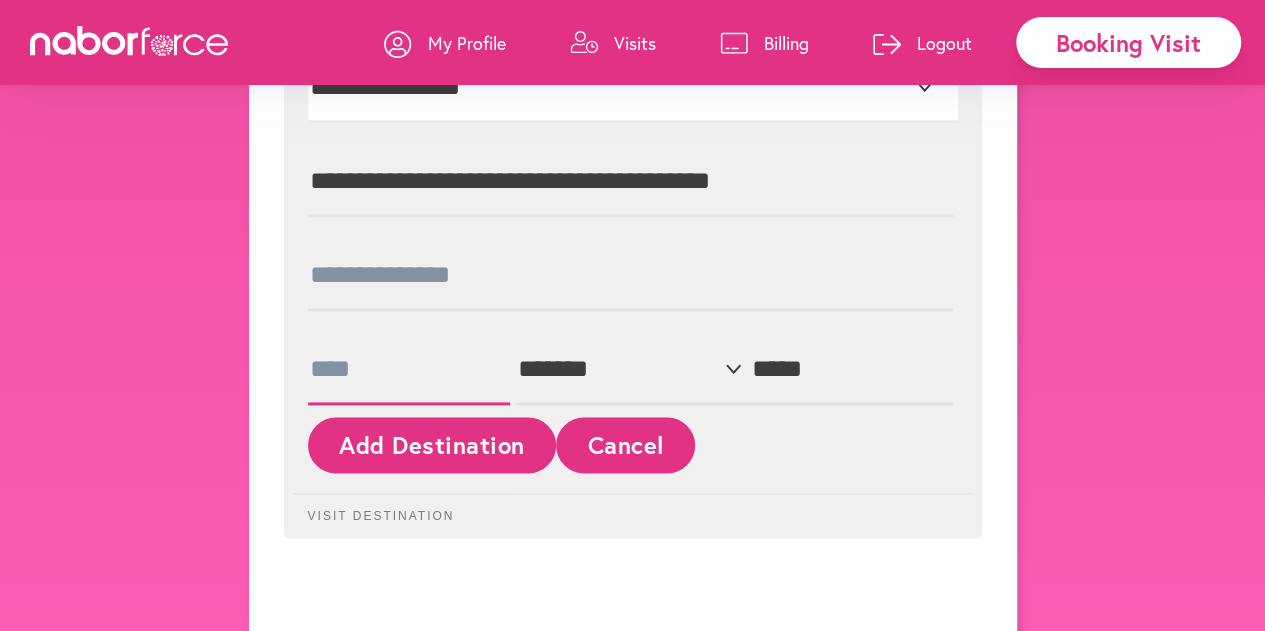 click at bounding box center [409, 370] 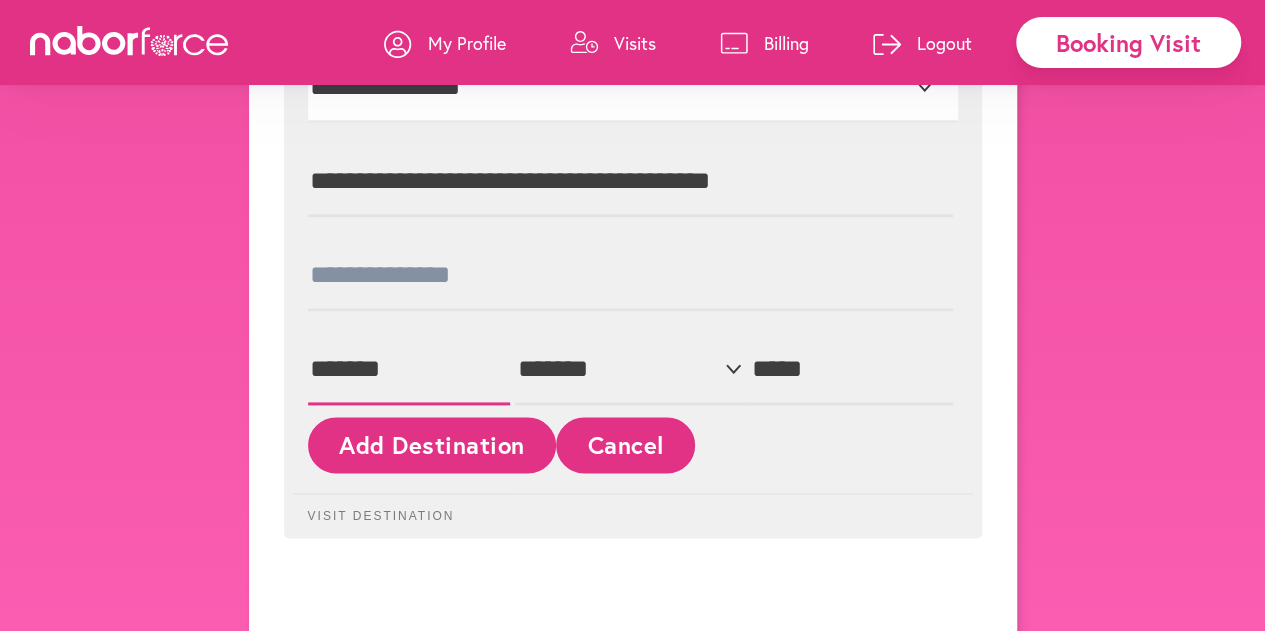 type on "*******" 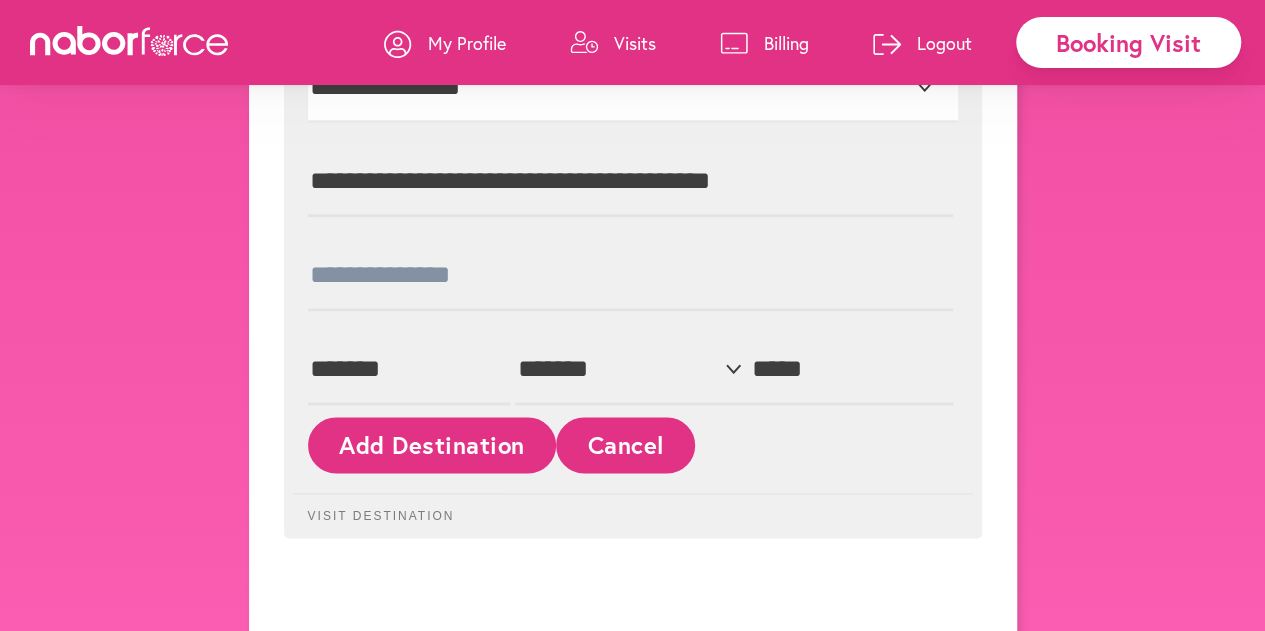 click on "Add Destination" at bounding box center [432, 444] 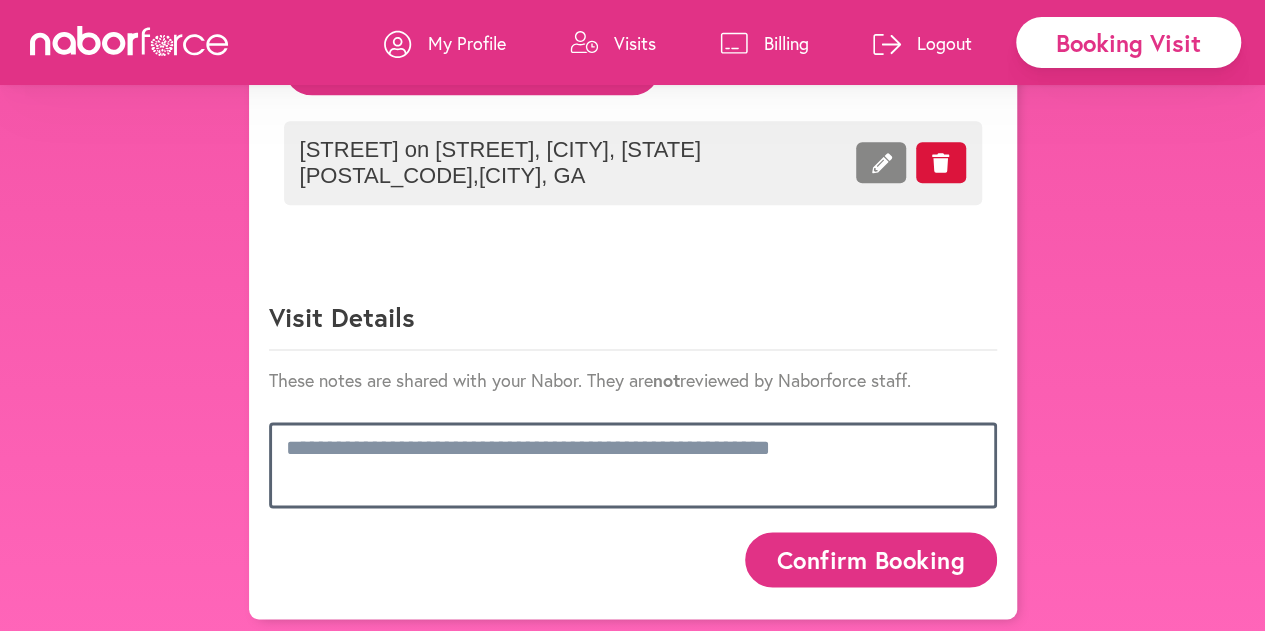 click at bounding box center (633, 465) 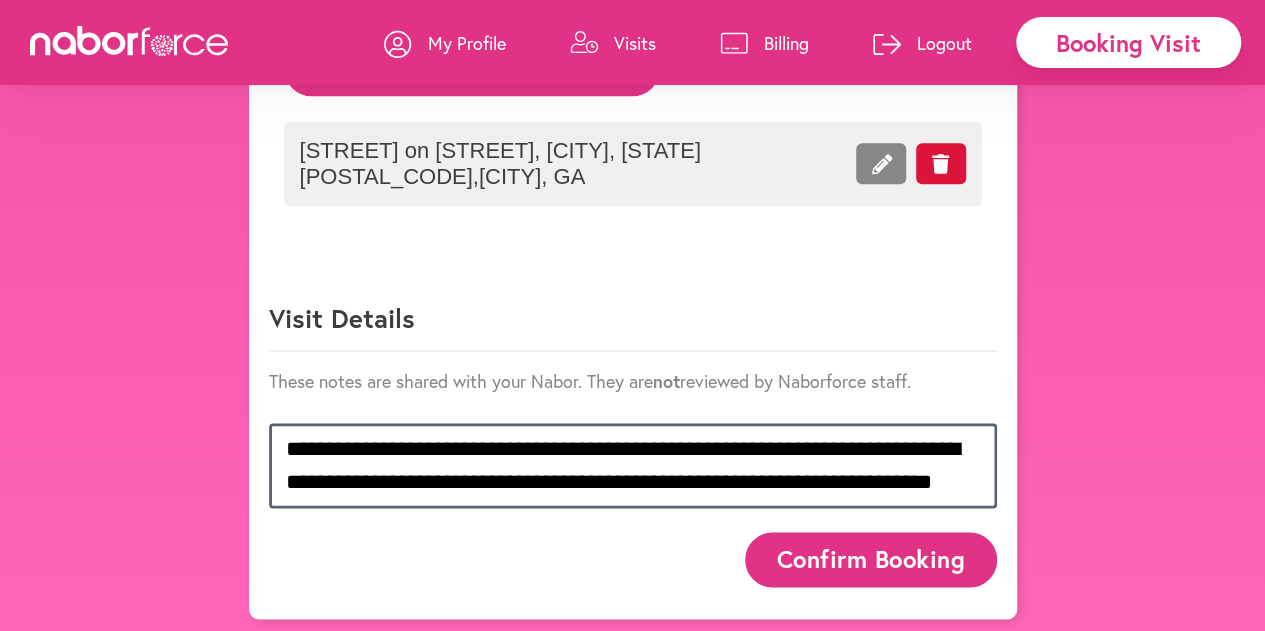 scroll, scrollTop: 1176, scrollLeft: 0, axis: vertical 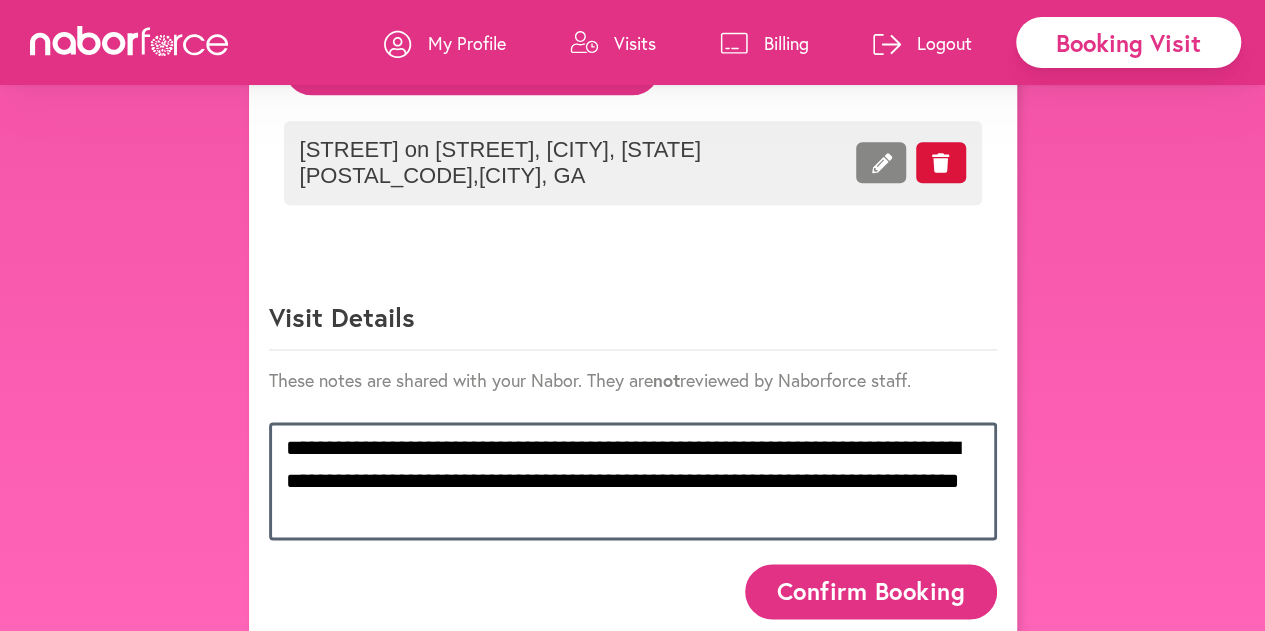 type on "**********" 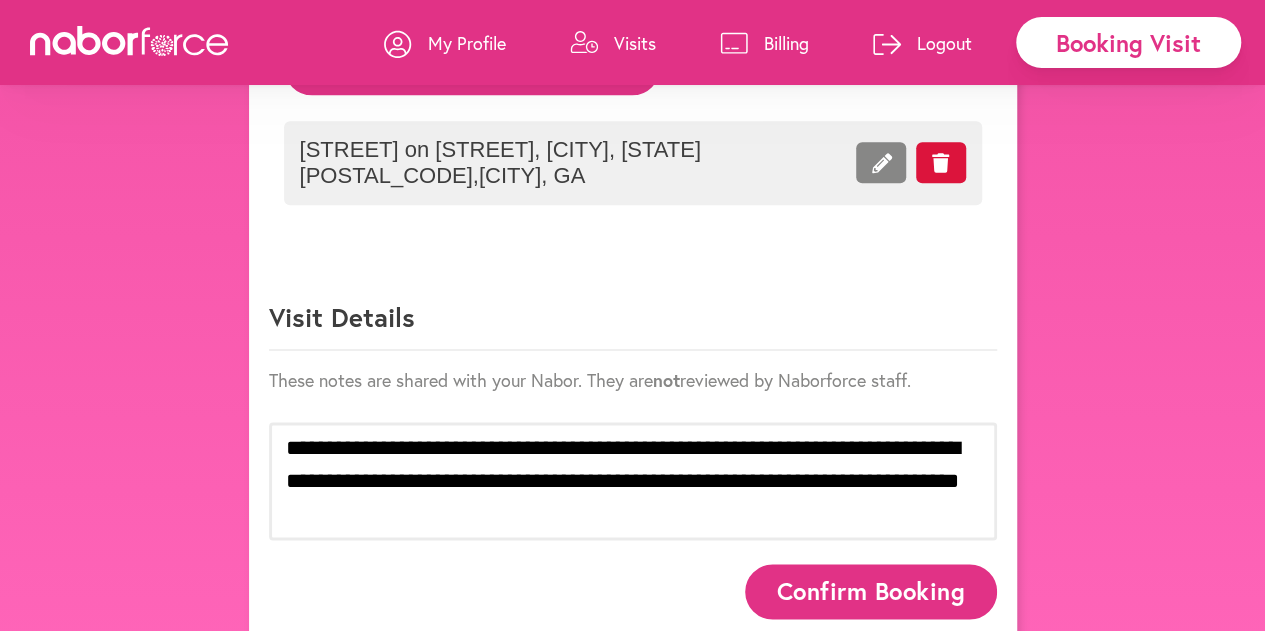 click on "Confirm Booking" at bounding box center [871, 591] 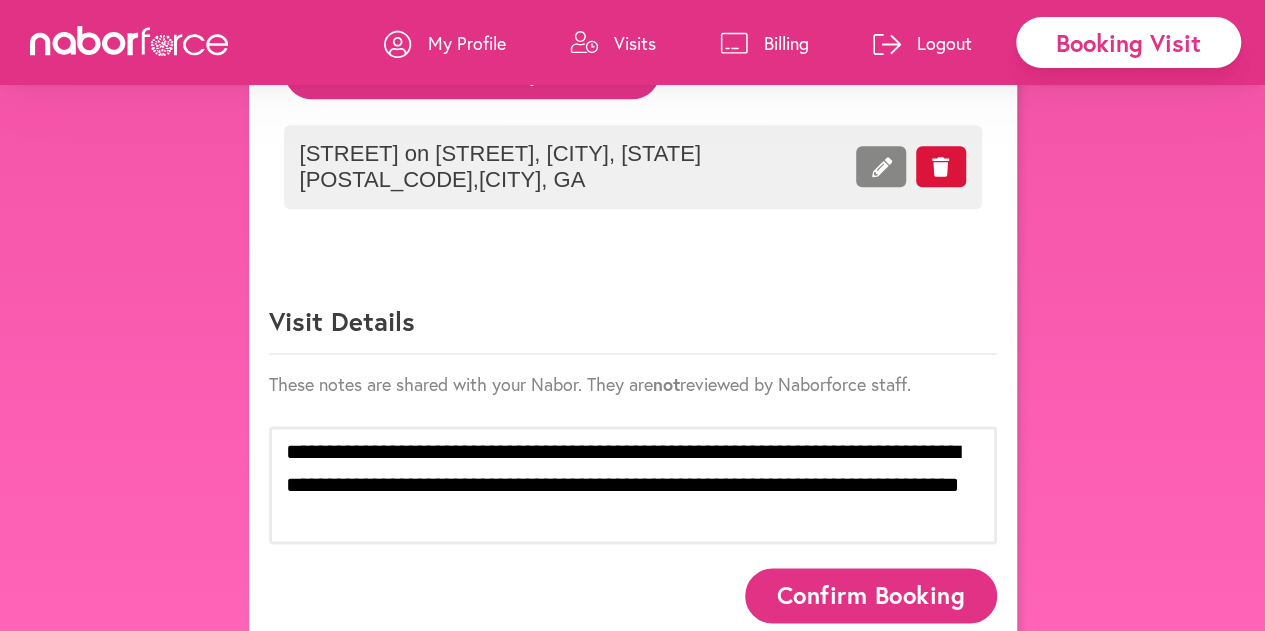 scroll, scrollTop: 0, scrollLeft: 0, axis: both 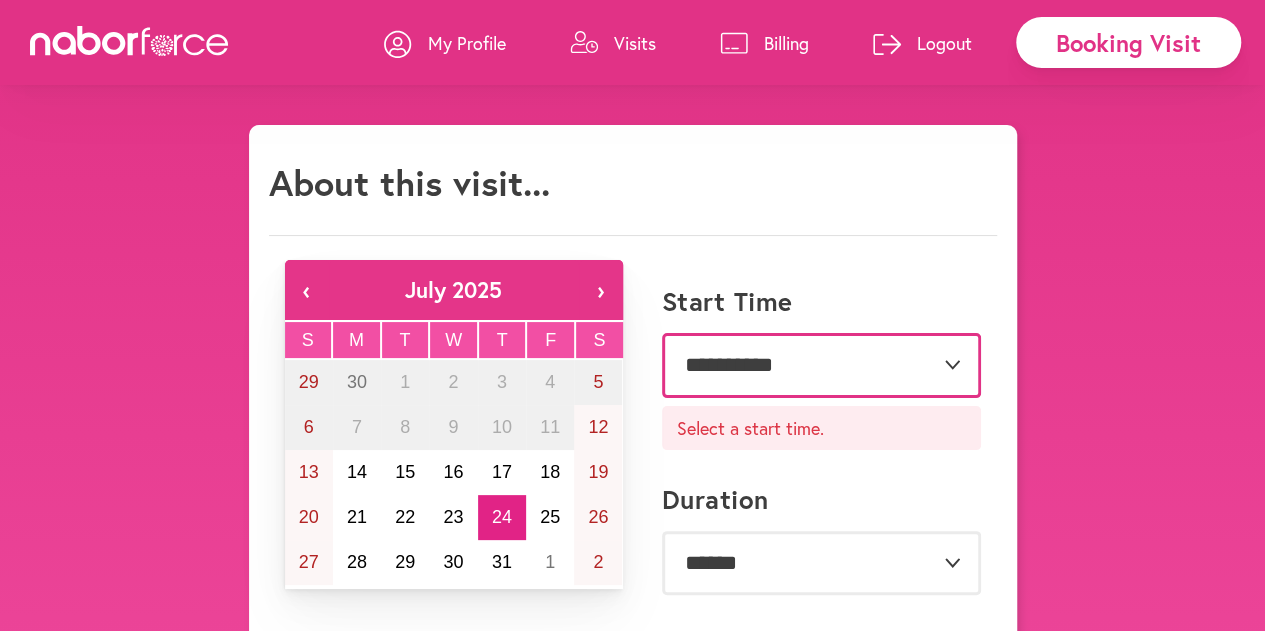 click on "**********" at bounding box center (821, 365) 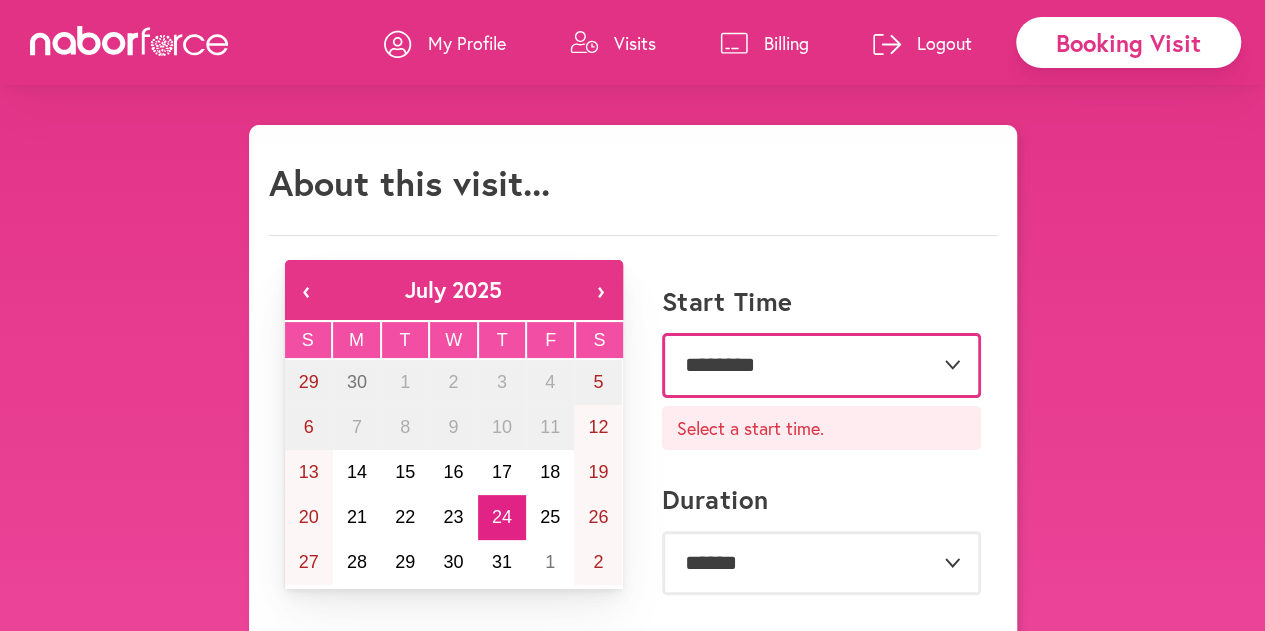 click on "**********" at bounding box center [821, 365] 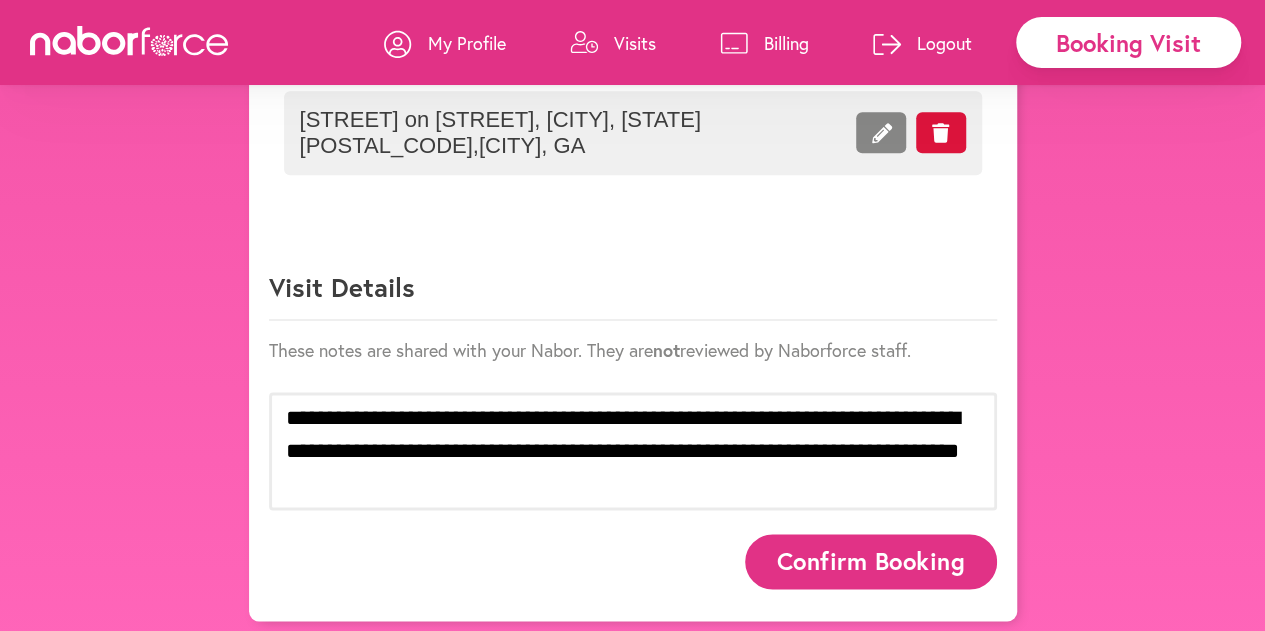 scroll, scrollTop: 1208, scrollLeft: 0, axis: vertical 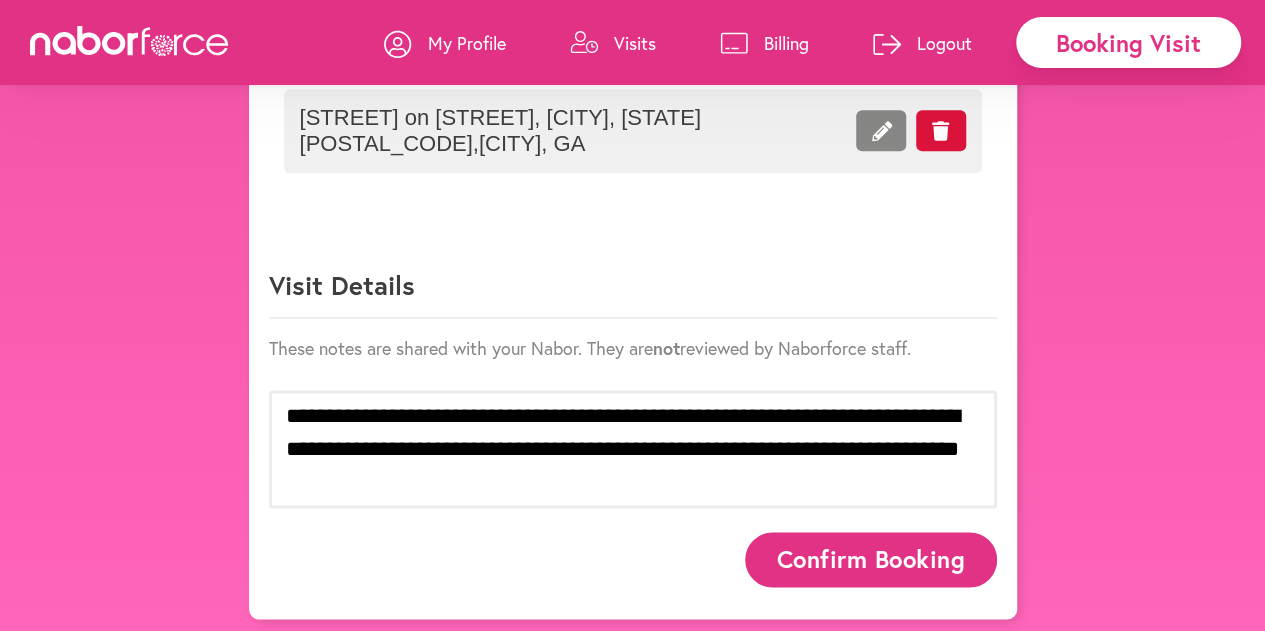 click on "Confirm Booking" at bounding box center [871, 559] 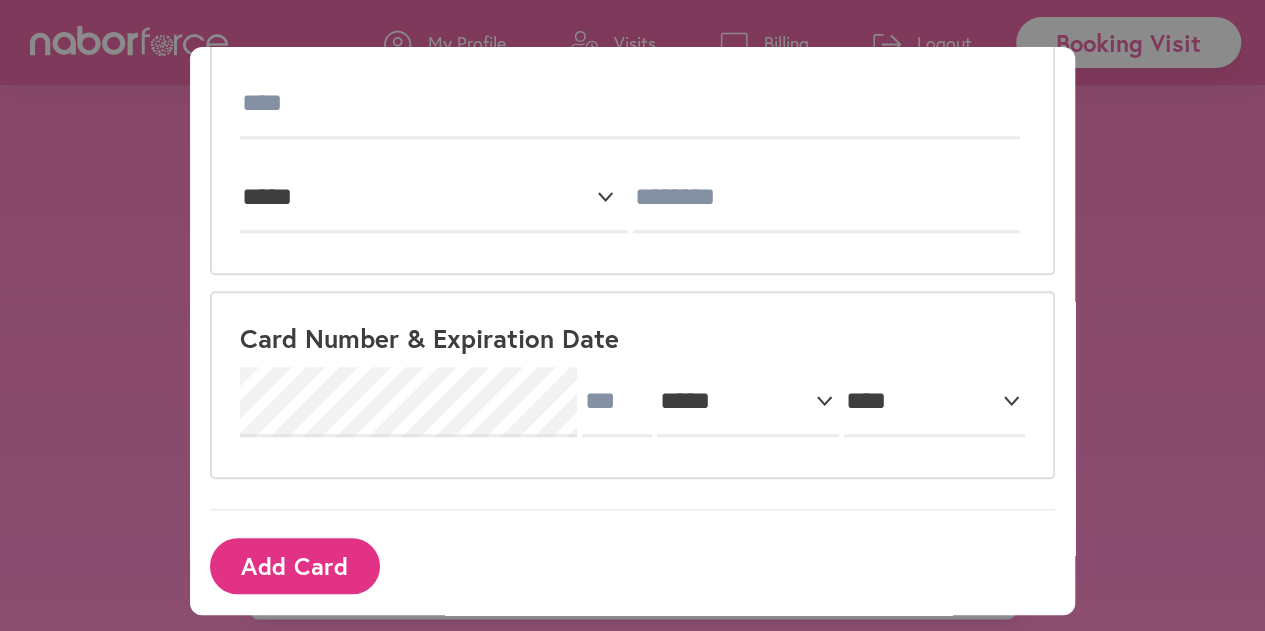 scroll, scrollTop: 770, scrollLeft: 0, axis: vertical 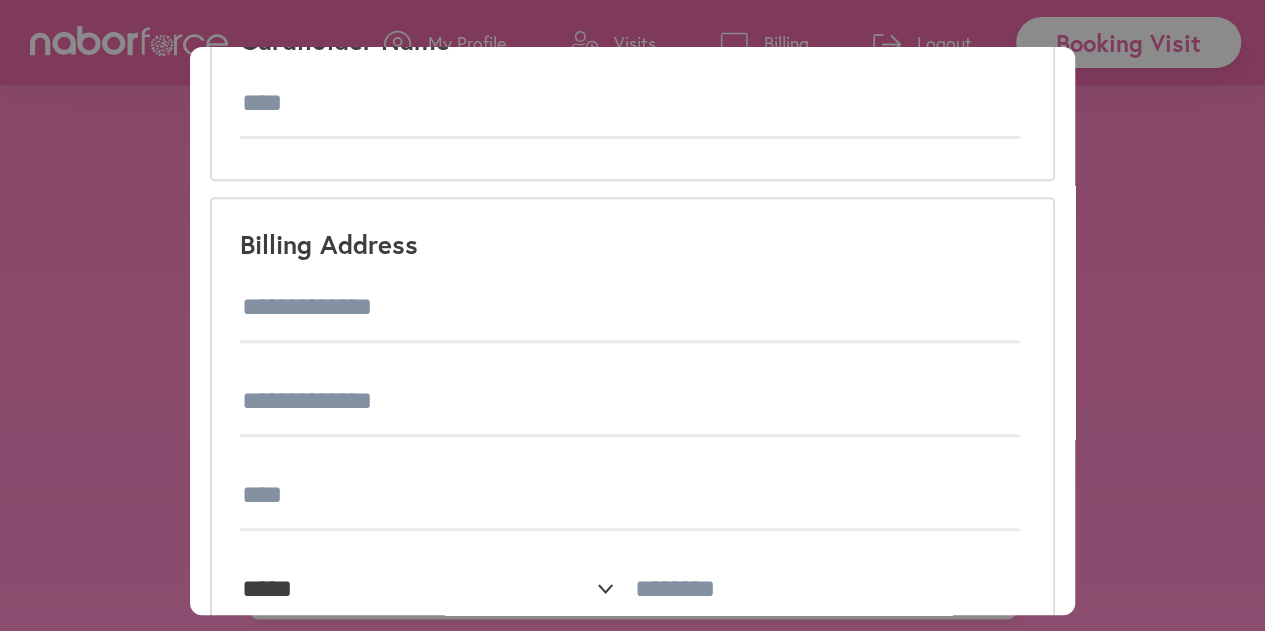 click on "**********" at bounding box center [632, 315] 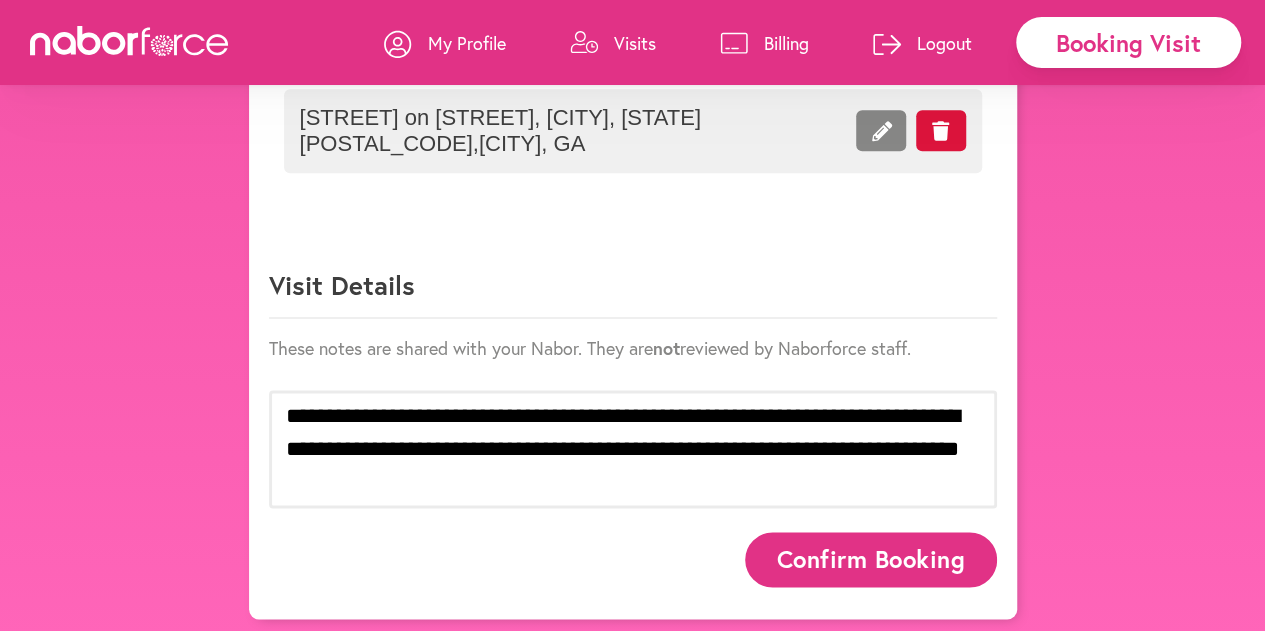 scroll, scrollTop: 18, scrollLeft: 0, axis: vertical 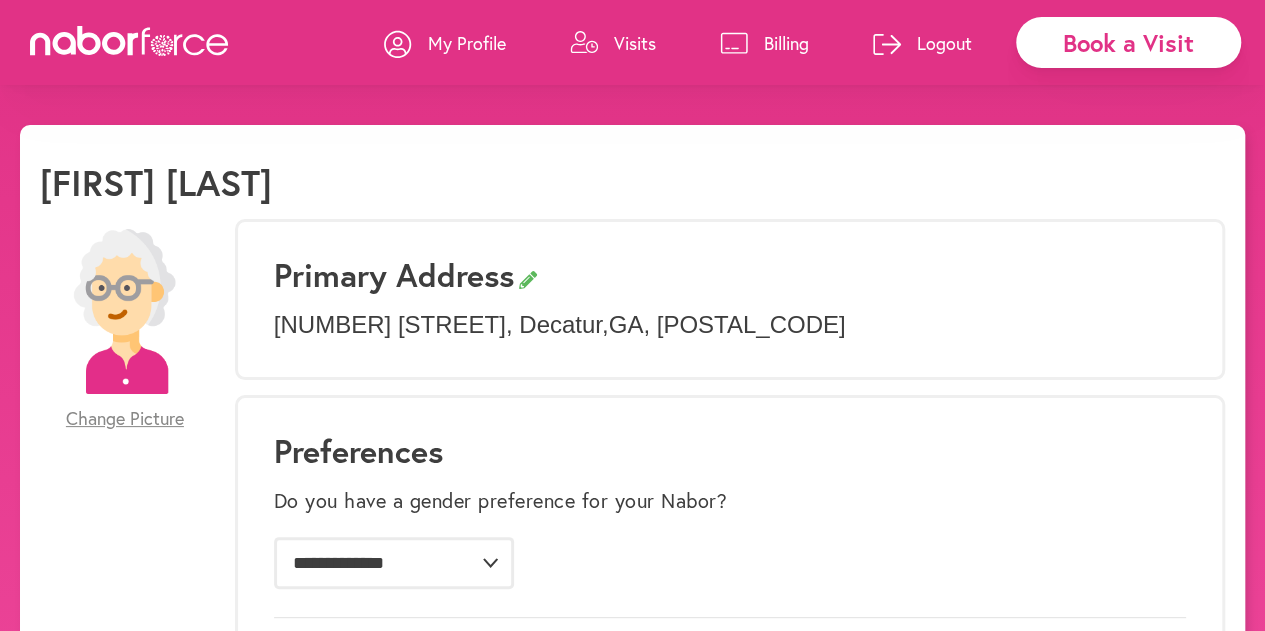 click on "My Profile" at bounding box center (467, 43) 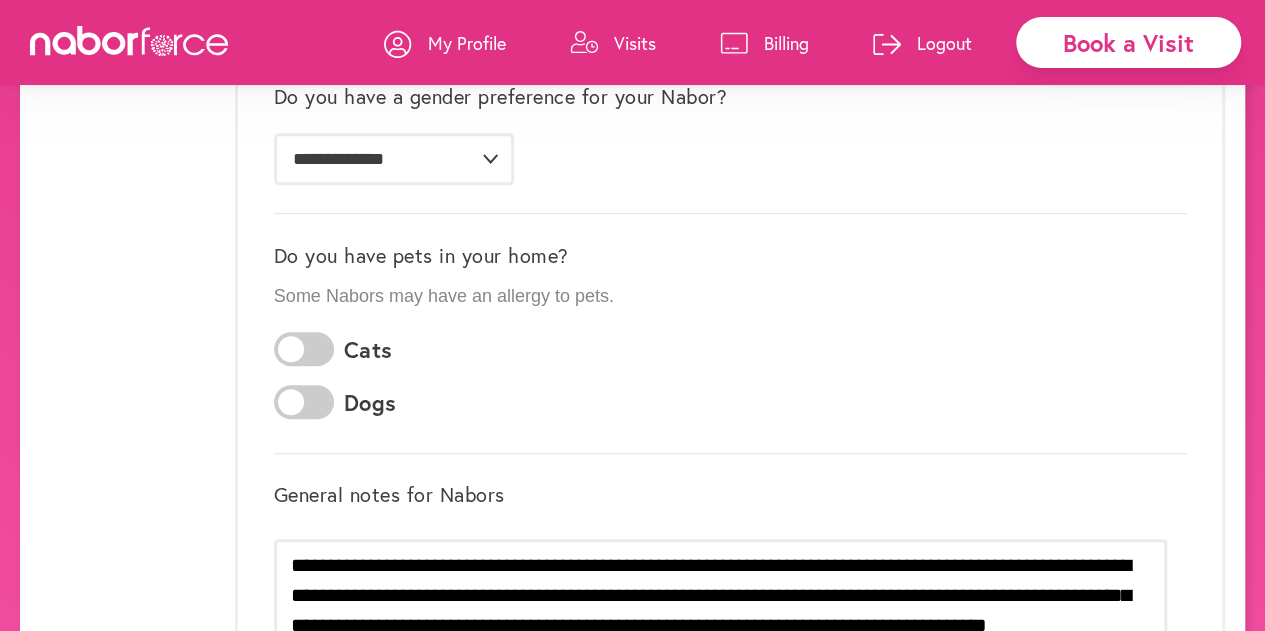 scroll, scrollTop: 0, scrollLeft: 0, axis: both 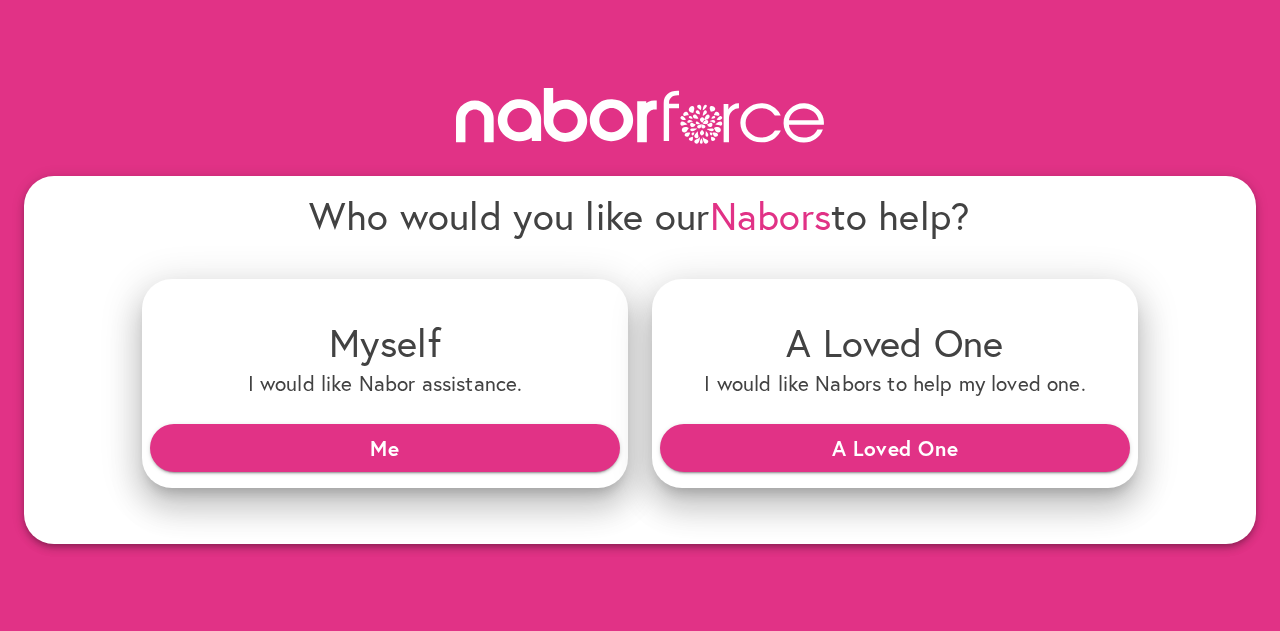 click on "A Loved One" at bounding box center (895, 448) 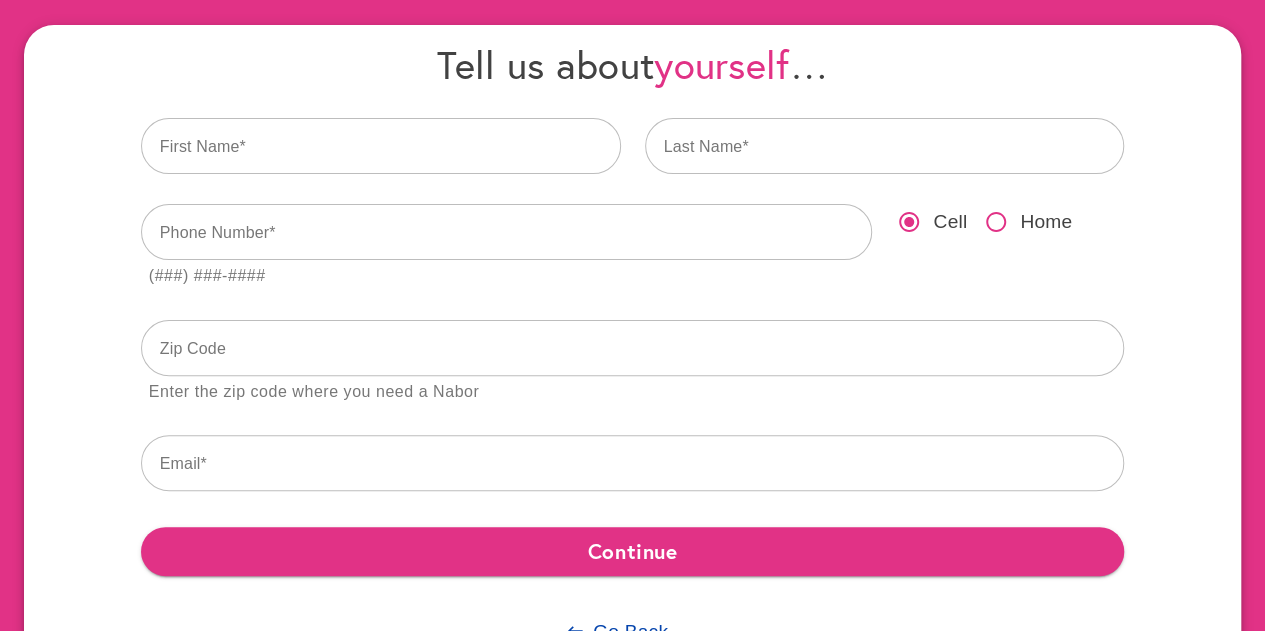 scroll, scrollTop: 226, scrollLeft: 0, axis: vertical 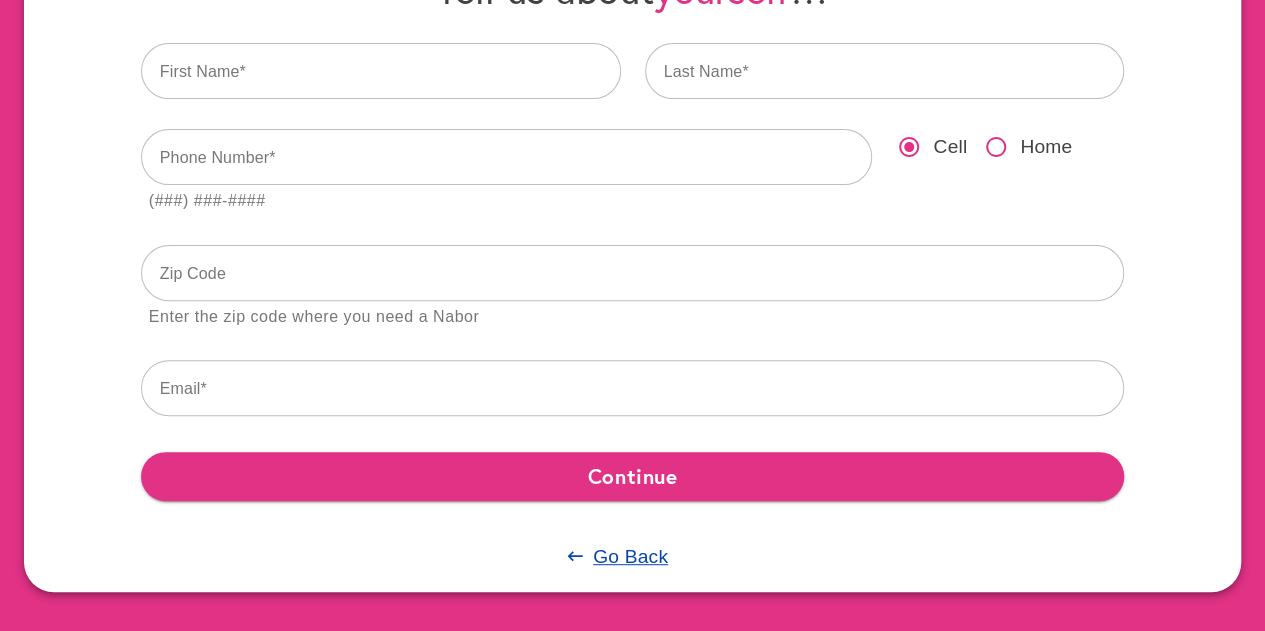 click on "Go Back" at bounding box center [630, 556] 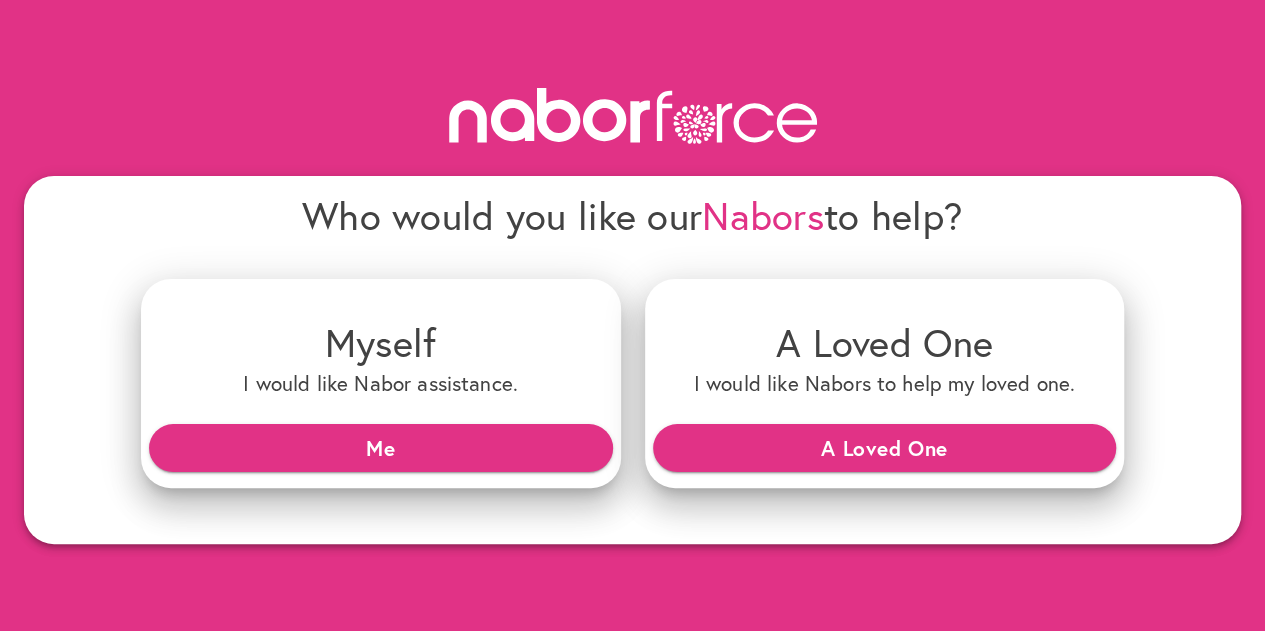scroll, scrollTop: 0, scrollLeft: 0, axis: both 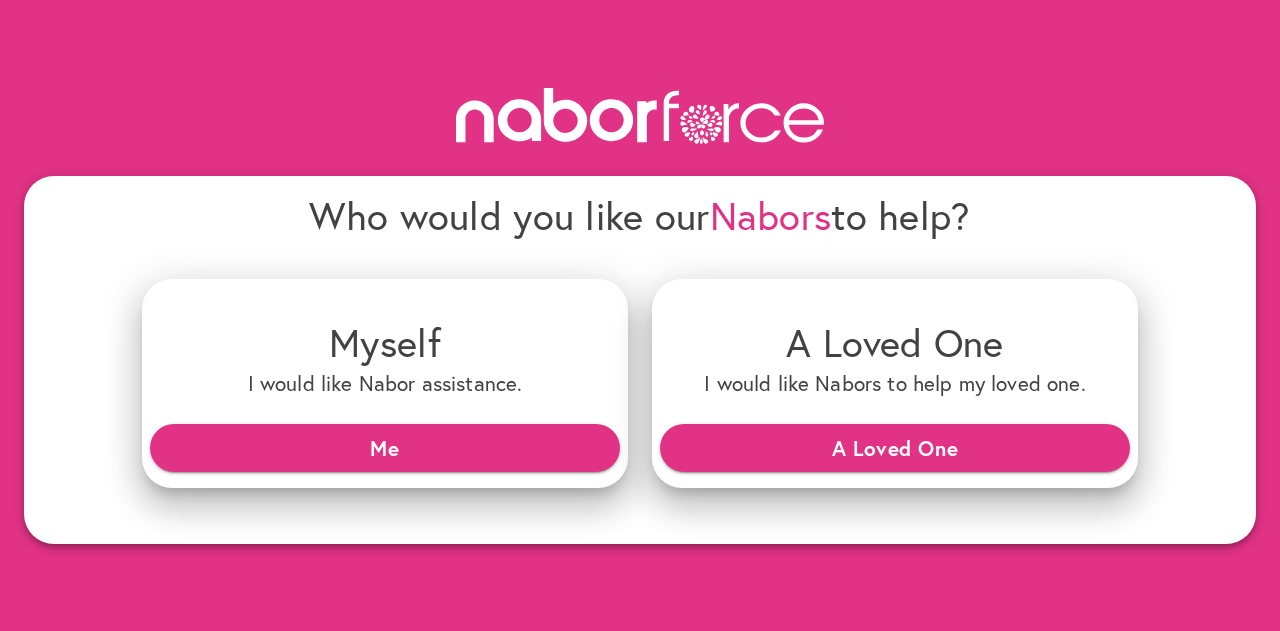 click on "Me" at bounding box center (385, 448) 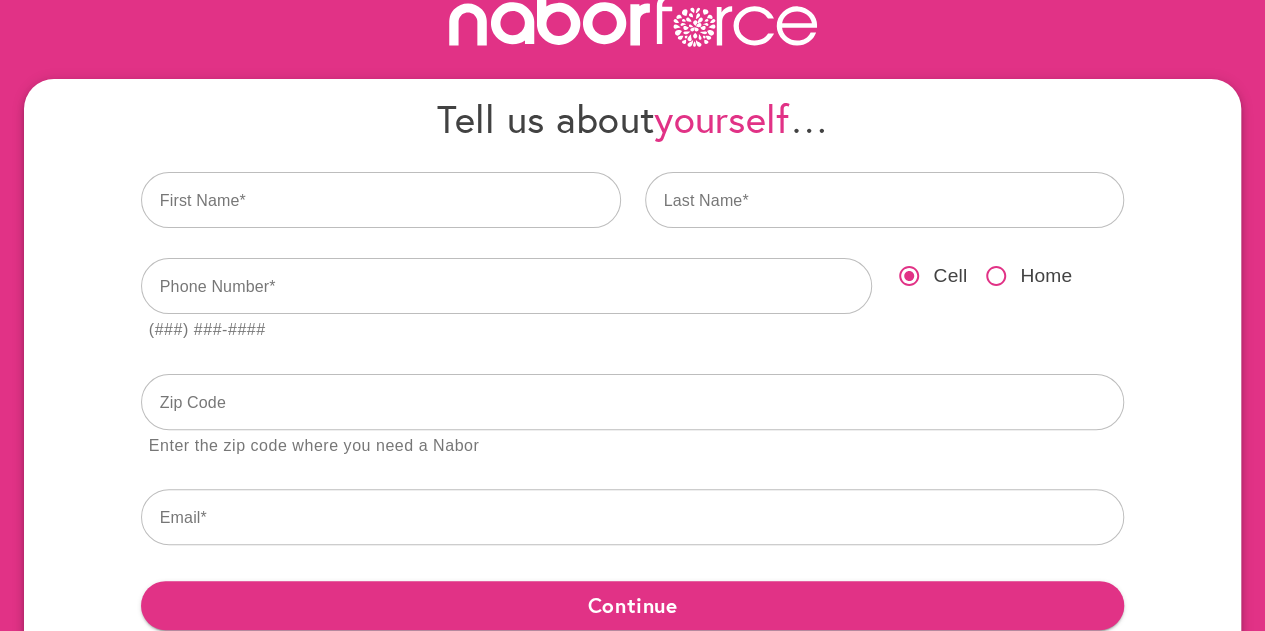 scroll, scrollTop: 0, scrollLeft: 0, axis: both 